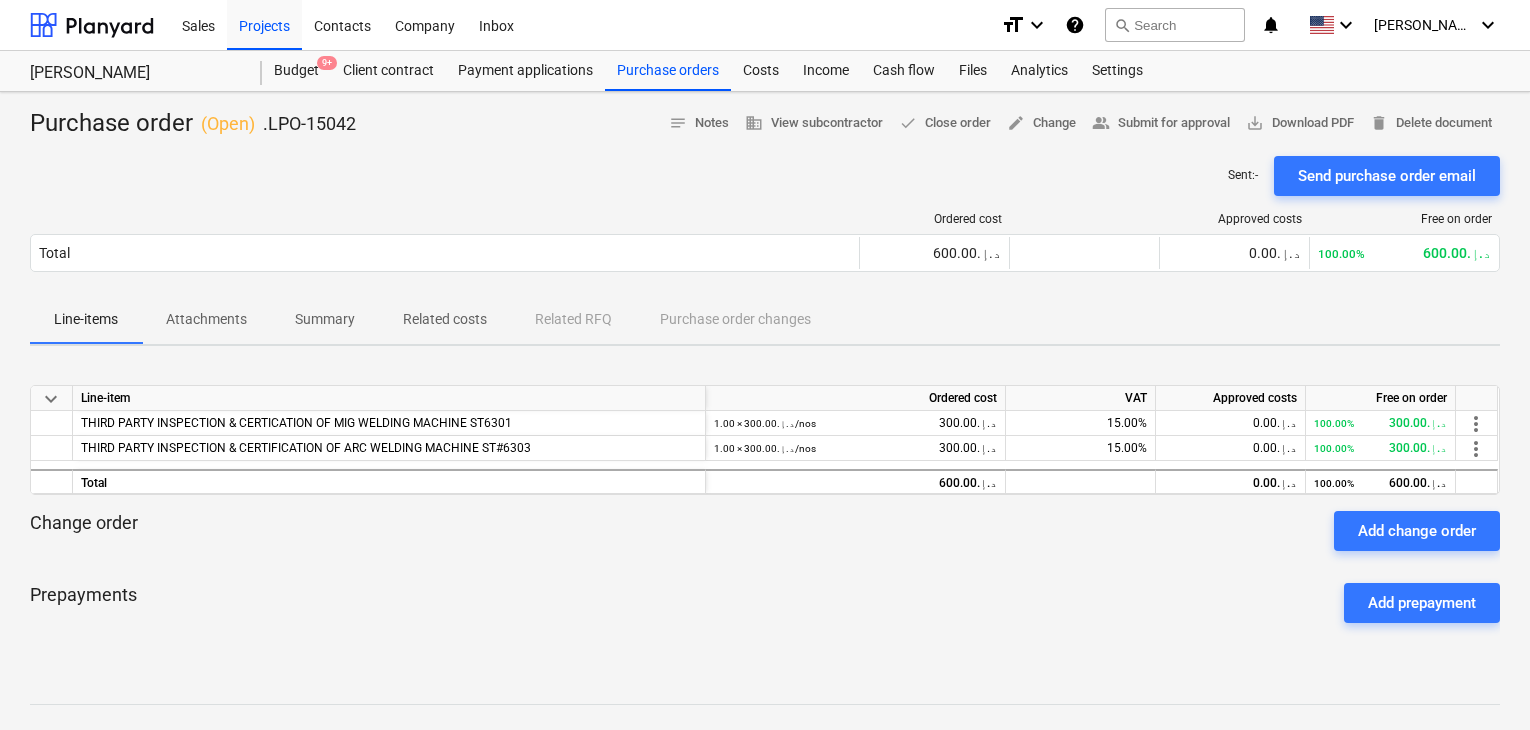 scroll, scrollTop: 0, scrollLeft: 0, axis: both 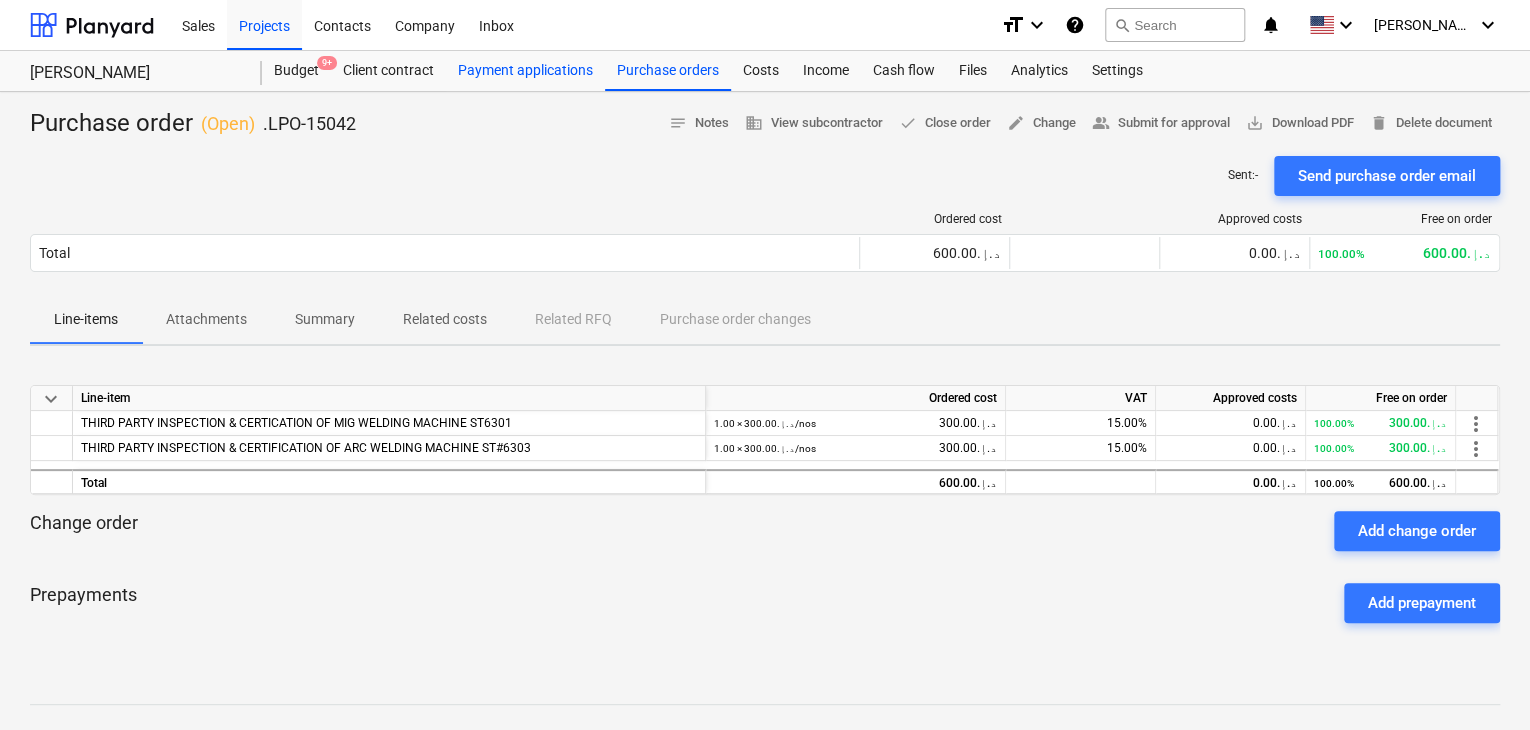 type 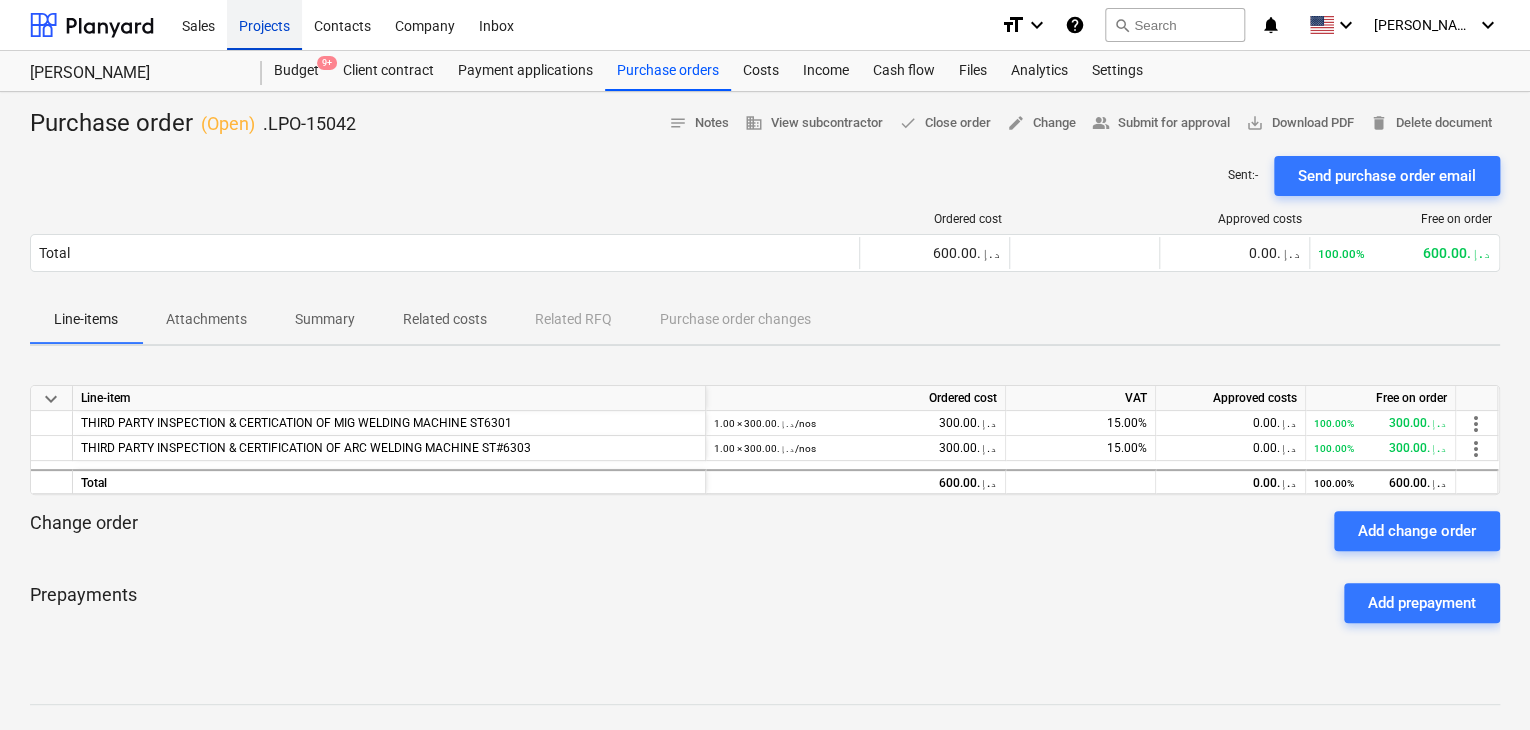 click on "Projects" at bounding box center (264, 24) 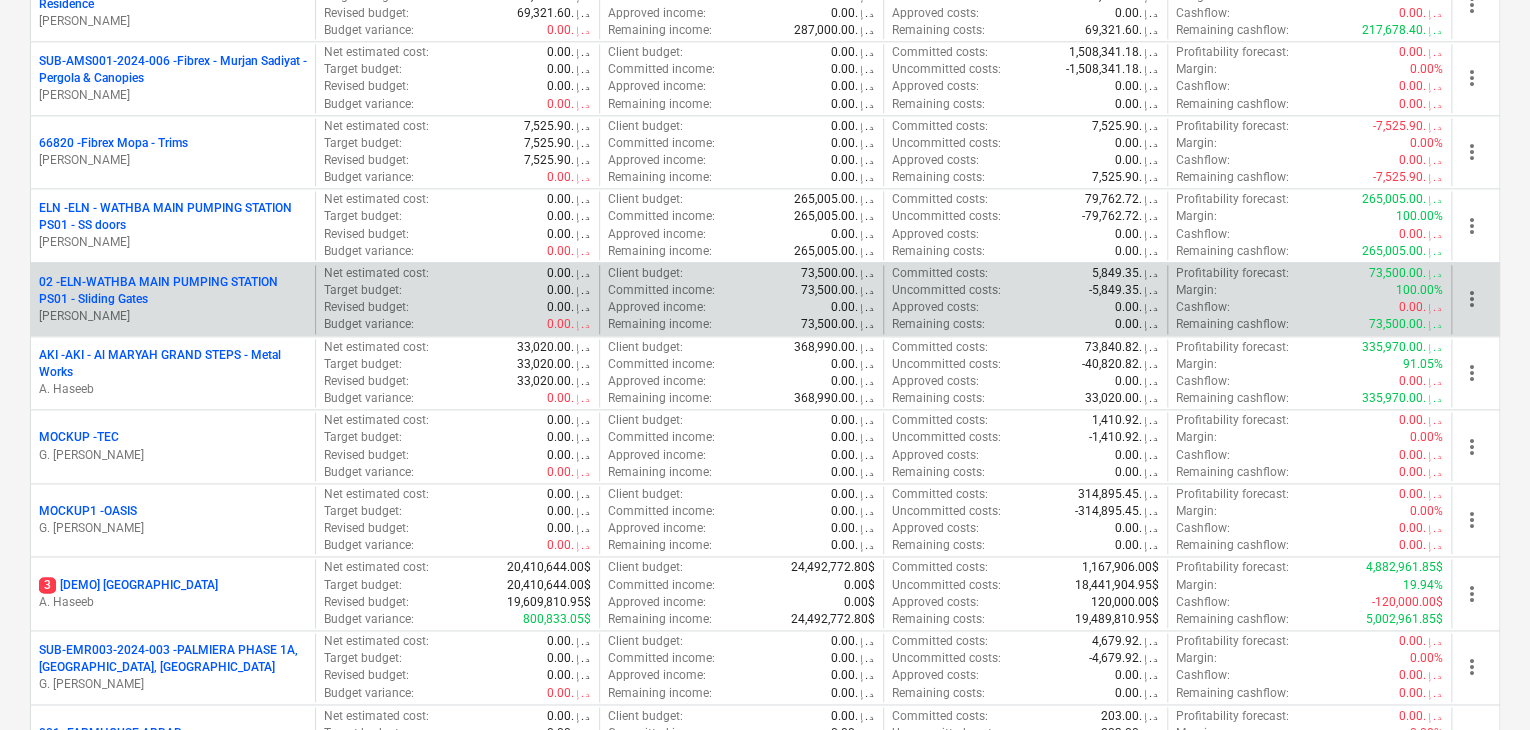 scroll, scrollTop: 900, scrollLeft: 0, axis: vertical 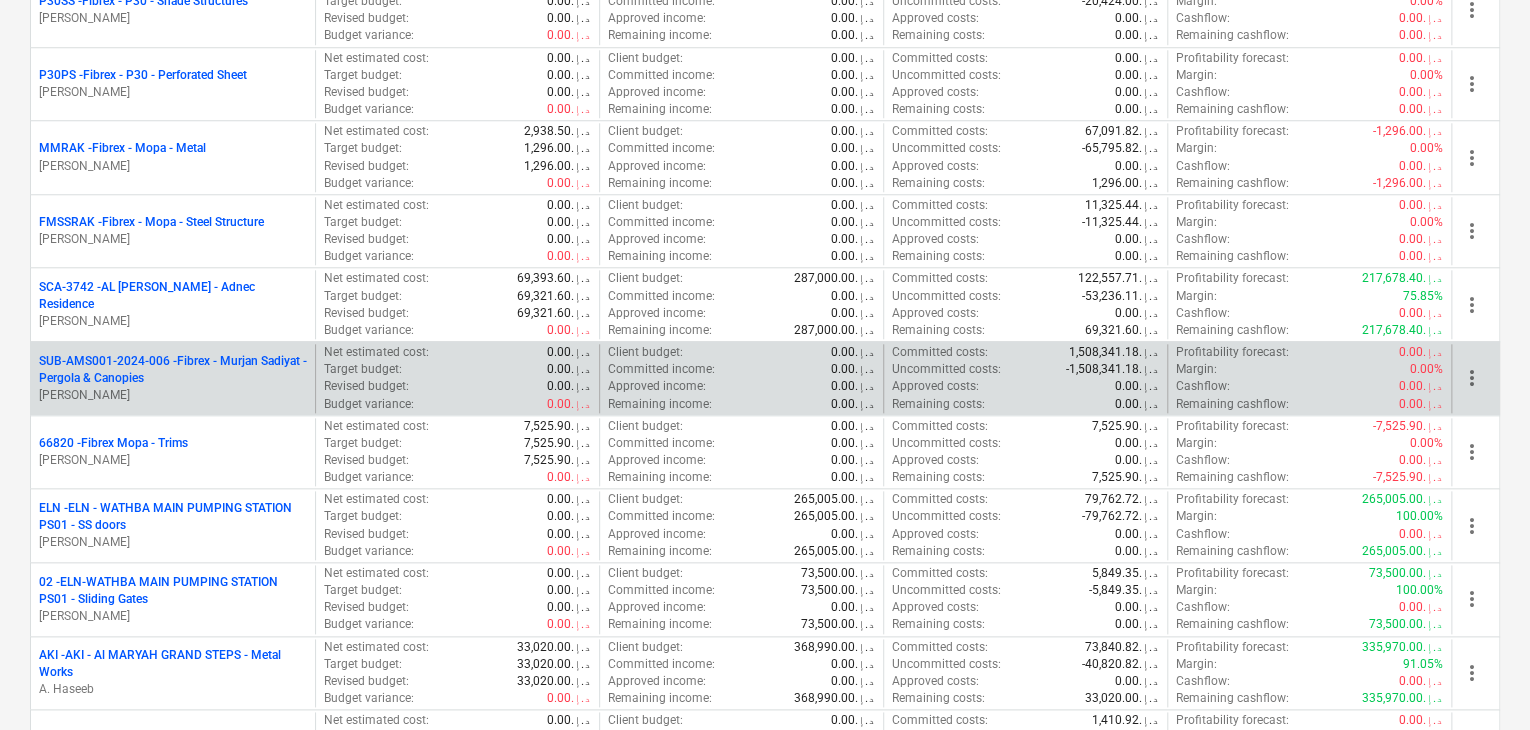 click on "SUB-AMS001-2024-006 -  Fibrex - Murjan Sadiyat - Pergola & Canopies" at bounding box center [173, 370] 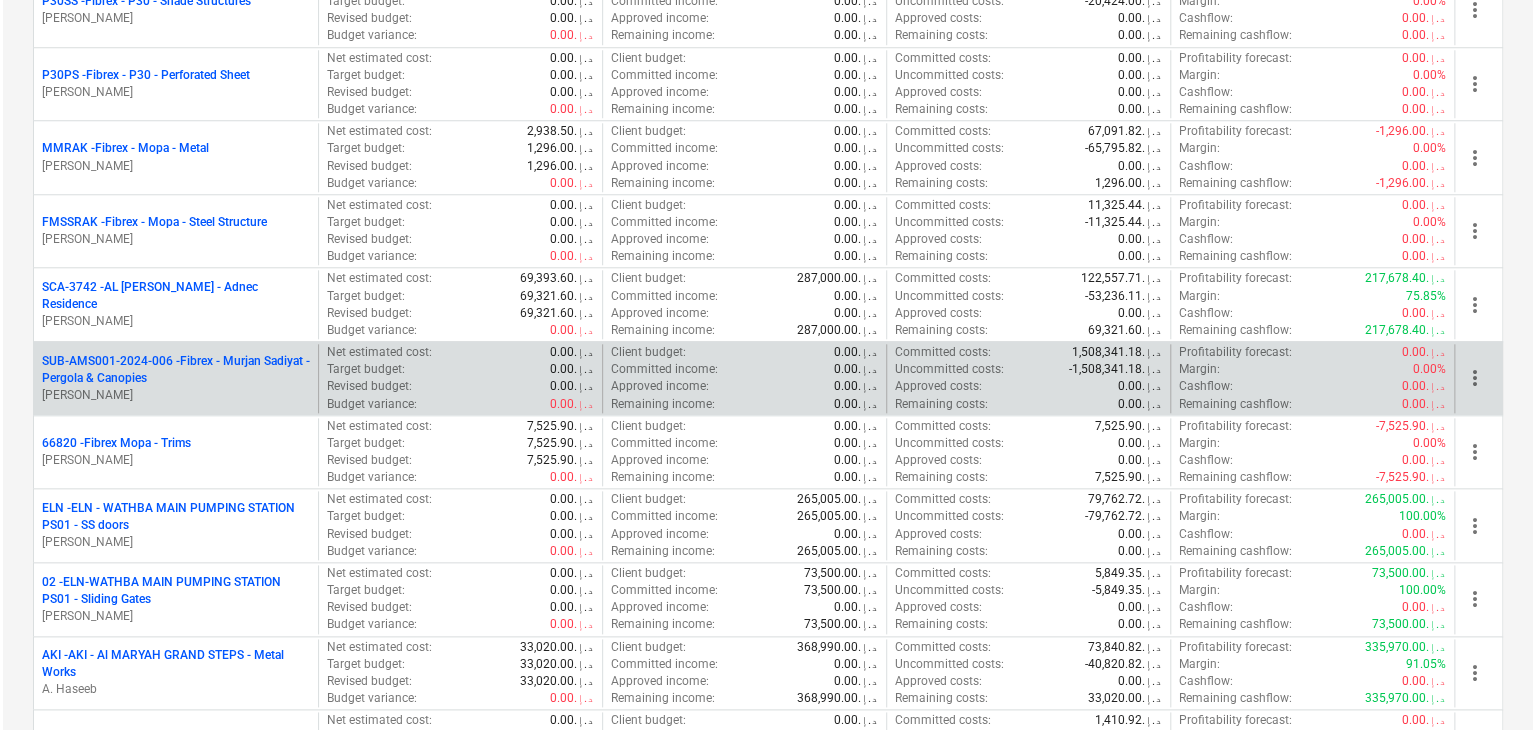 scroll, scrollTop: 0, scrollLeft: 0, axis: both 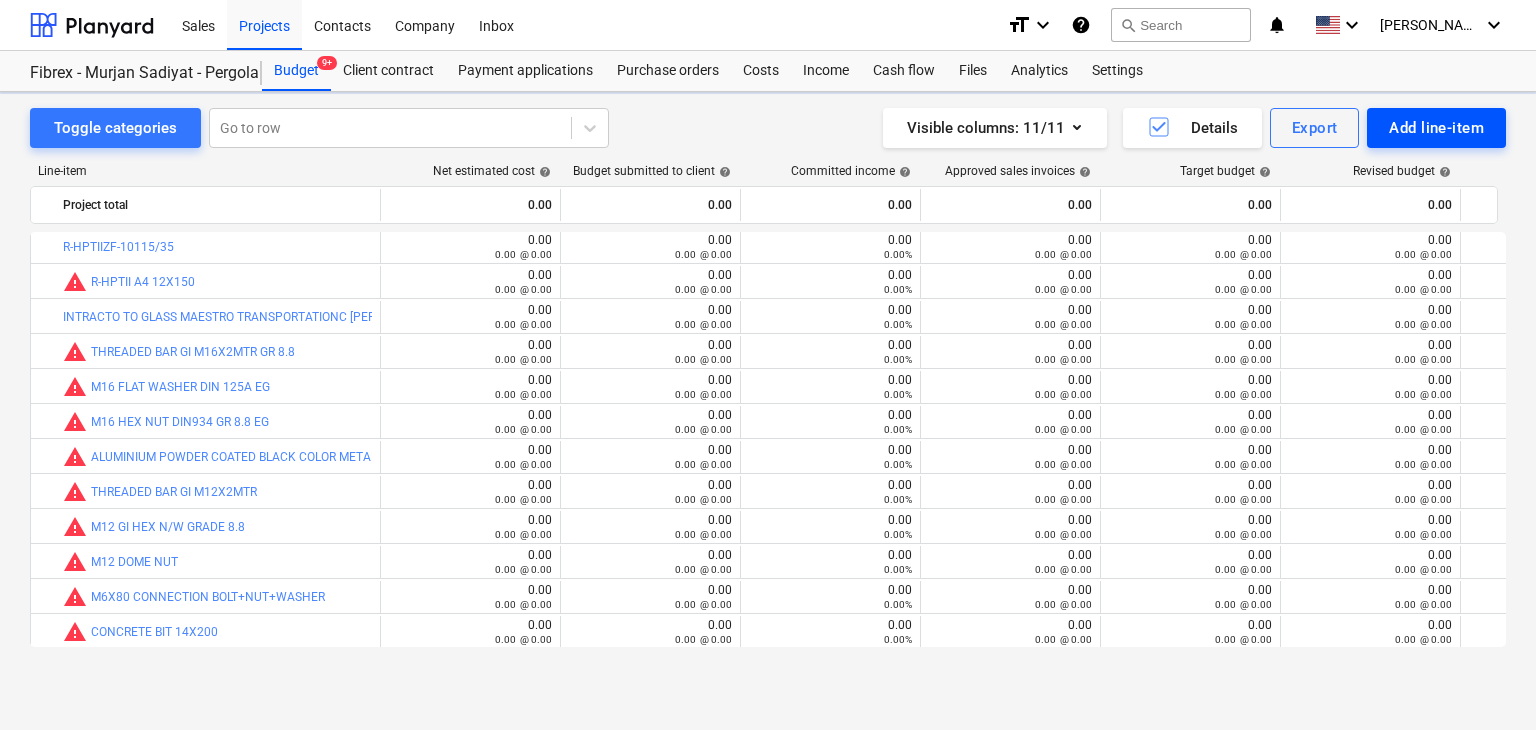 click on "Add line-item" at bounding box center [1436, 128] 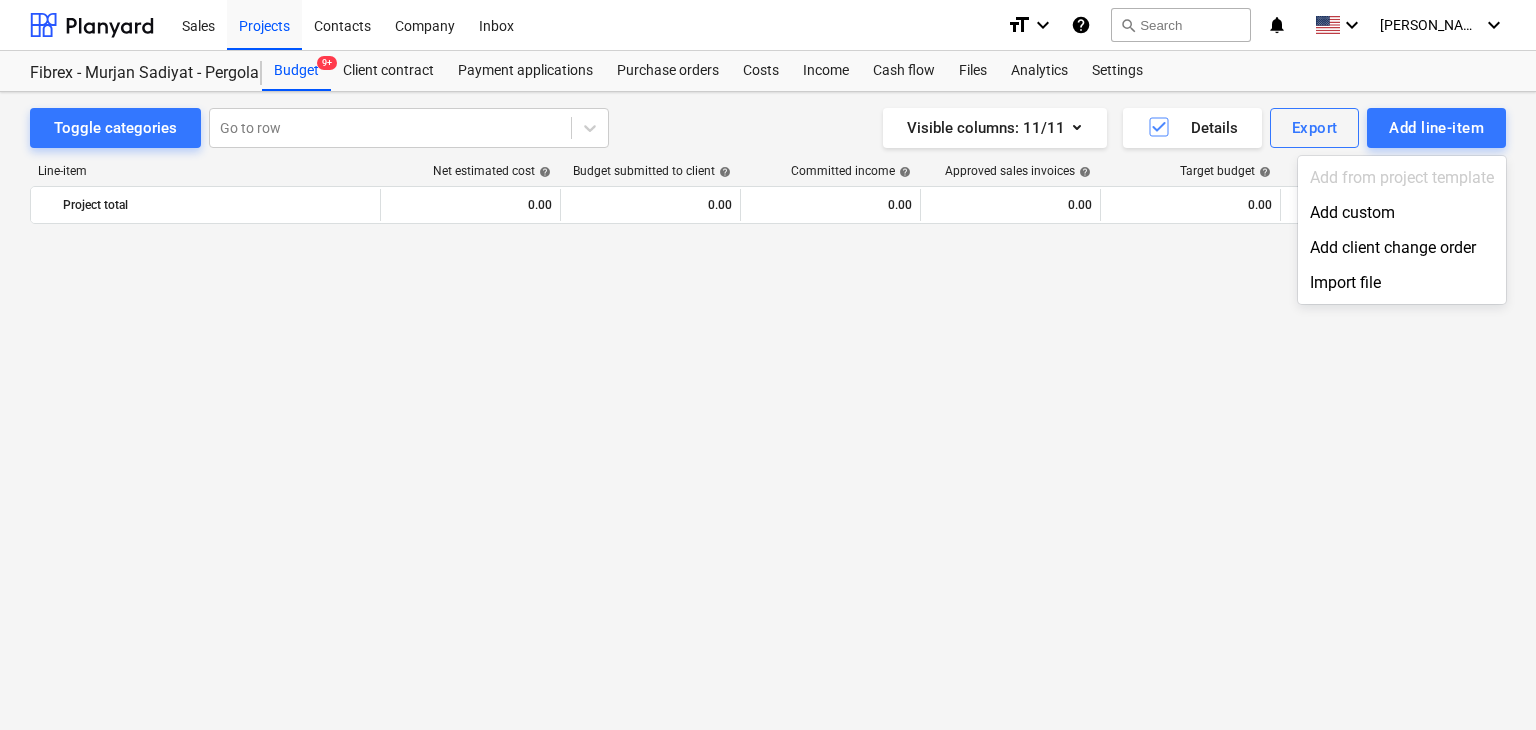 scroll, scrollTop: 8964, scrollLeft: 0, axis: vertical 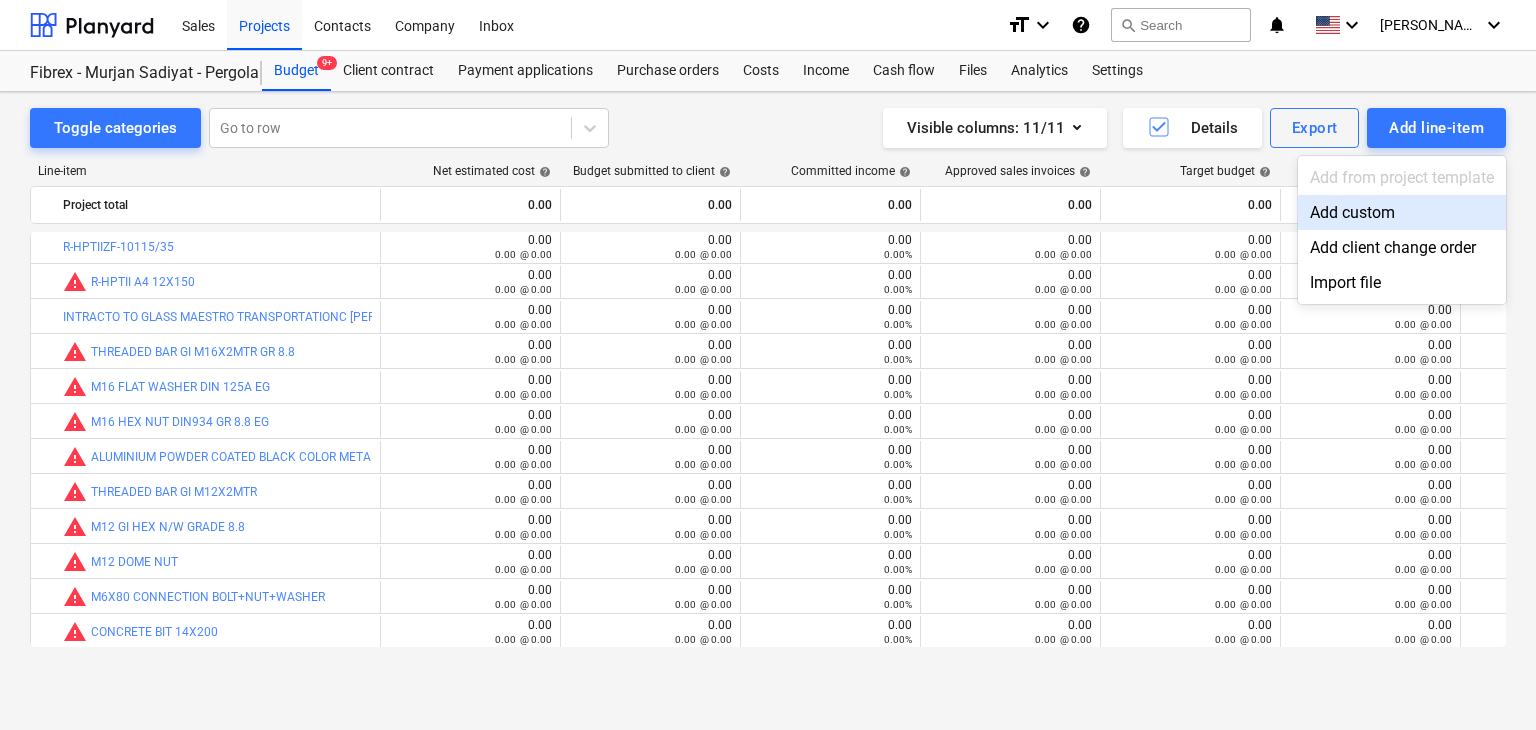 click on "Add custom" at bounding box center [1402, 212] 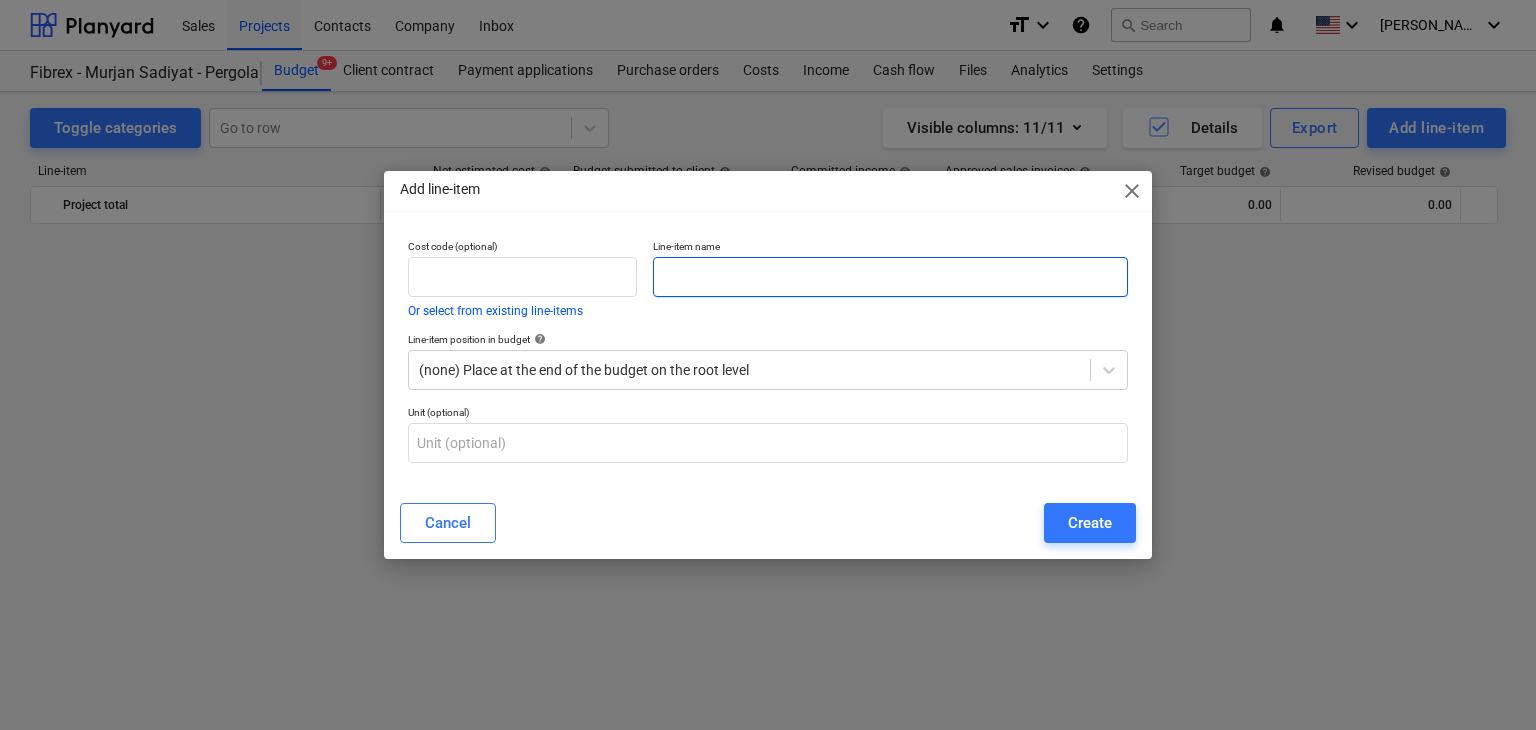 click at bounding box center (890, 277) 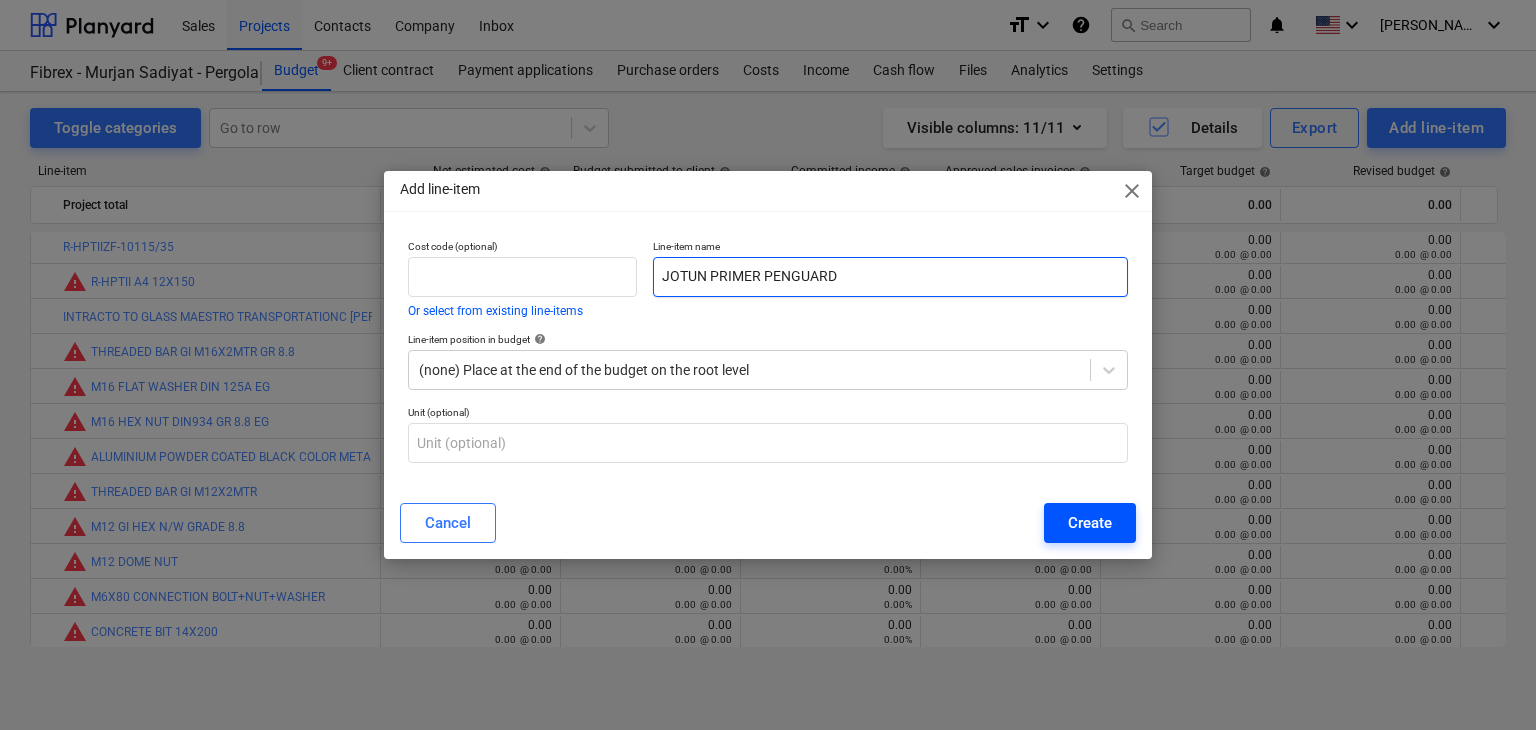 type on "JOTUN PRIMER PENGUARD" 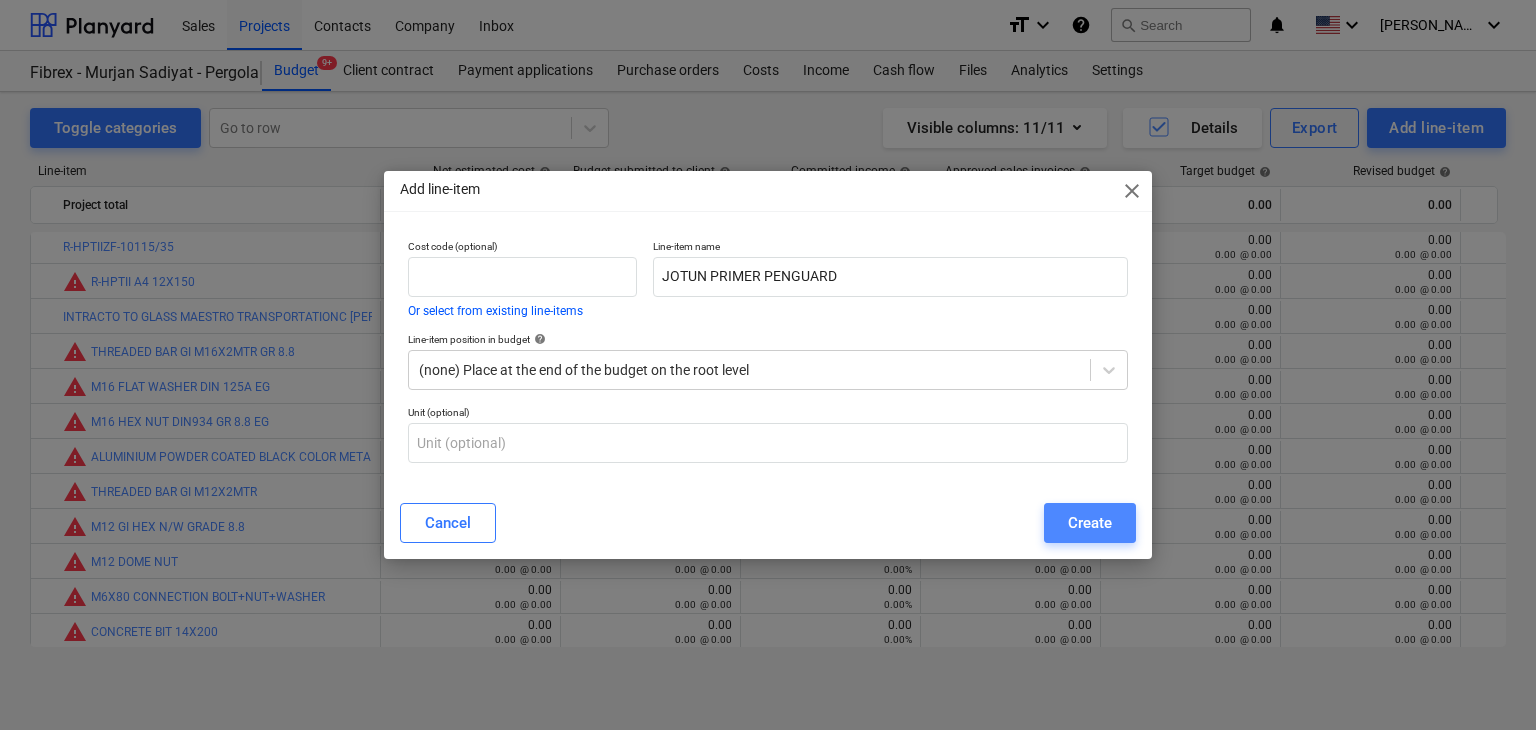 click on "Create" at bounding box center (1090, 523) 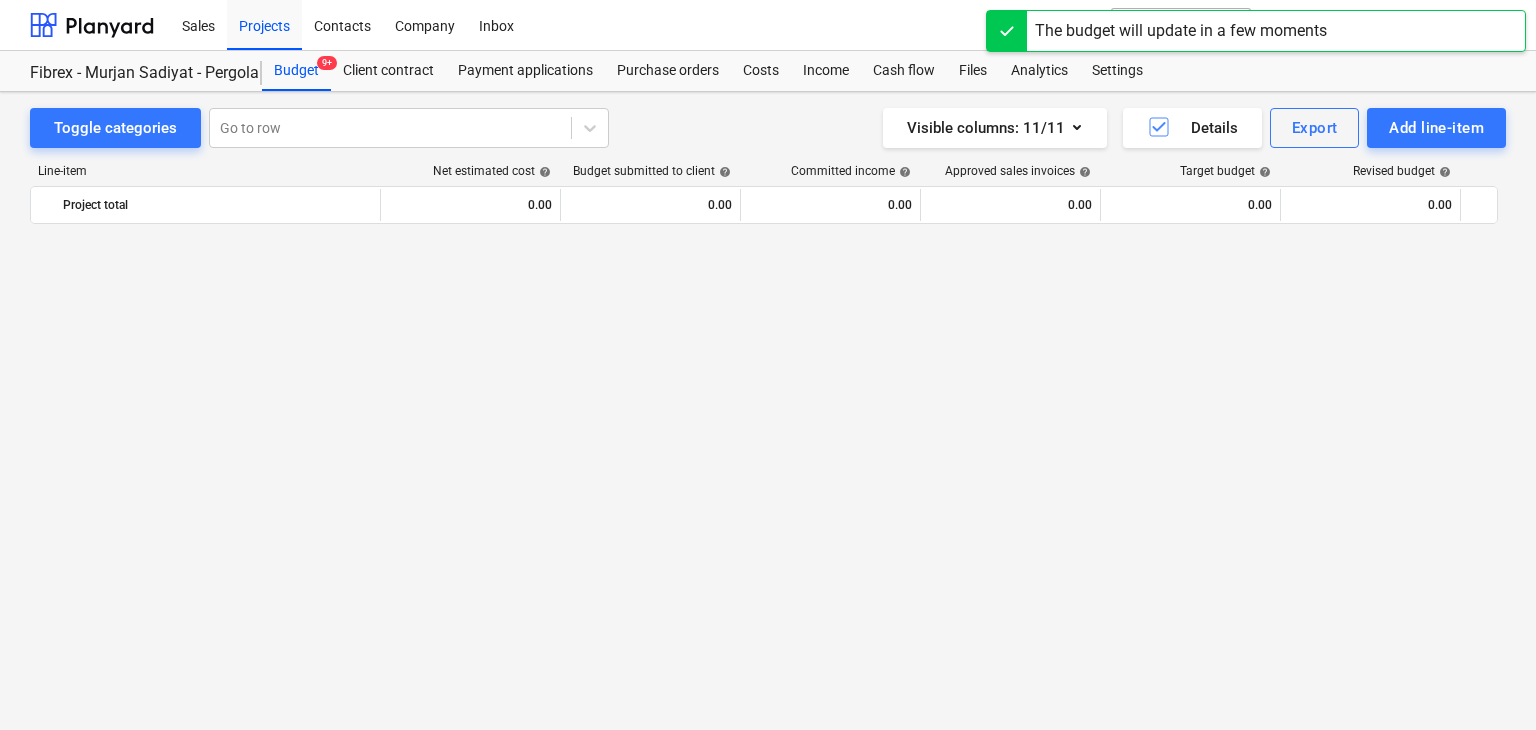 scroll, scrollTop: 8964, scrollLeft: 0, axis: vertical 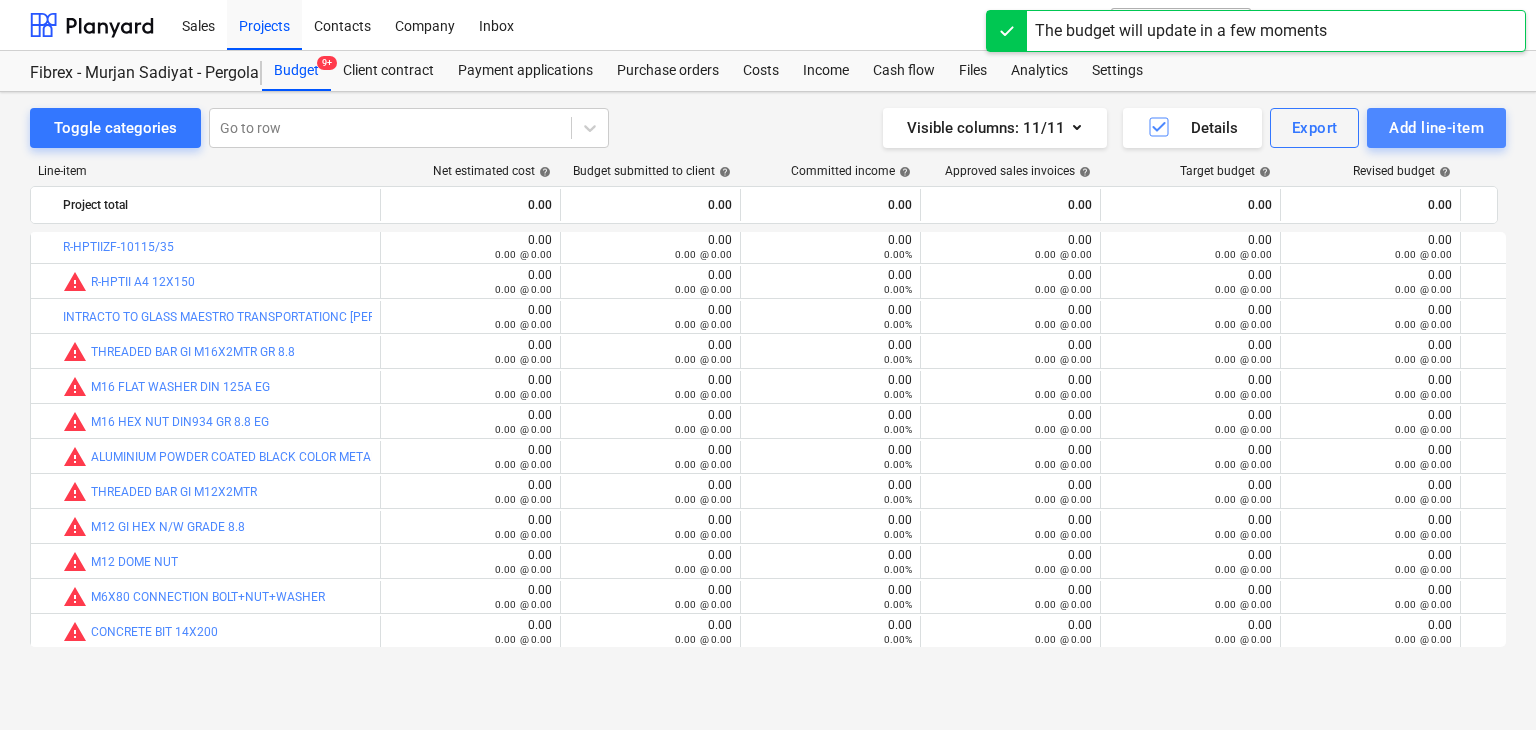 click on "Add line-item" at bounding box center [1436, 128] 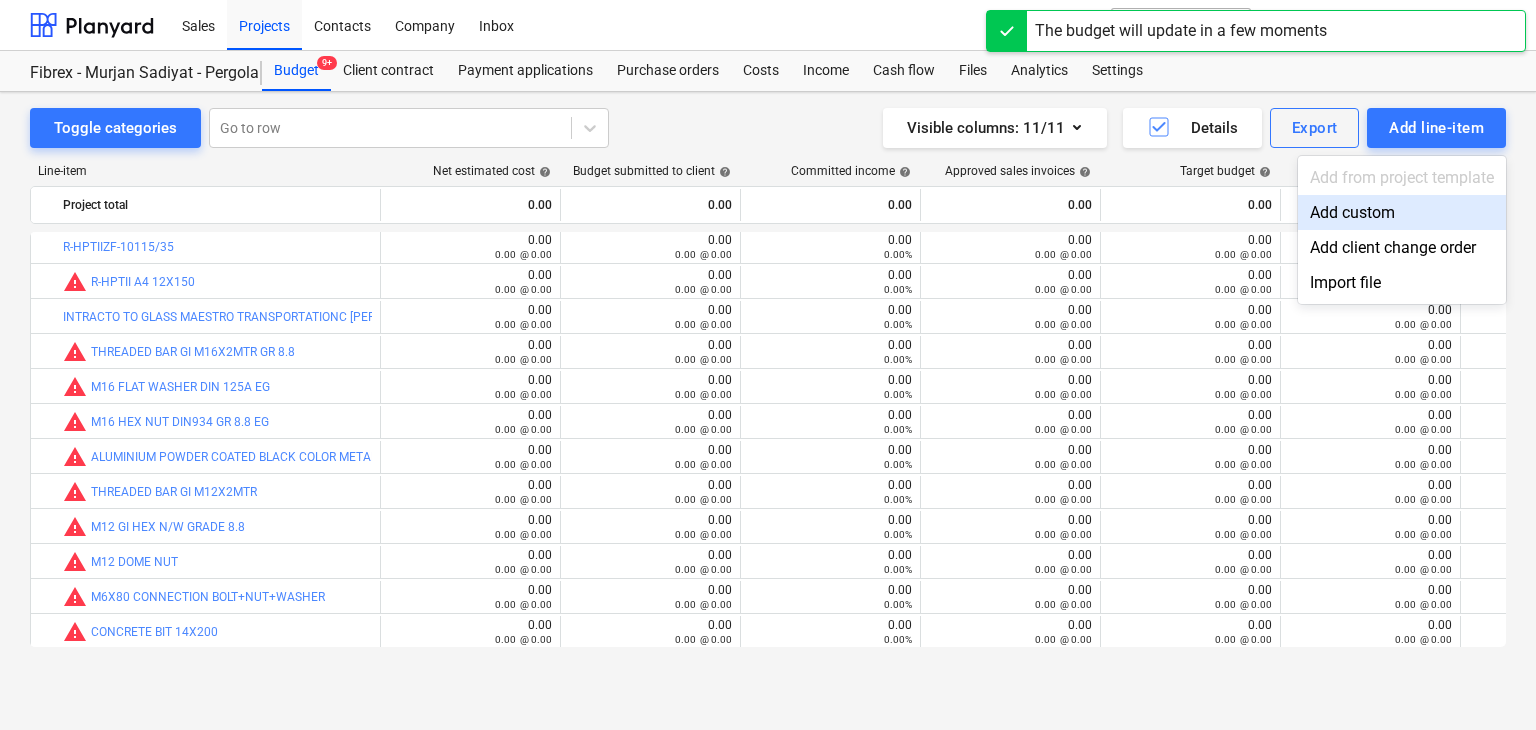 click on "Add custom" at bounding box center (1402, 212) 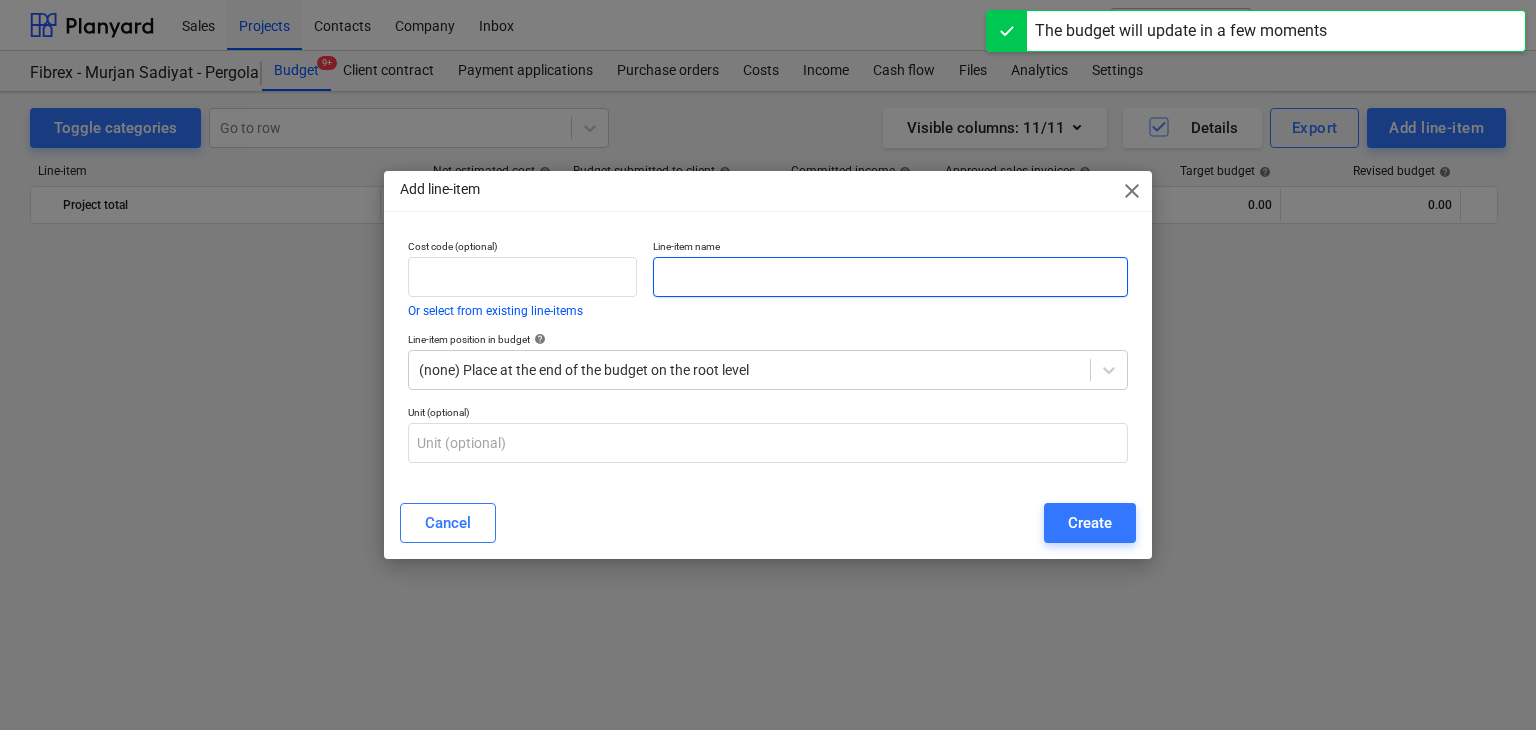 click at bounding box center (890, 277) 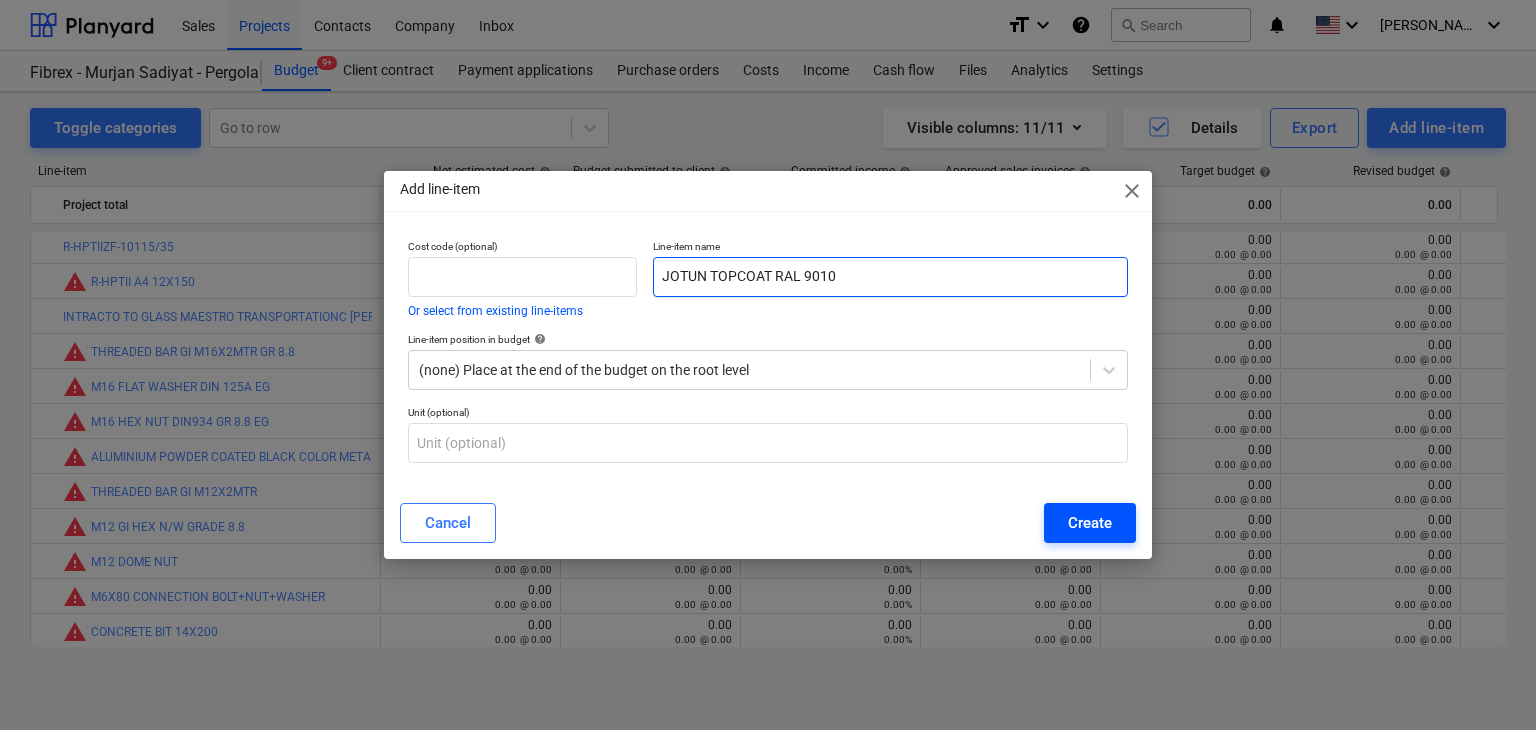 type on "JOTUN TOPCOAT RAL 9010" 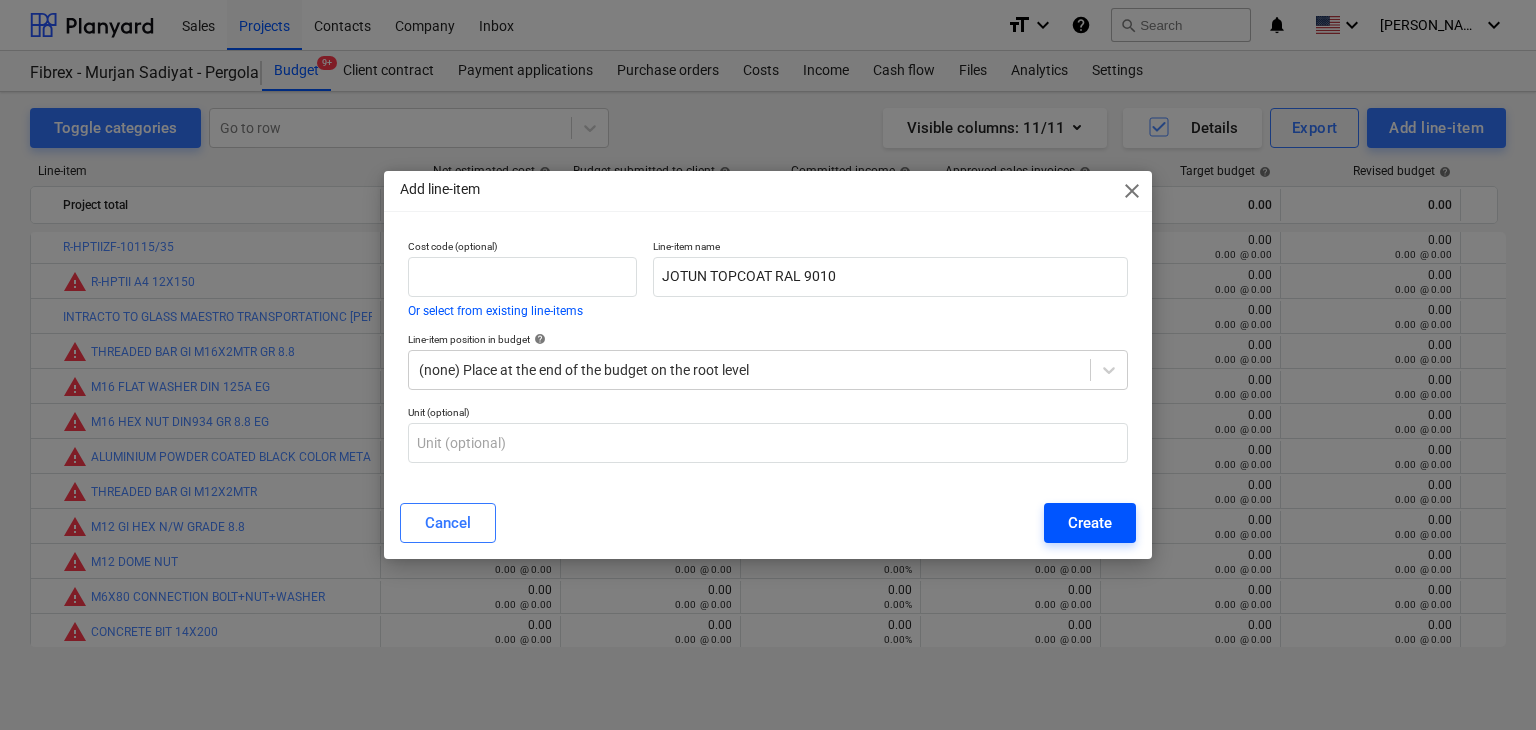 click on "Create" at bounding box center (1090, 523) 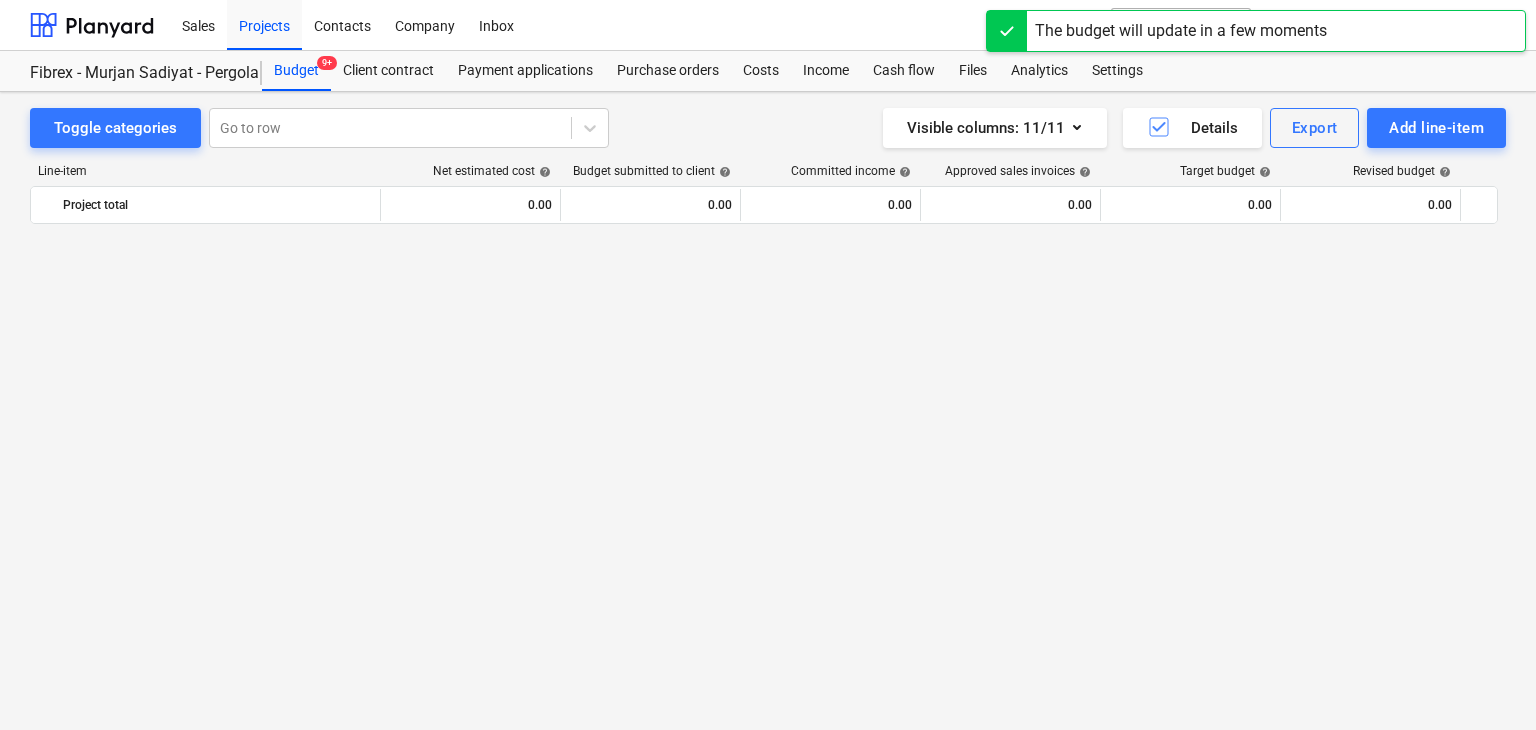 scroll, scrollTop: 8964, scrollLeft: 0, axis: vertical 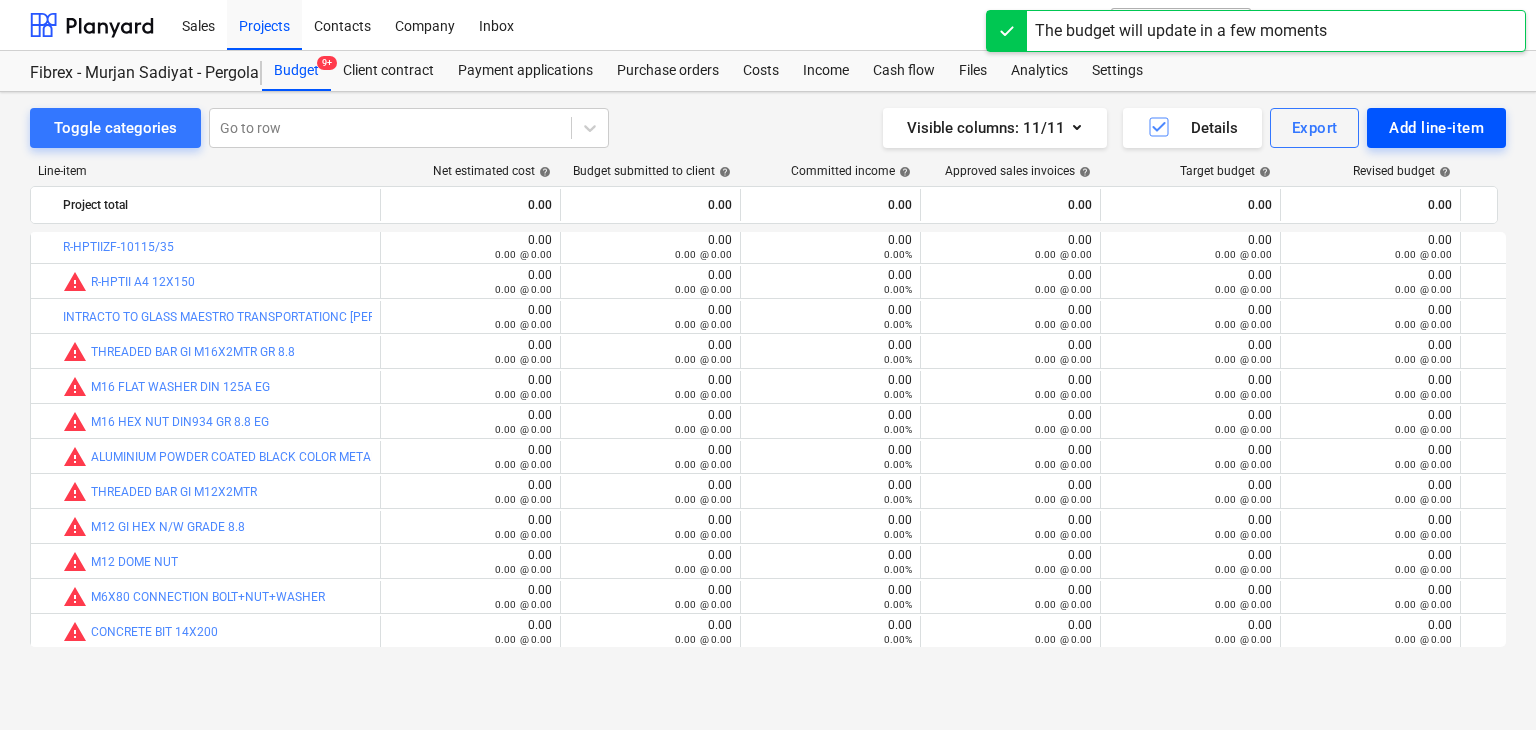 click on "Add line-item" at bounding box center (1436, 128) 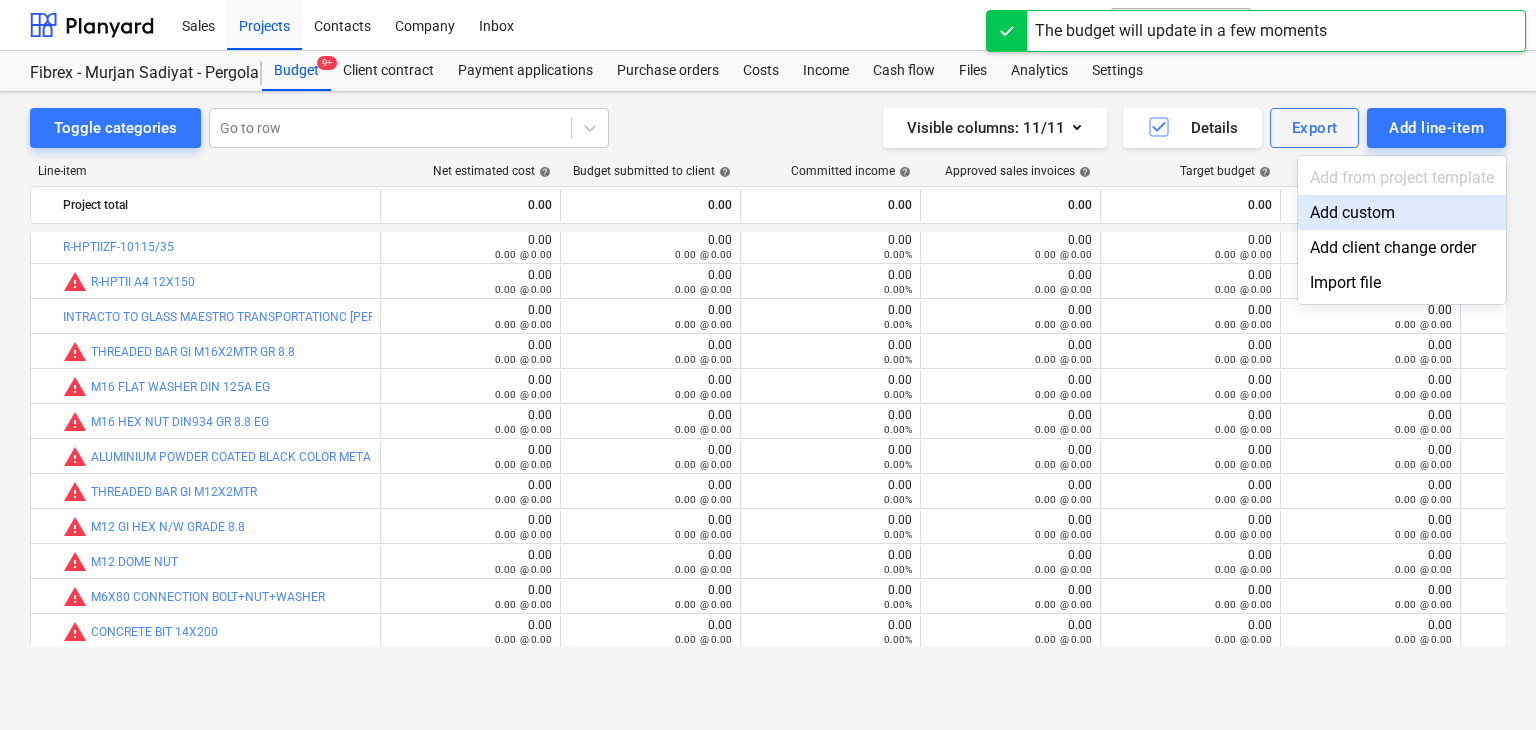 click on "Add custom" at bounding box center (1402, 212) 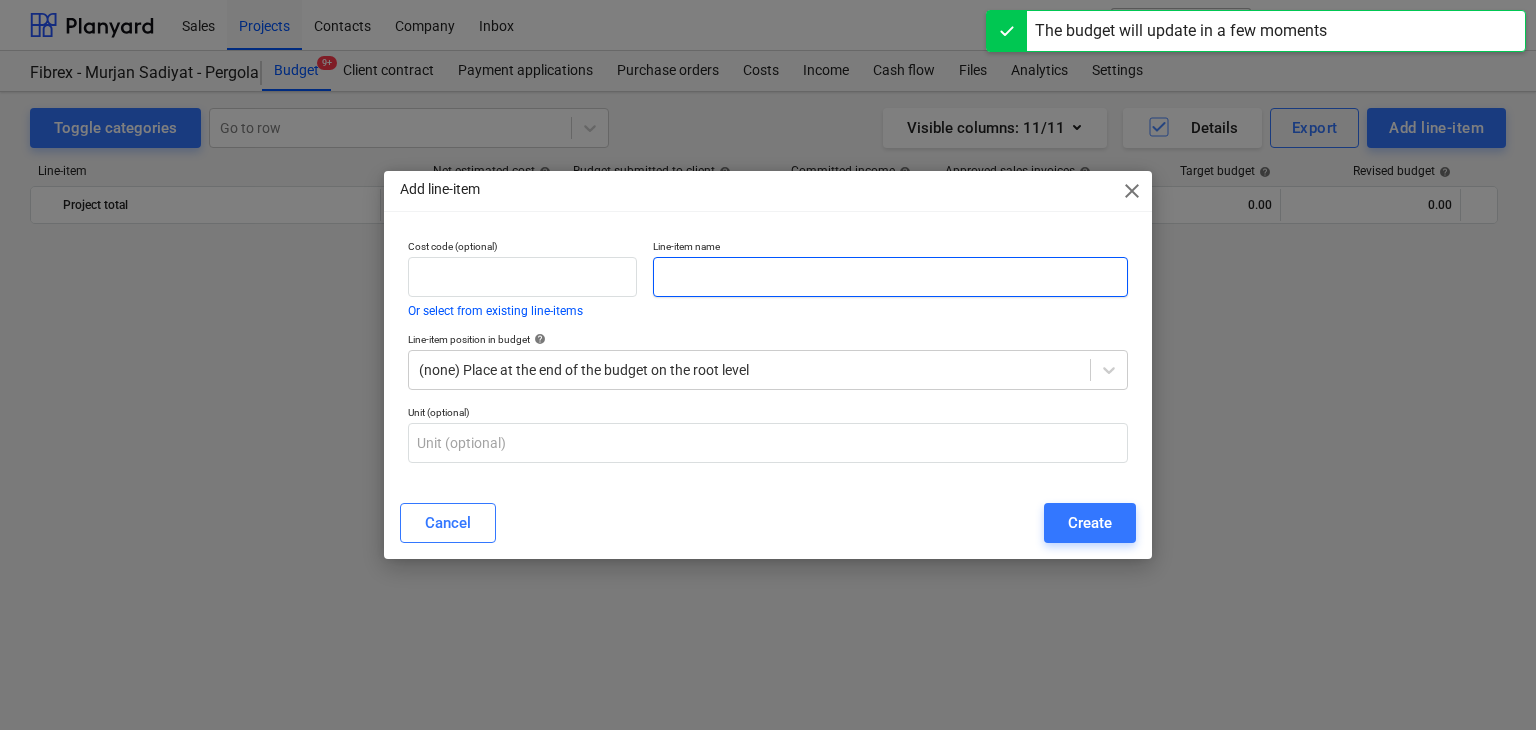 click at bounding box center (890, 277) 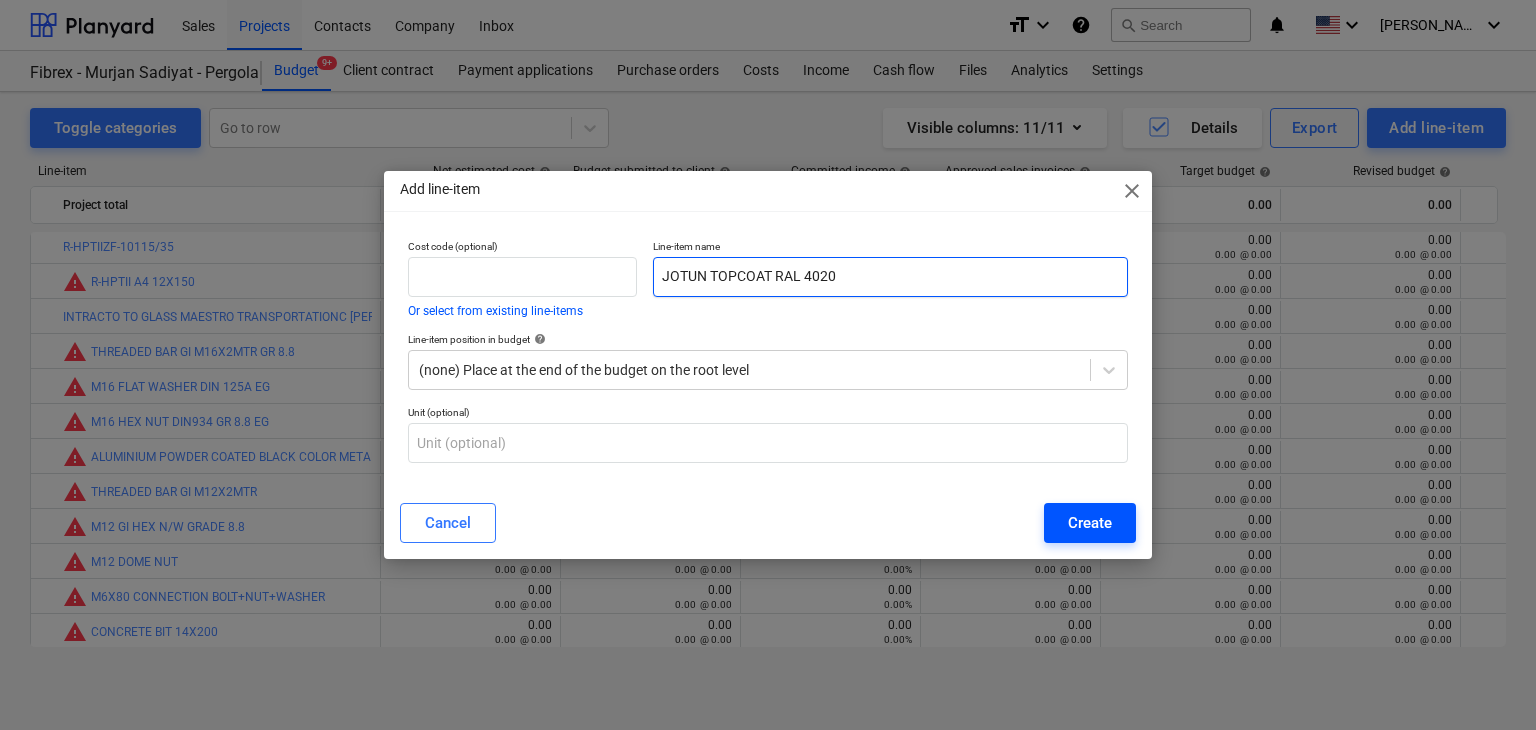 type on "JOTUN TOPCOAT RAL 4020" 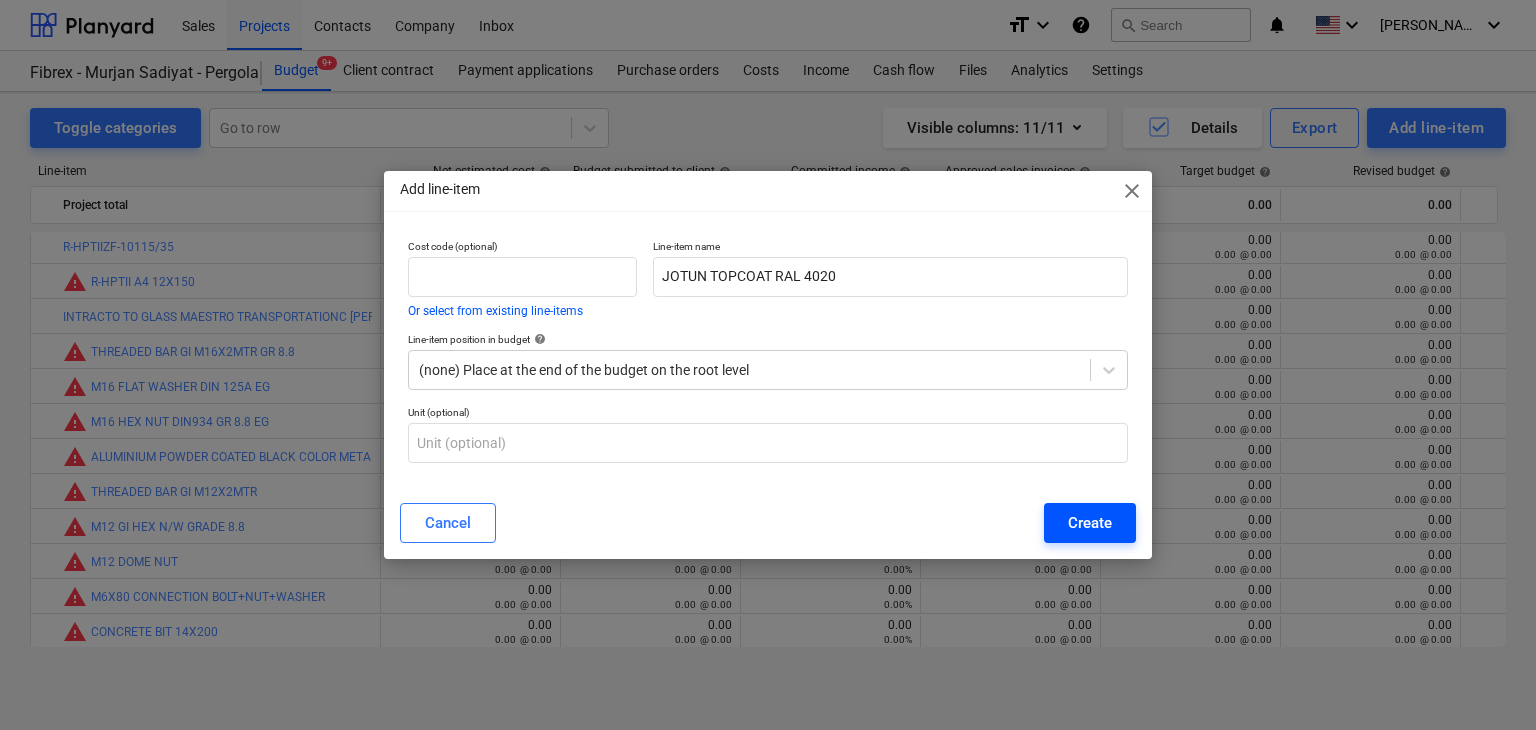 click on "Create" at bounding box center (1090, 523) 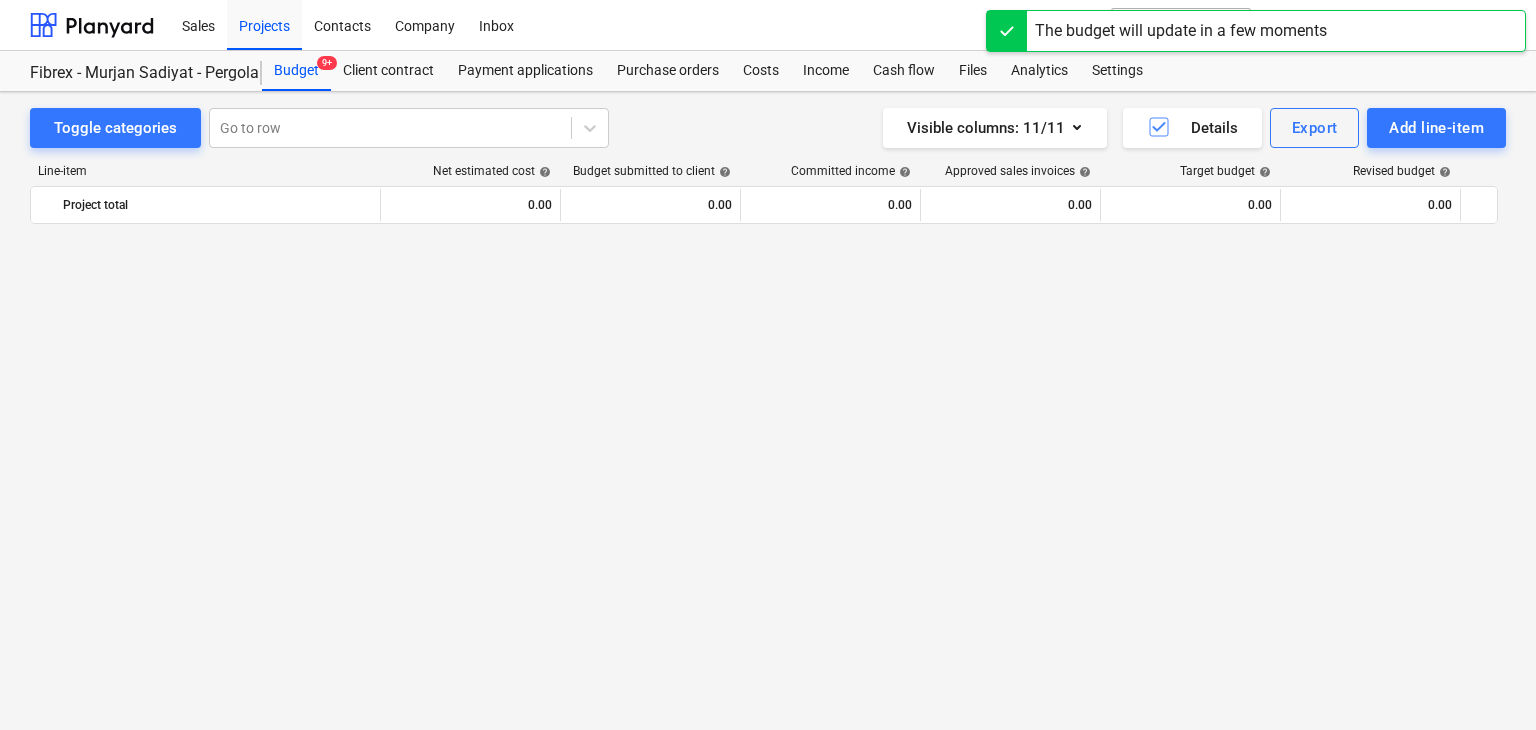 scroll, scrollTop: 8964, scrollLeft: 0, axis: vertical 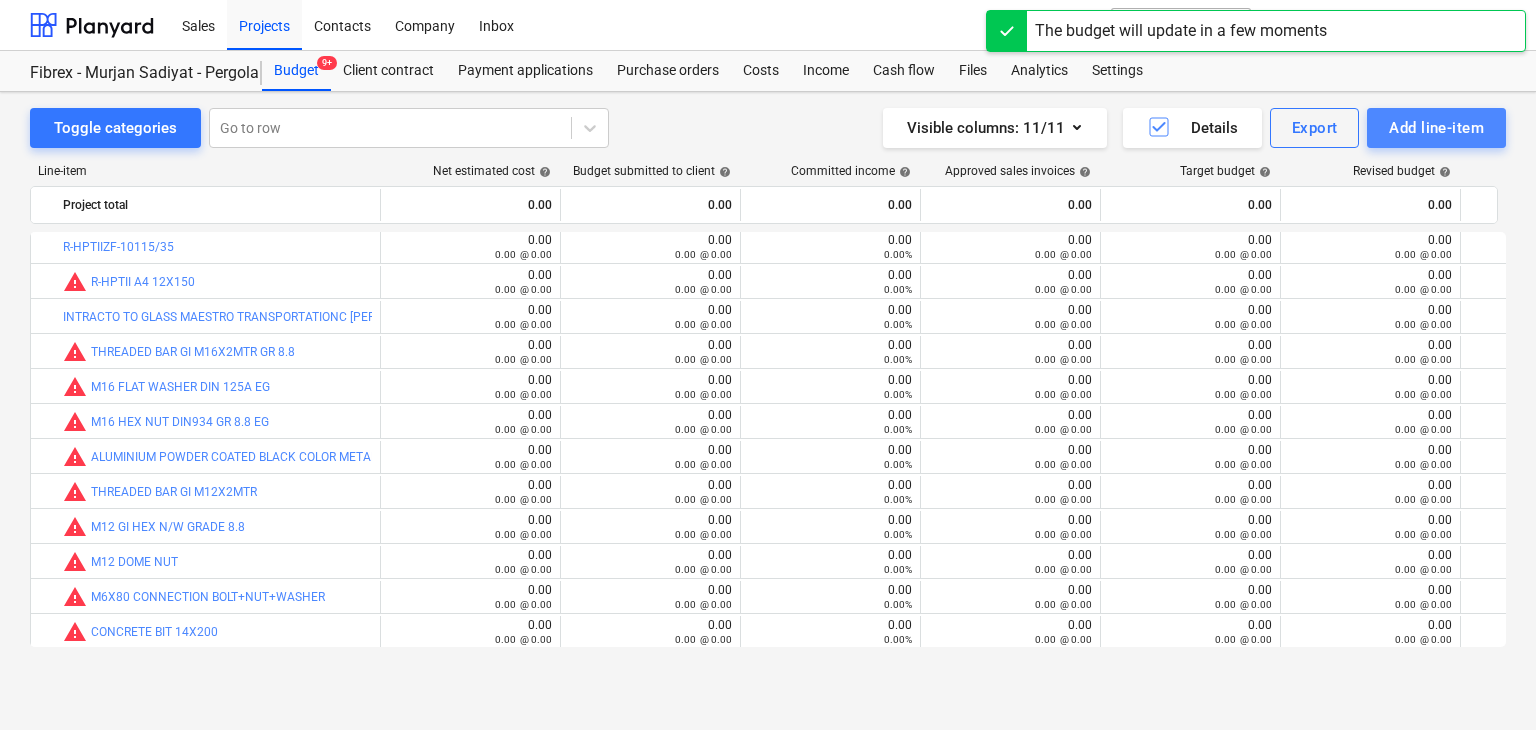 click on "Add line-item" at bounding box center [1436, 128] 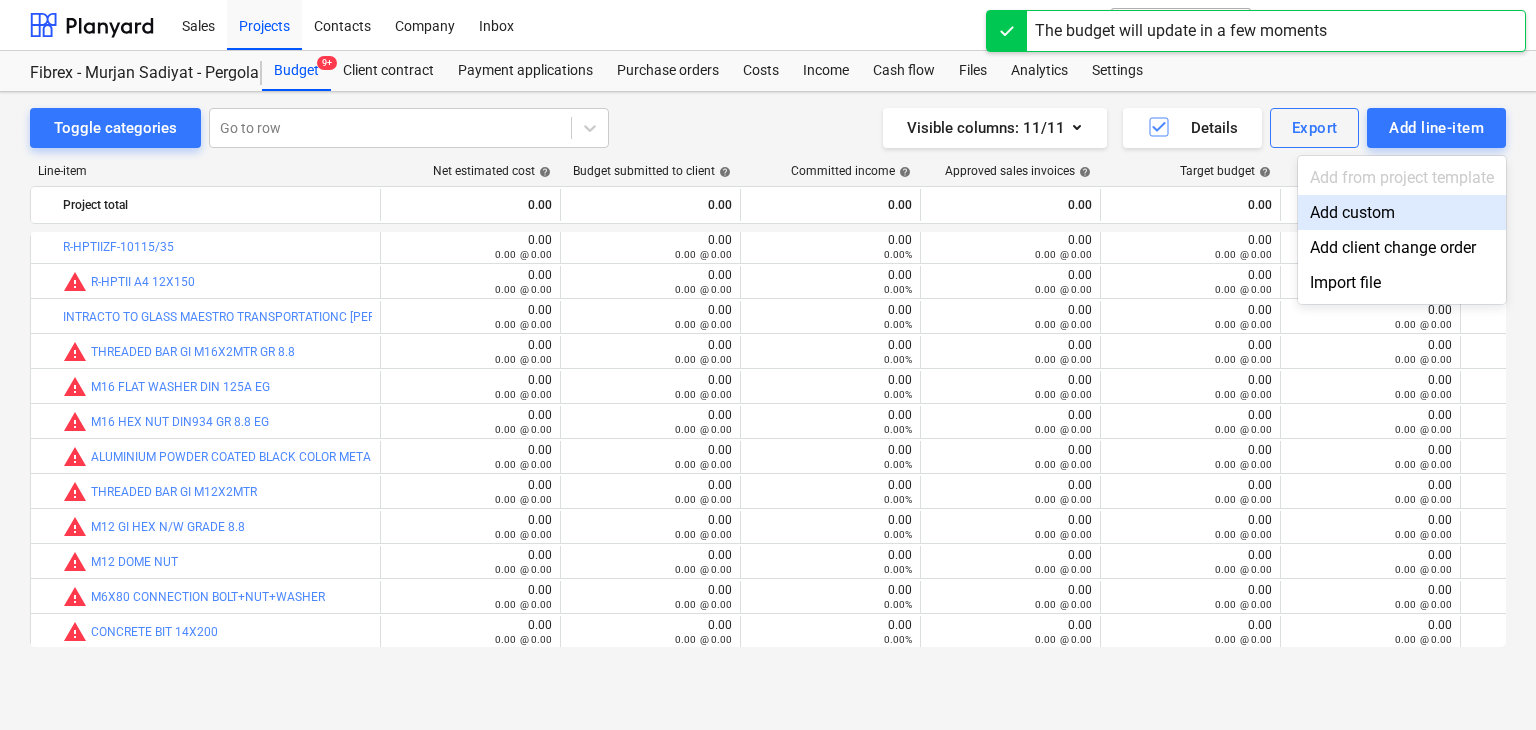 click on "Add custom" at bounding box center (1402, 212) 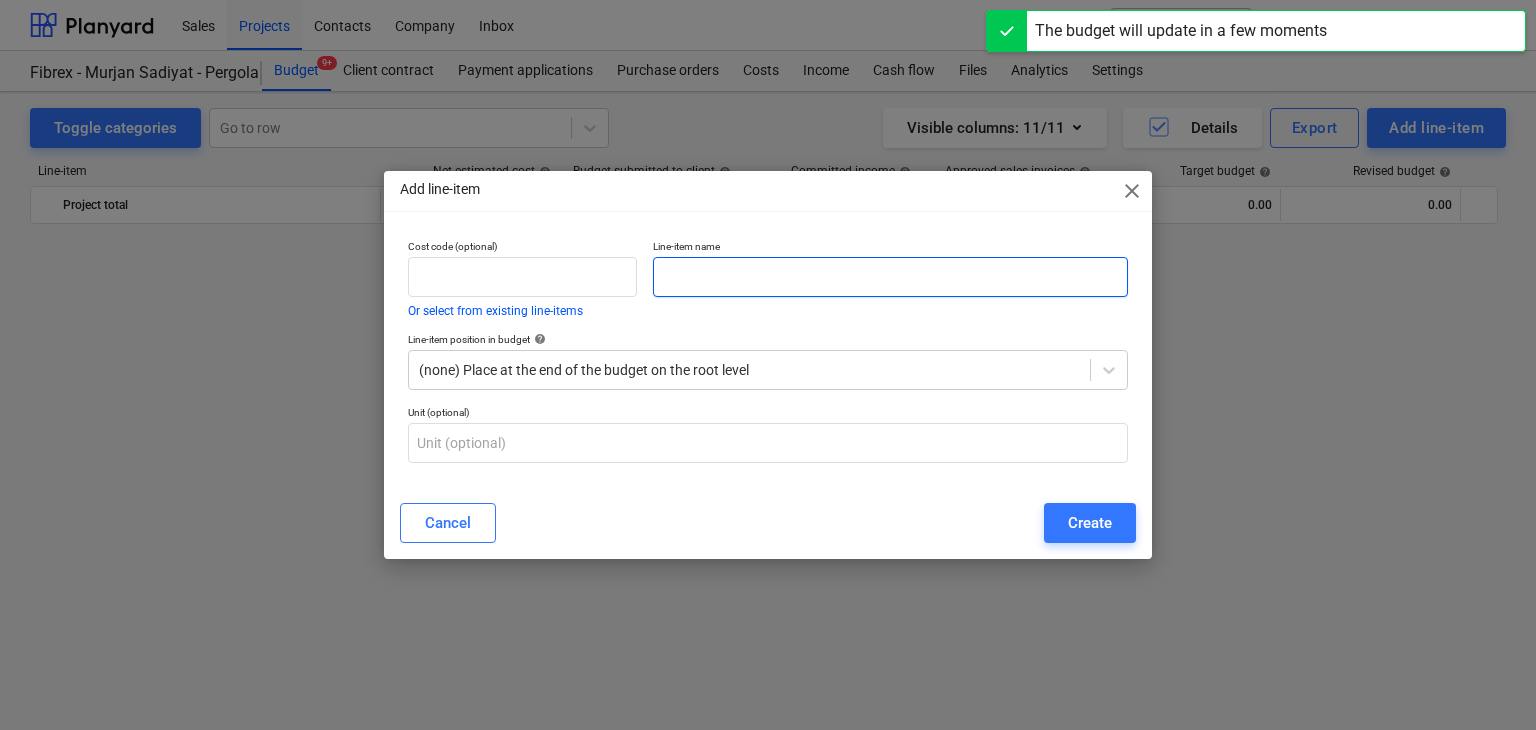 click at bounding box center (890, 277) 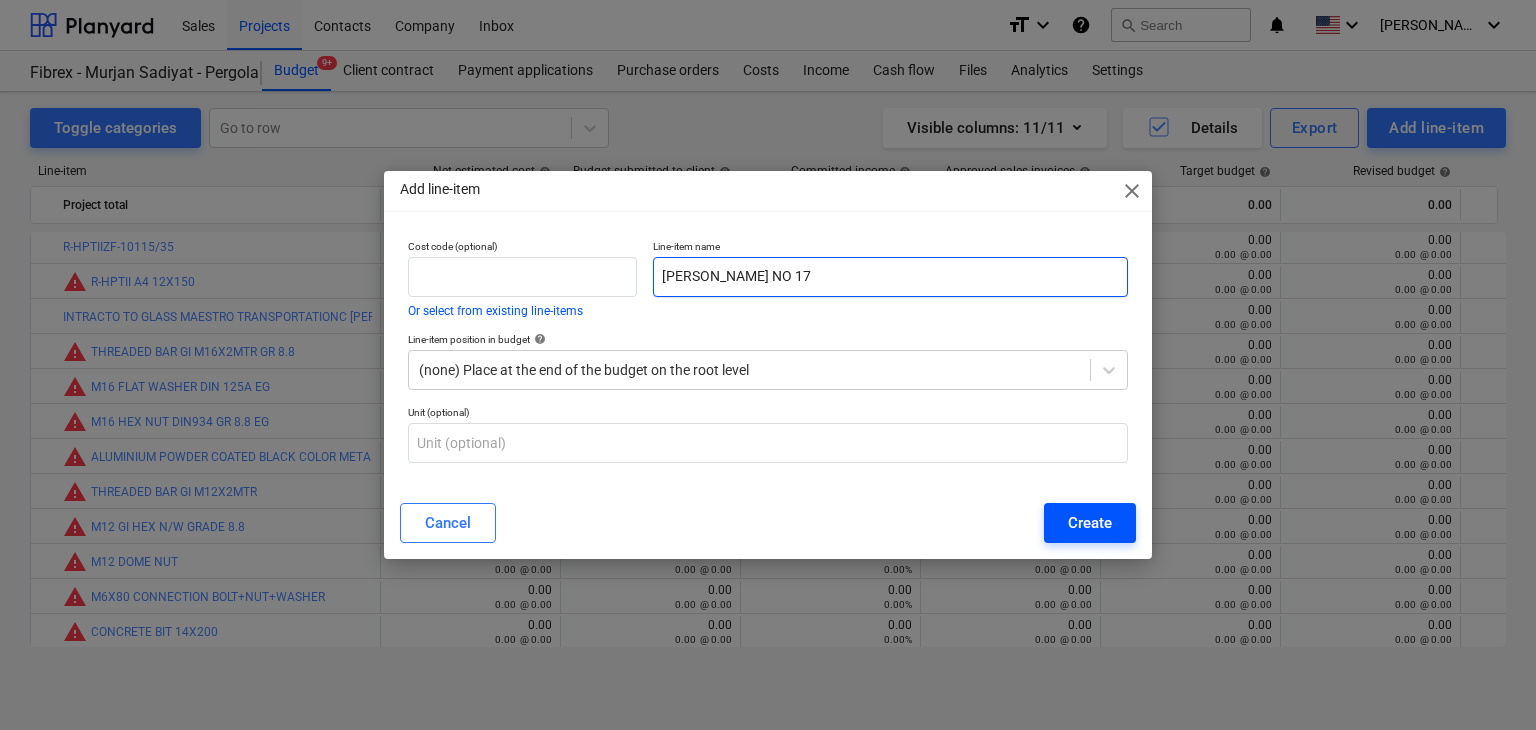 type on "[PERSON_NAME] NO 17" 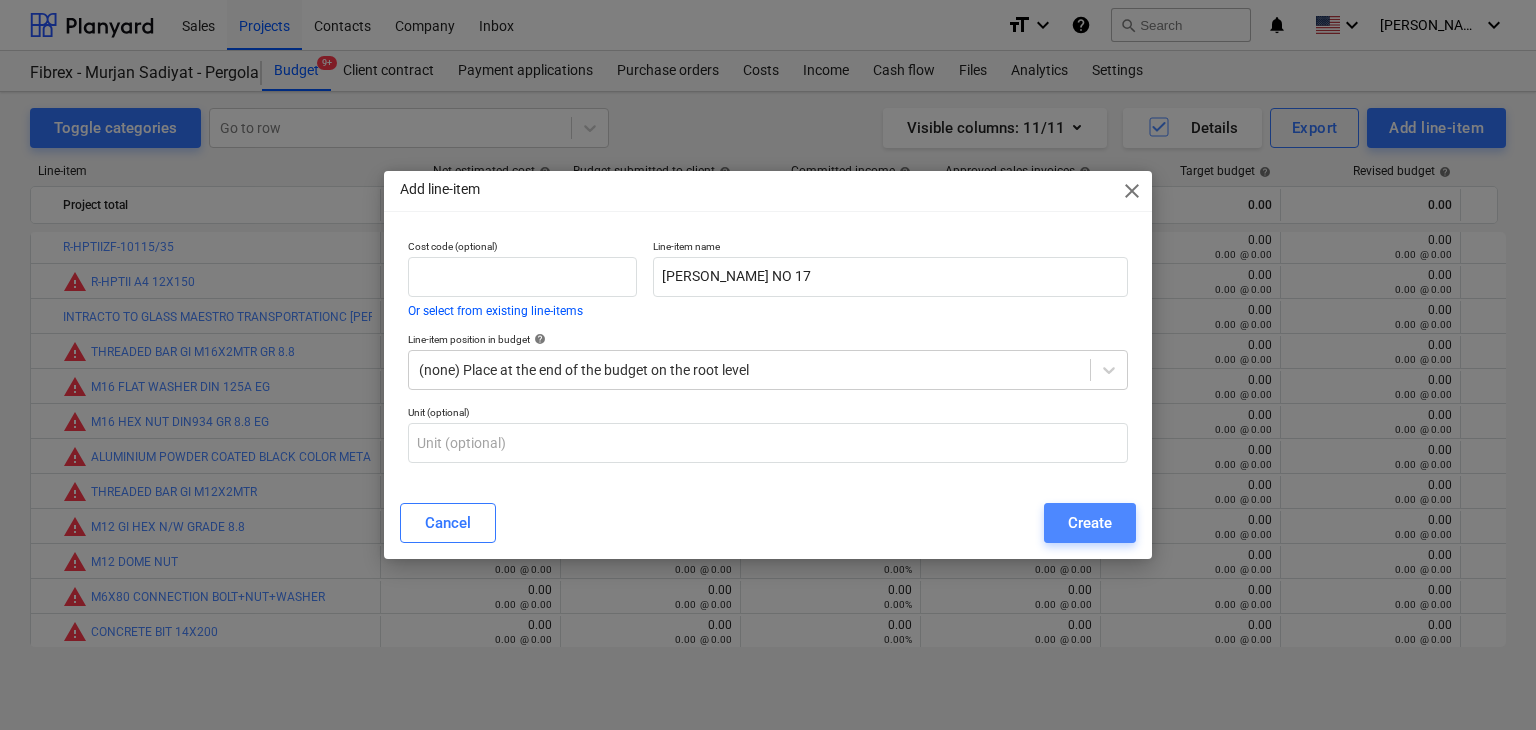 click on "Create" at bounding box center [1090, 523] 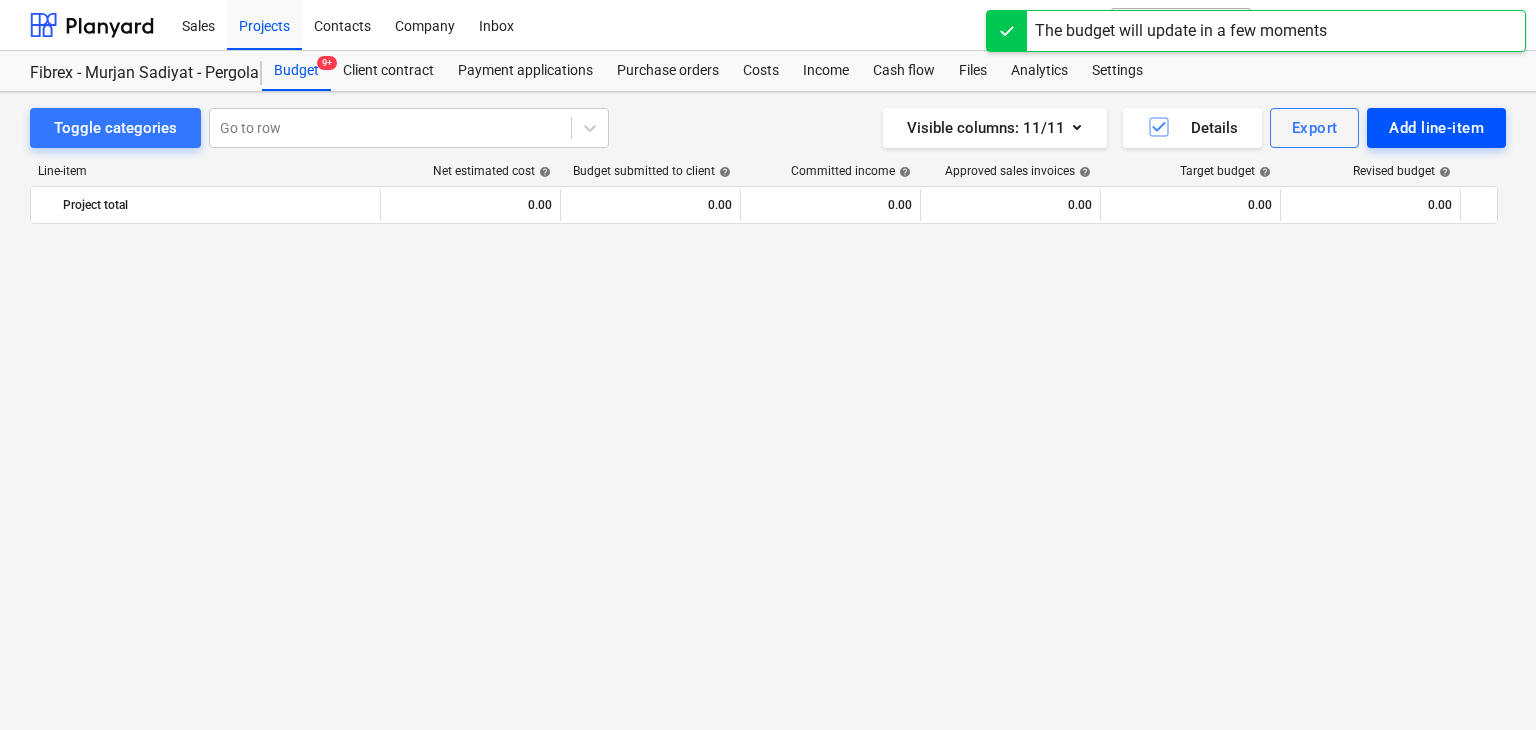 scroll, scrollTop: 8964, scrollLeft: 0, axis: vertical 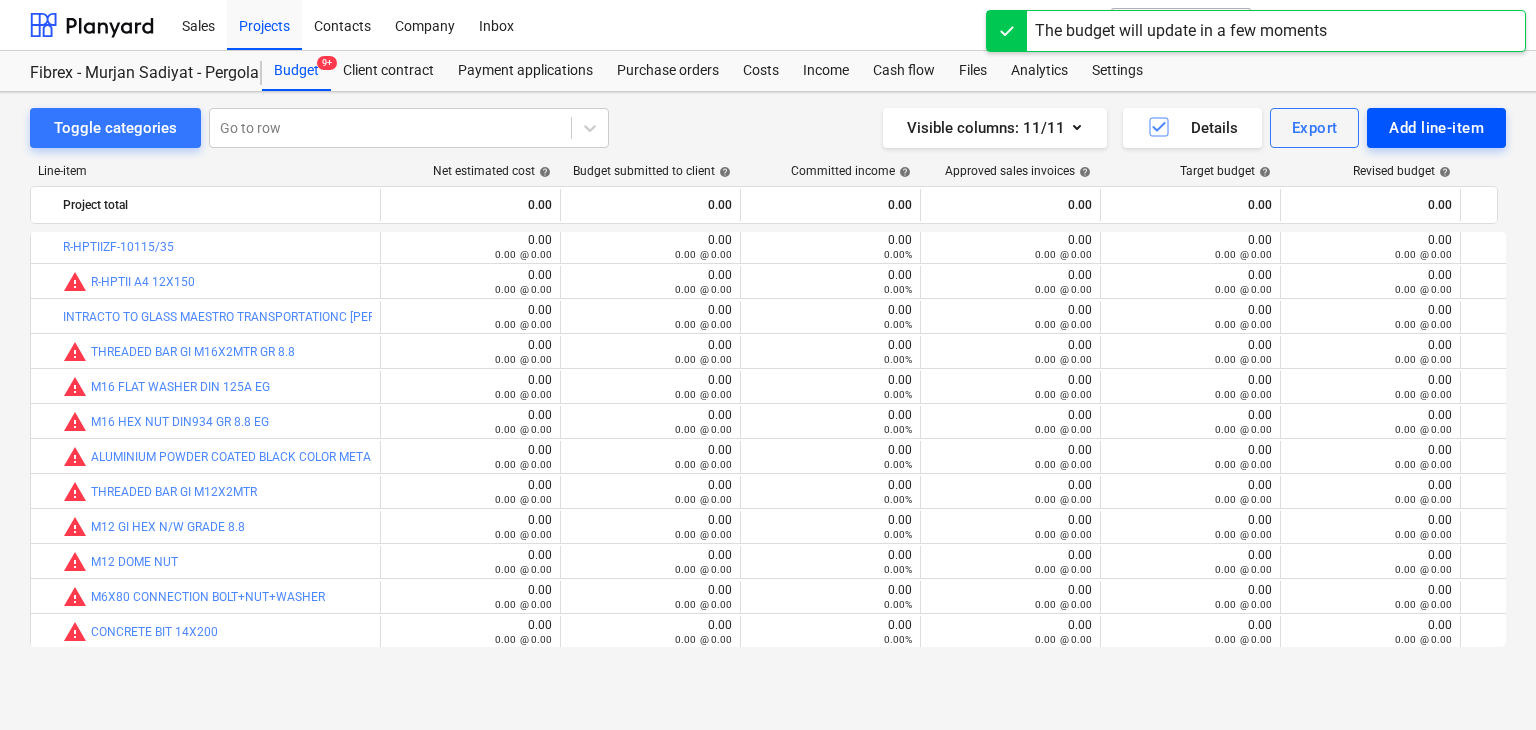 click on "Add line-item" at bounding box center (1436, 128) 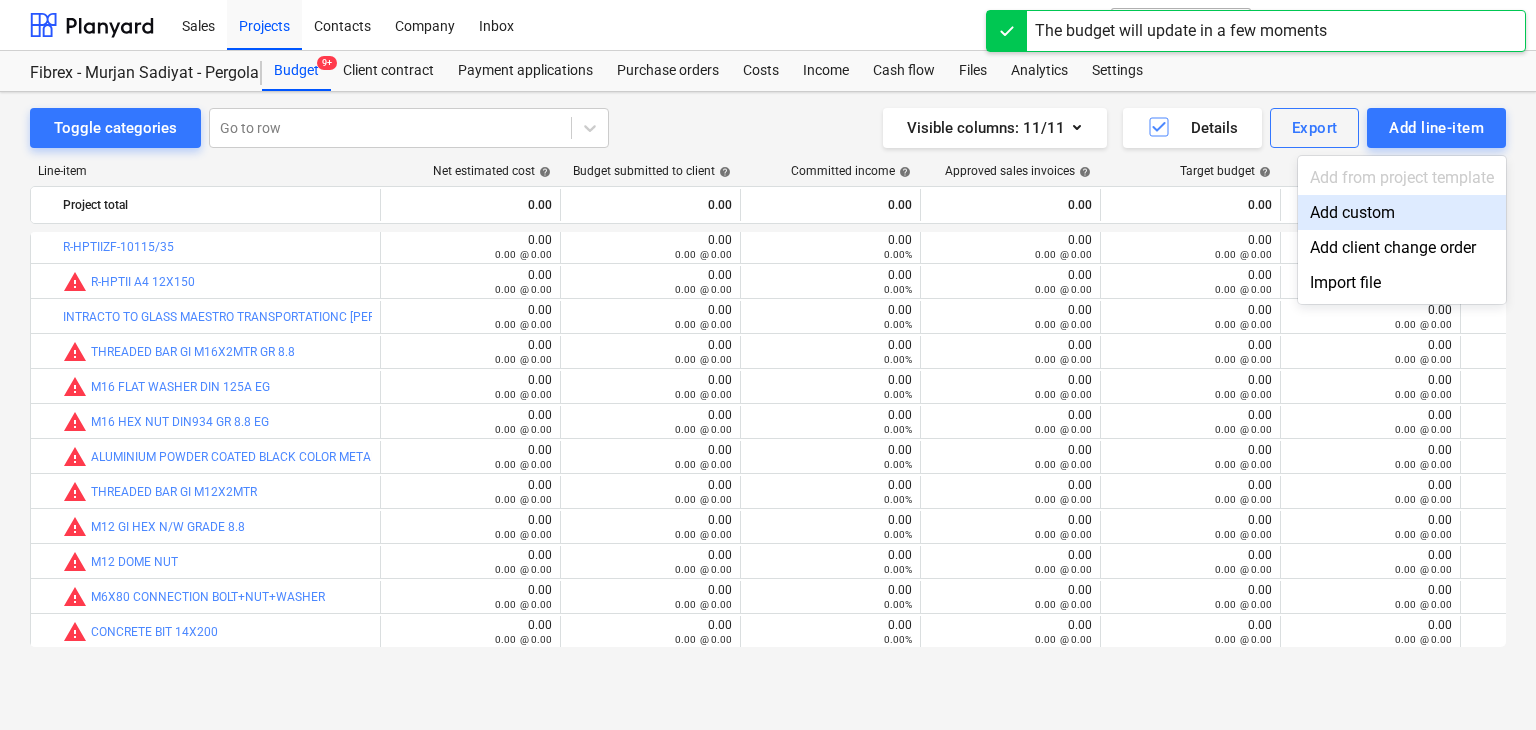 click on "Add custom" at bounding box center [1402, 212] 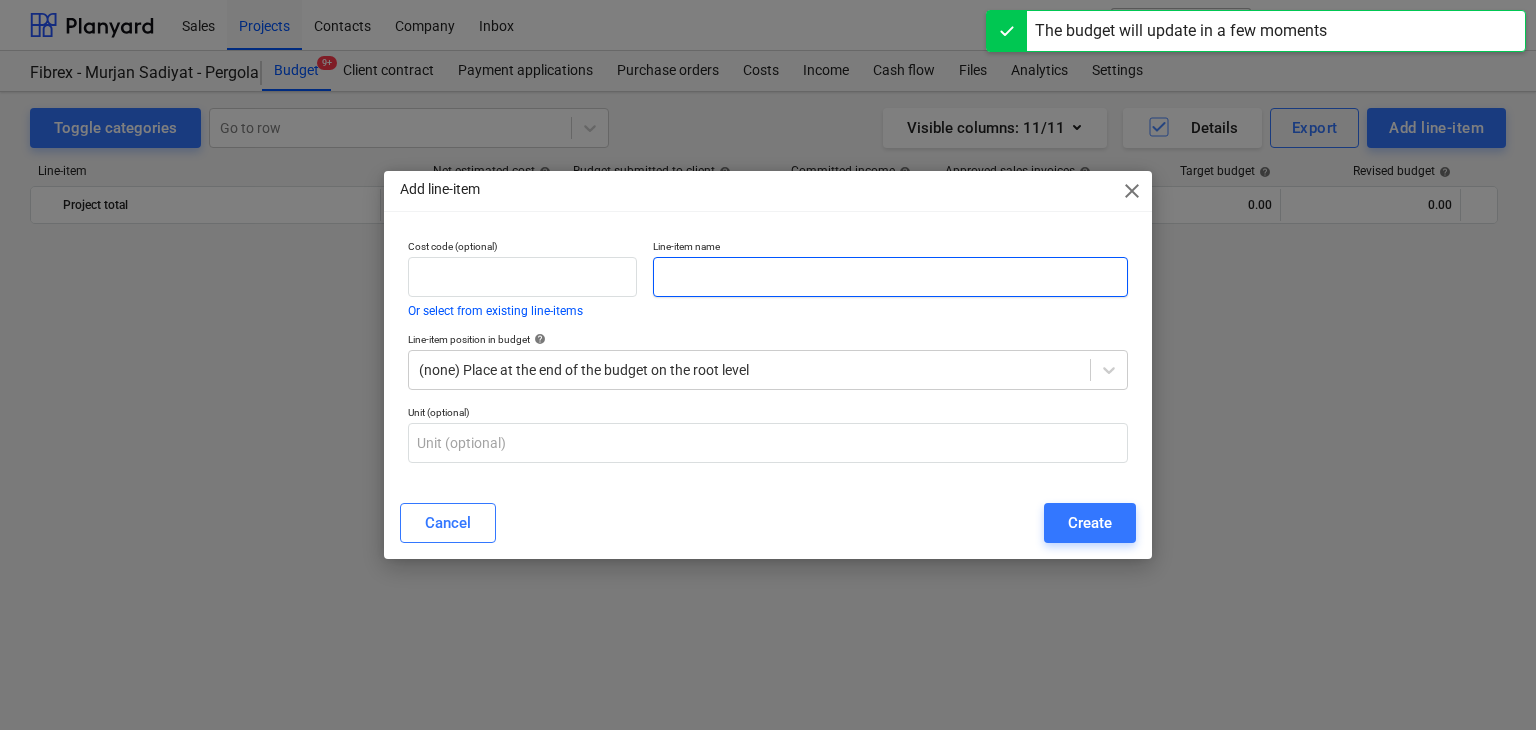 scroll, scrollTop: 8964, scrollLeft: 0, axis: vertical 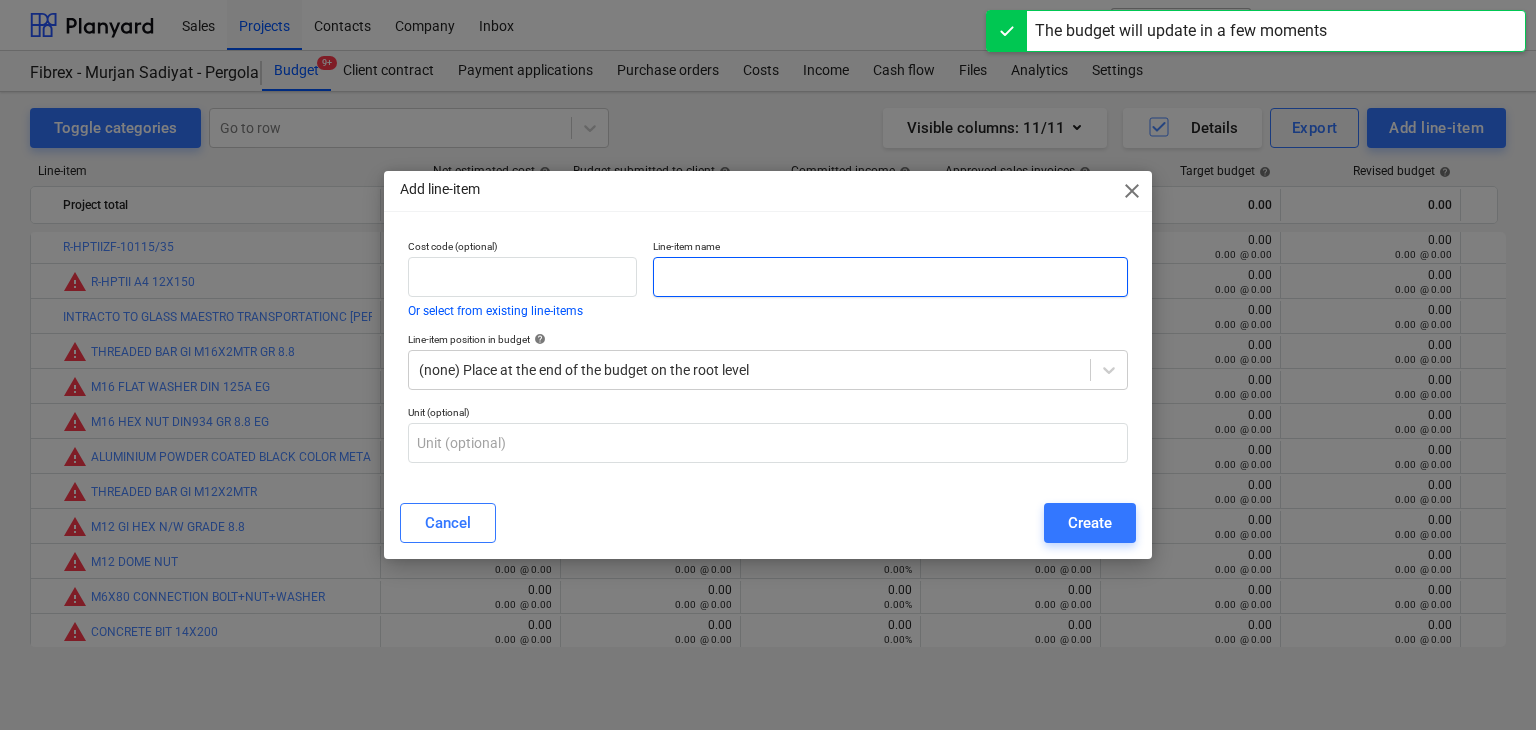 click at bounding box center (890, 277) 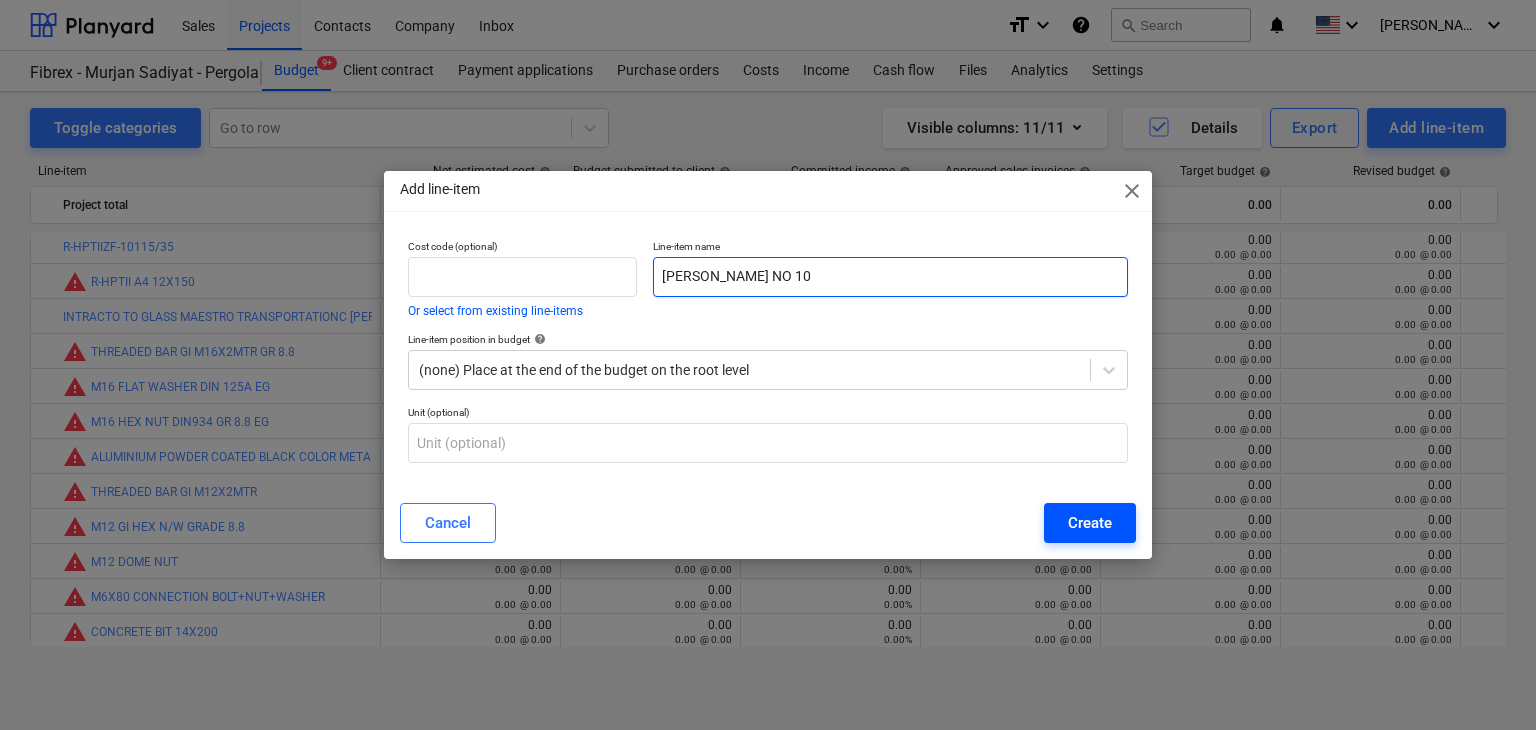 type on "[PERSON_NAME] NO 10" 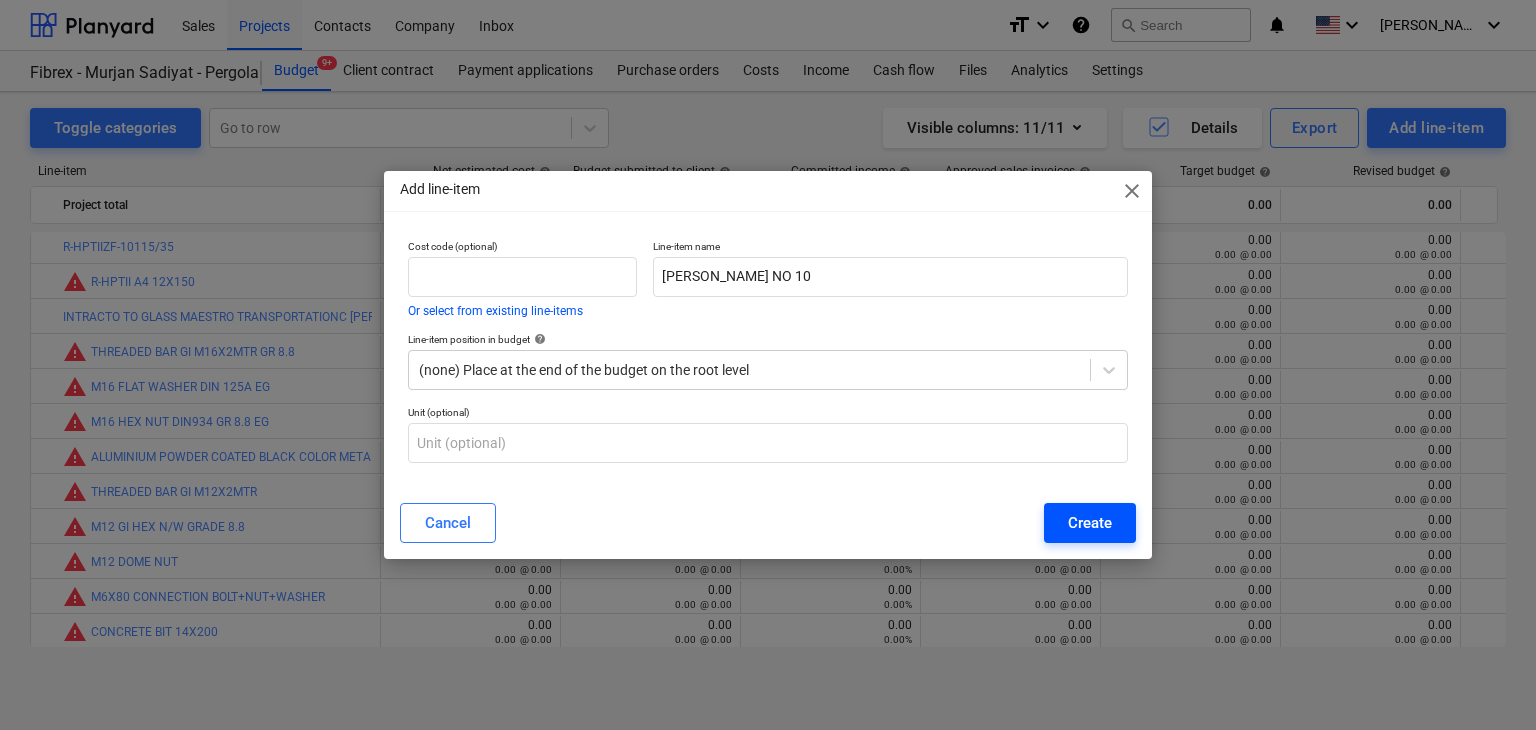 click on "Create" at bounding box center [1090, 523] 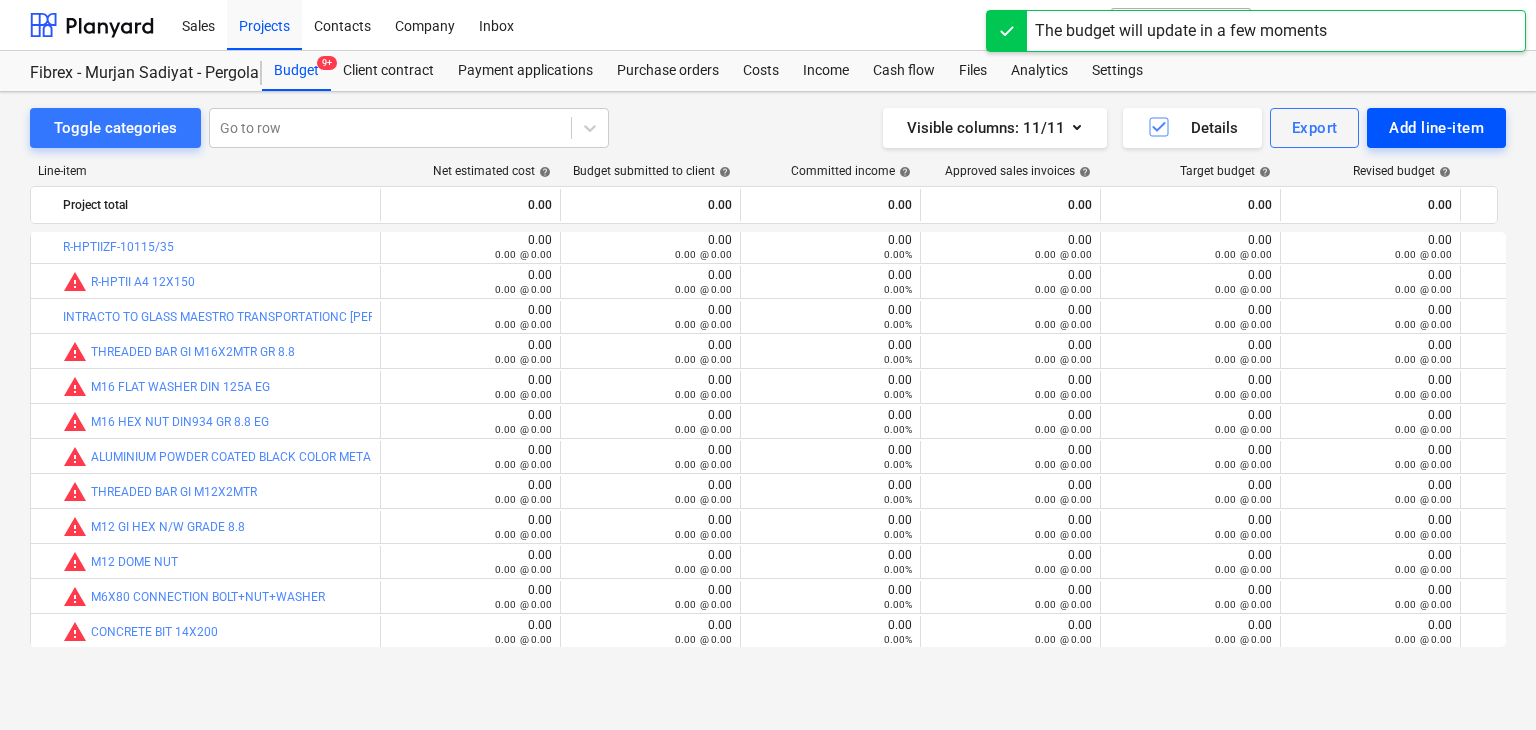 click on "Add line-item" at bounding box center (1436, 128) 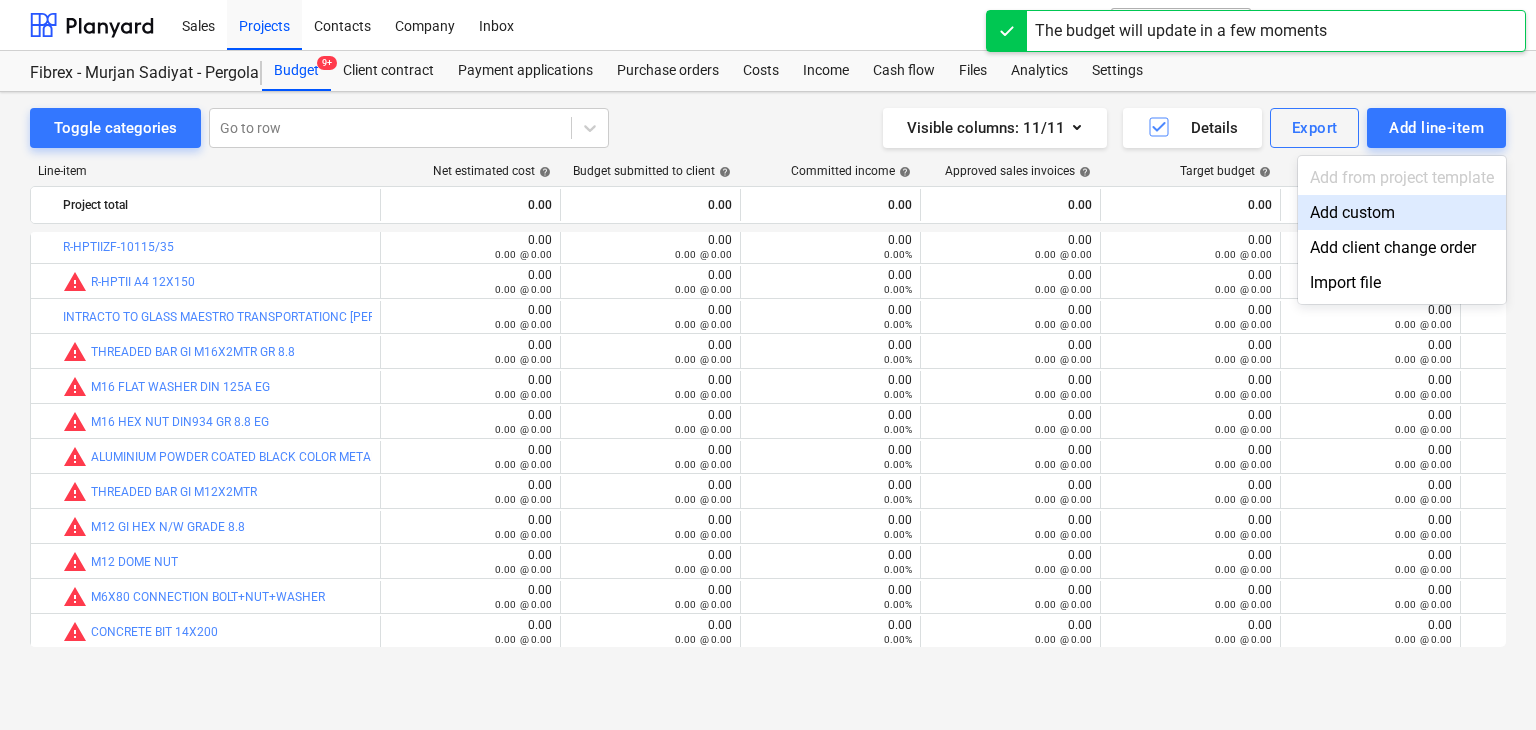 click on "Add custom" at bounding box center (1402, 212) 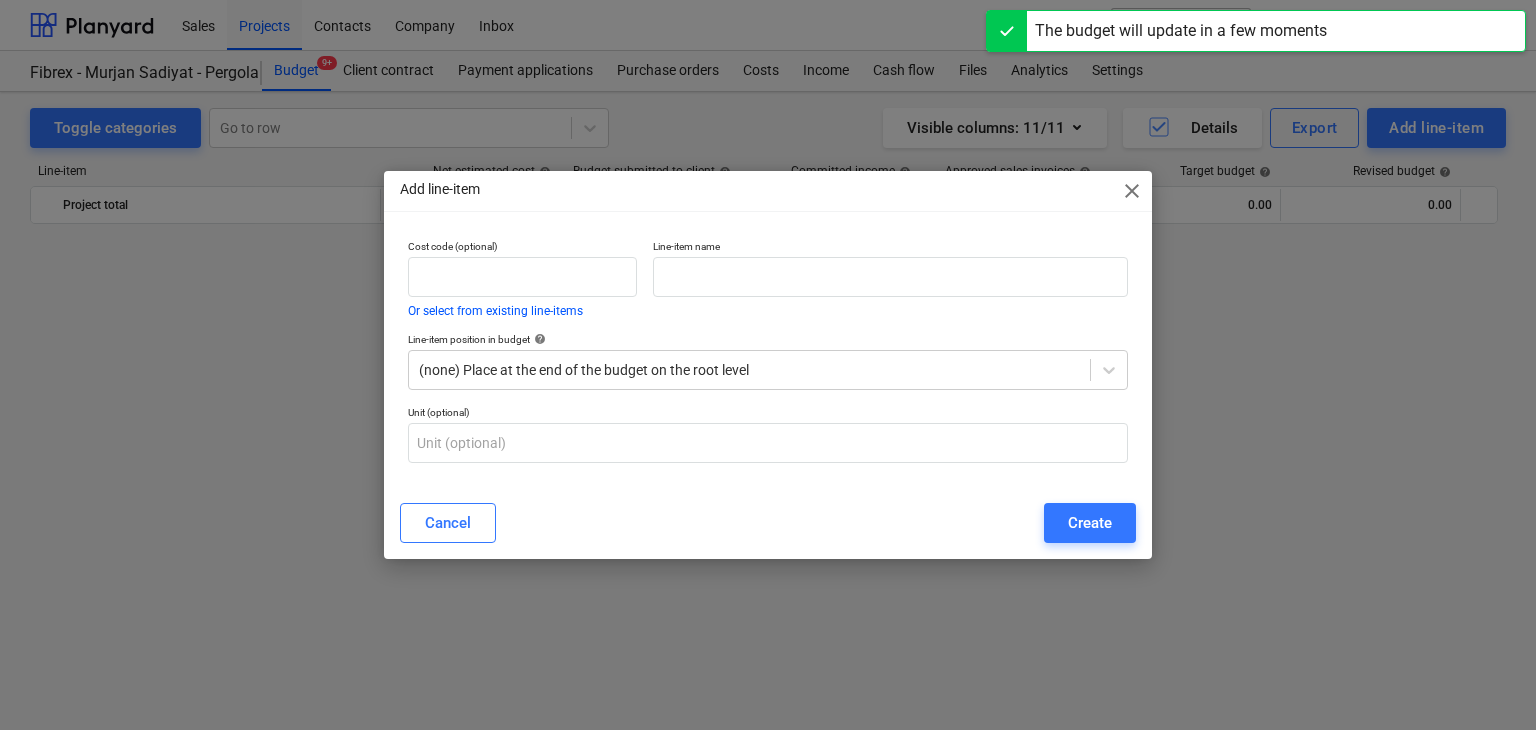 scroll, scrollTop: 8964, scrollLeft: 0, axis: vertical 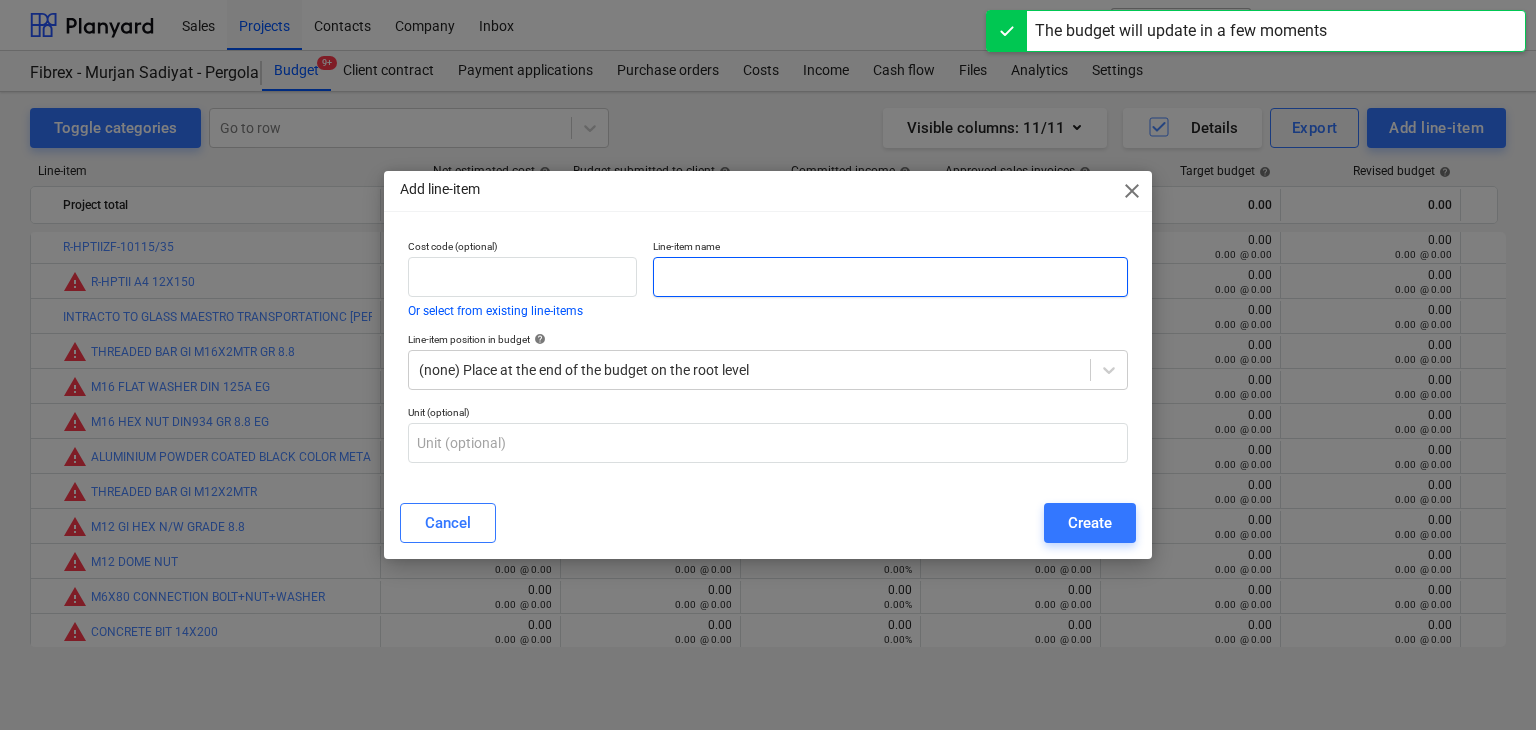 click at bounding box center (890, 277) 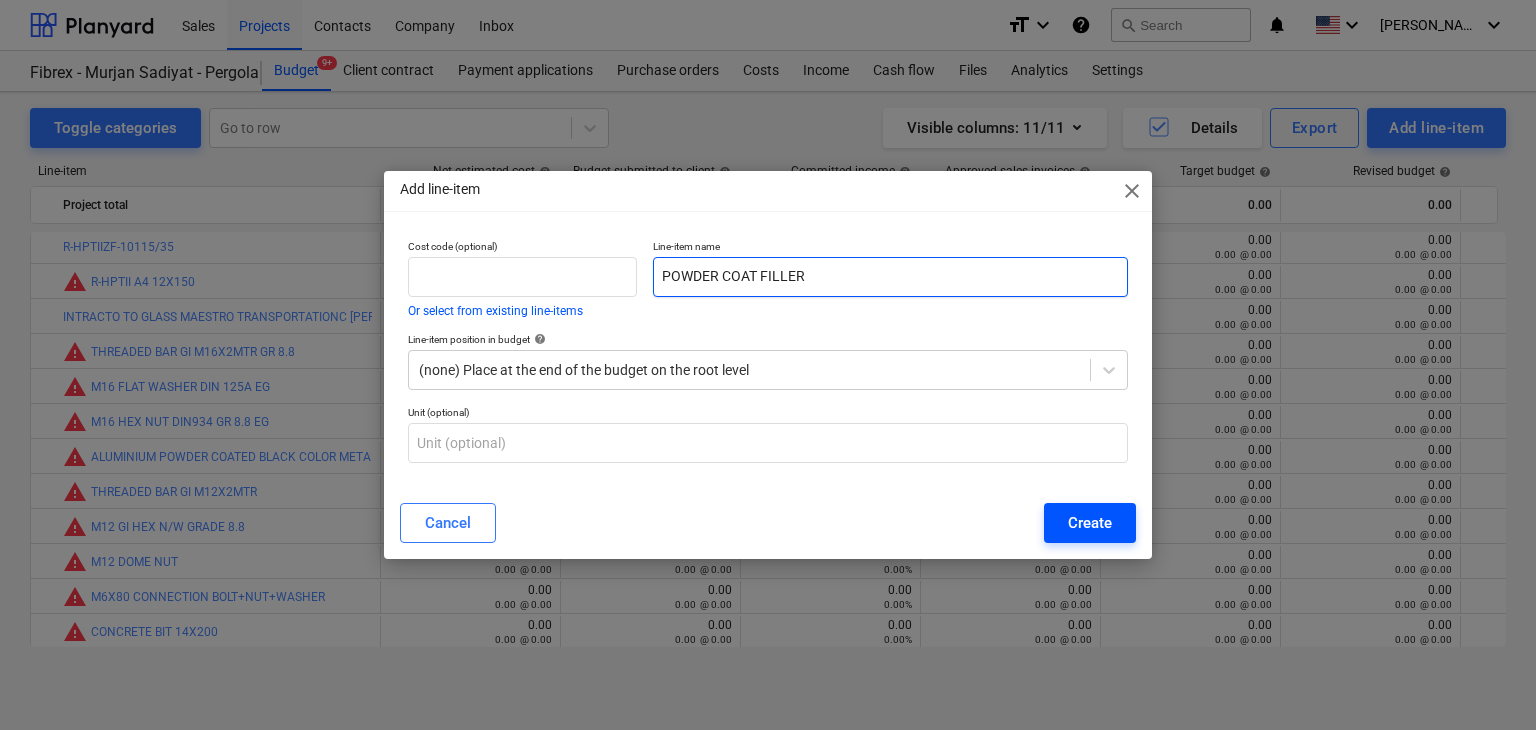 type on "POWDER COAT FILLER" 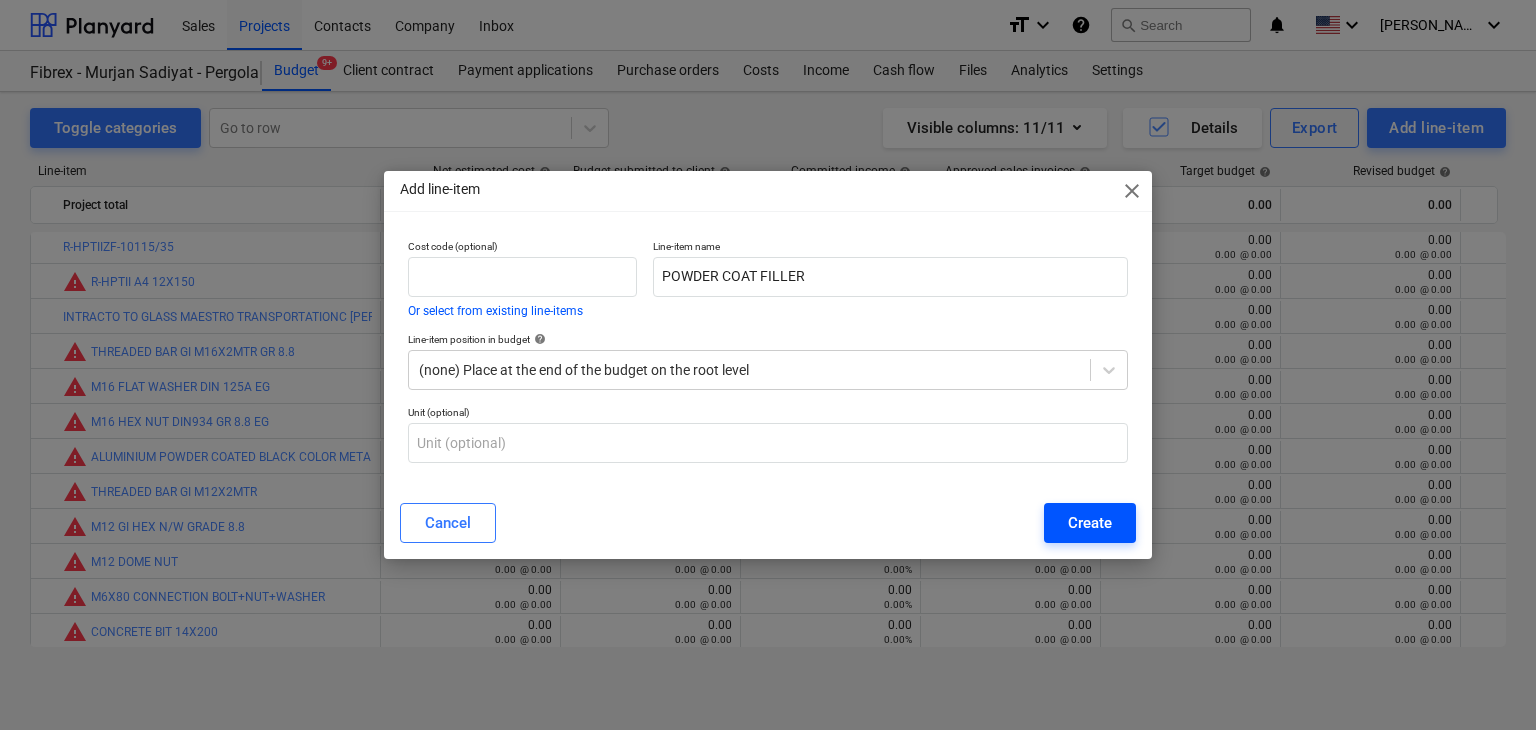 click on "Create" at bounding box center [1090, 523] 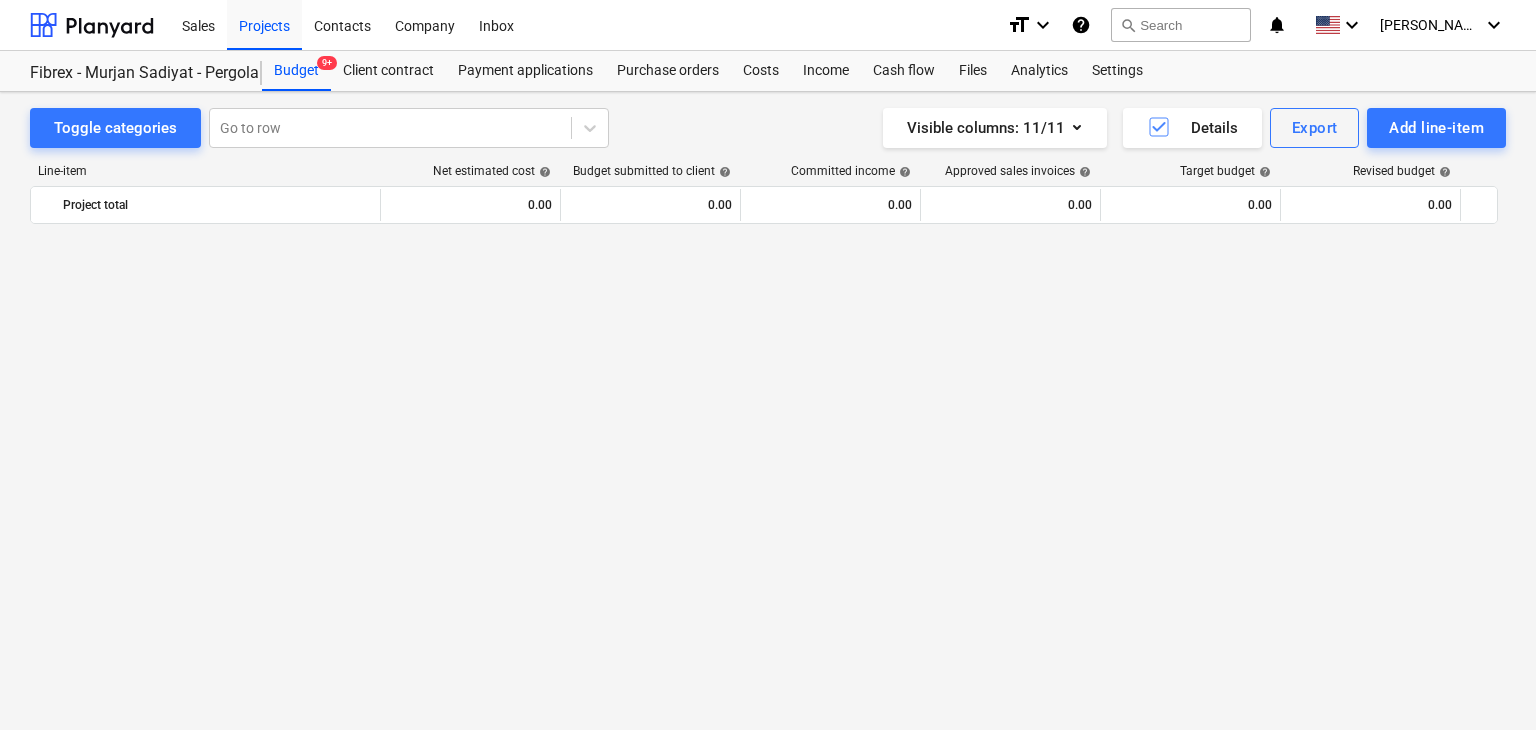 scroll, scrollTop: 8964, scrollLeft: 0, axis: vertical 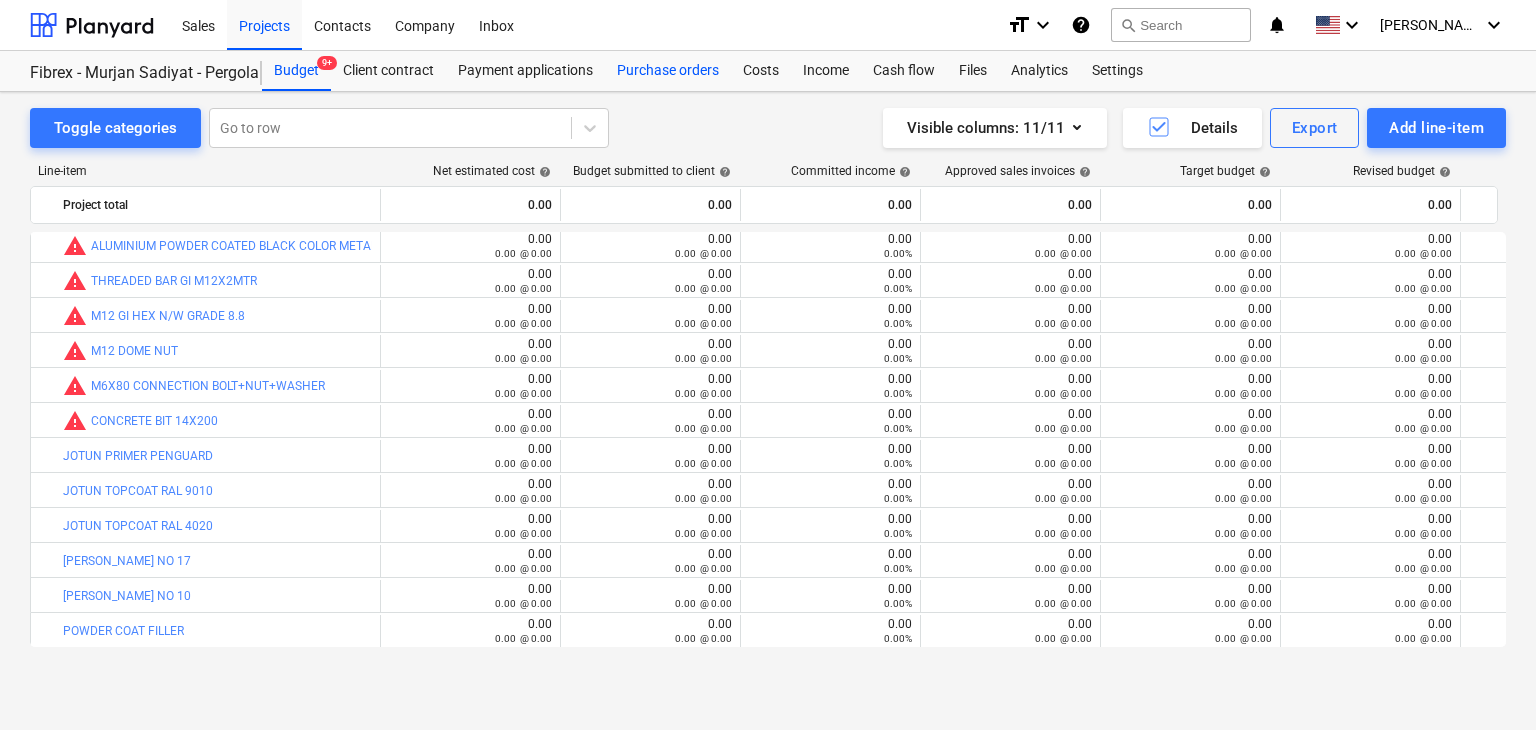 click on "Purchase orders" at bounding box center [668, 71] 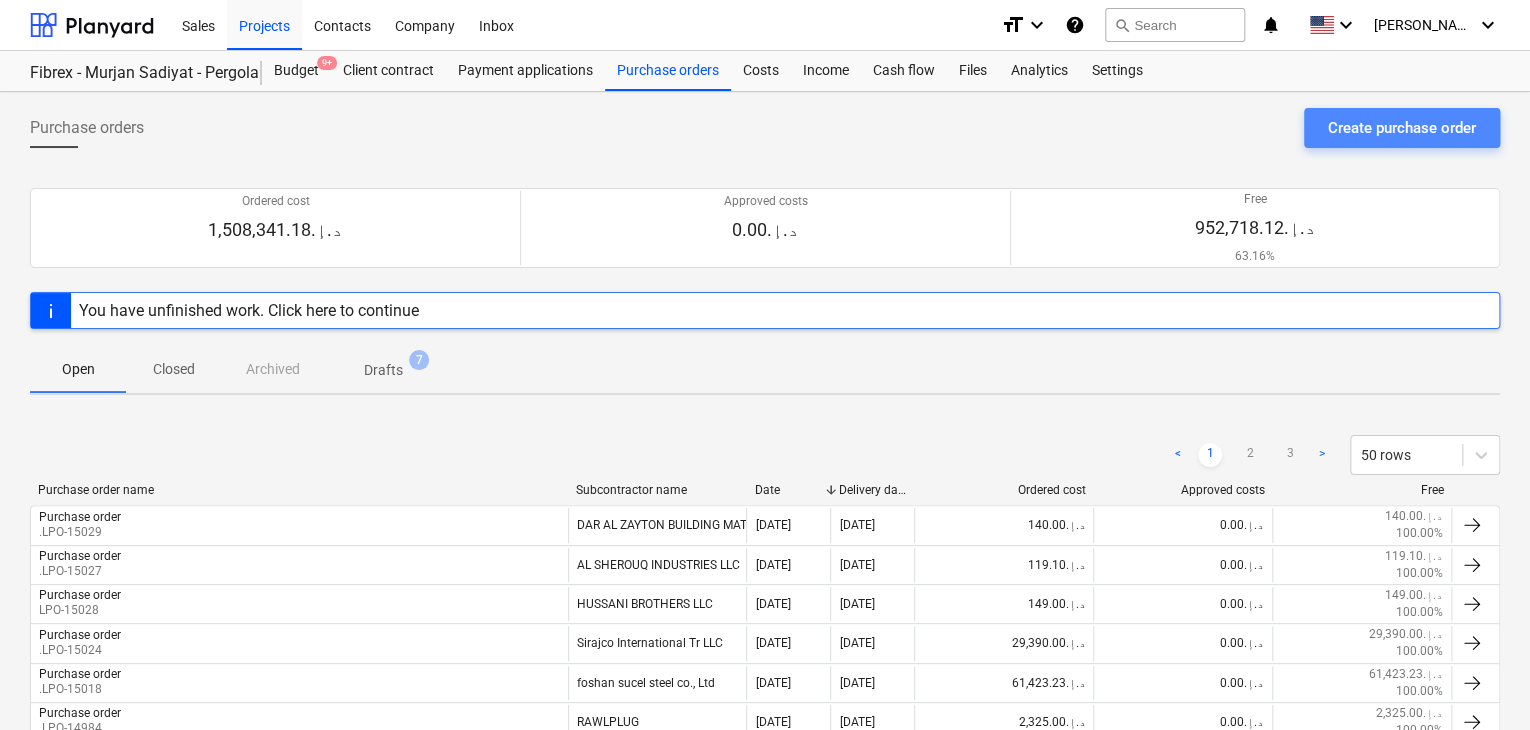 click on "Create purchase order" at bounding box center (1402, 128) 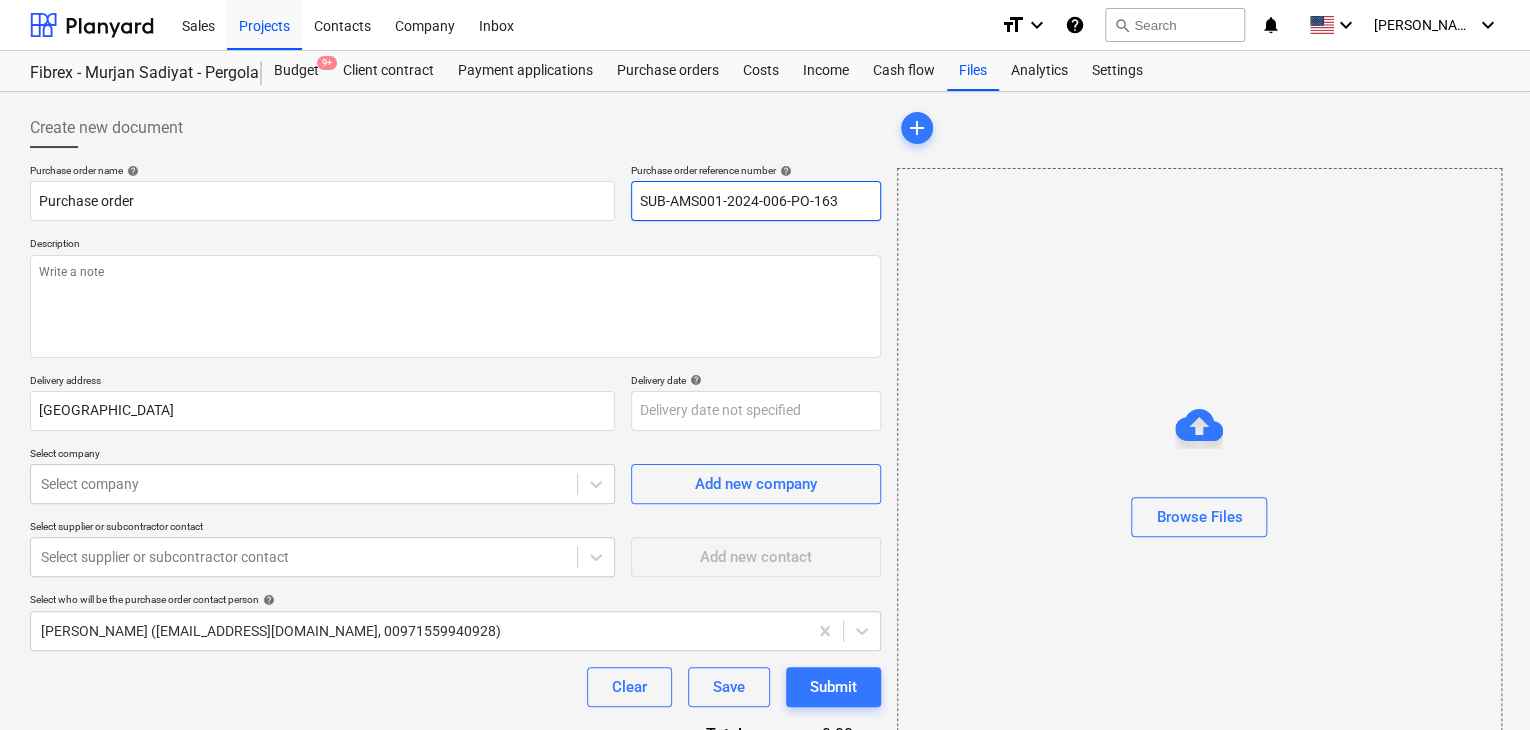 drag, startPoint x: 850, startPoint y: 202, endPoint x: 636, endPoint y: 201, distance: 214.00233 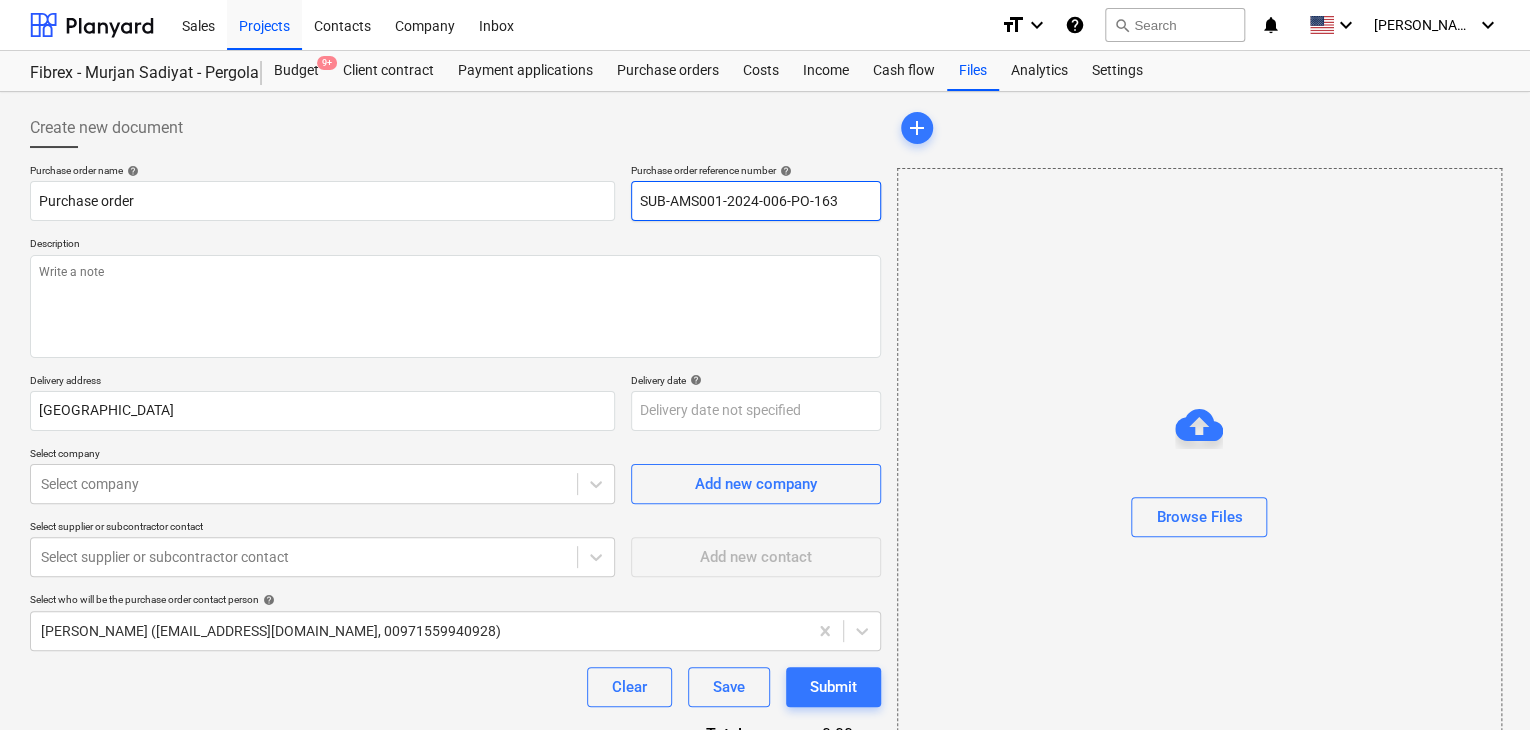 click on "SUB-AMS001-2024-006-PO-163" at bounding box center [756, 201] 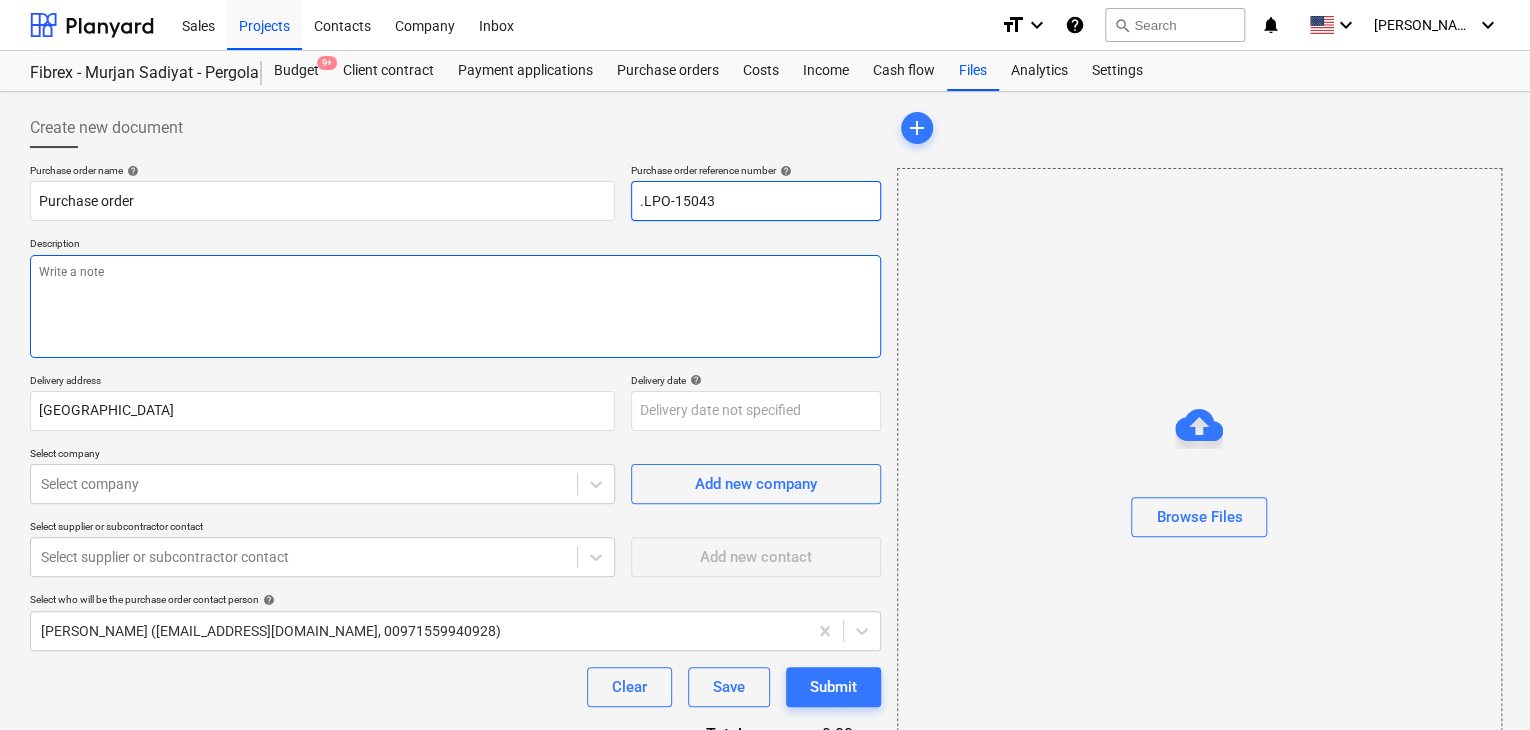 type on ".LPO-15043" 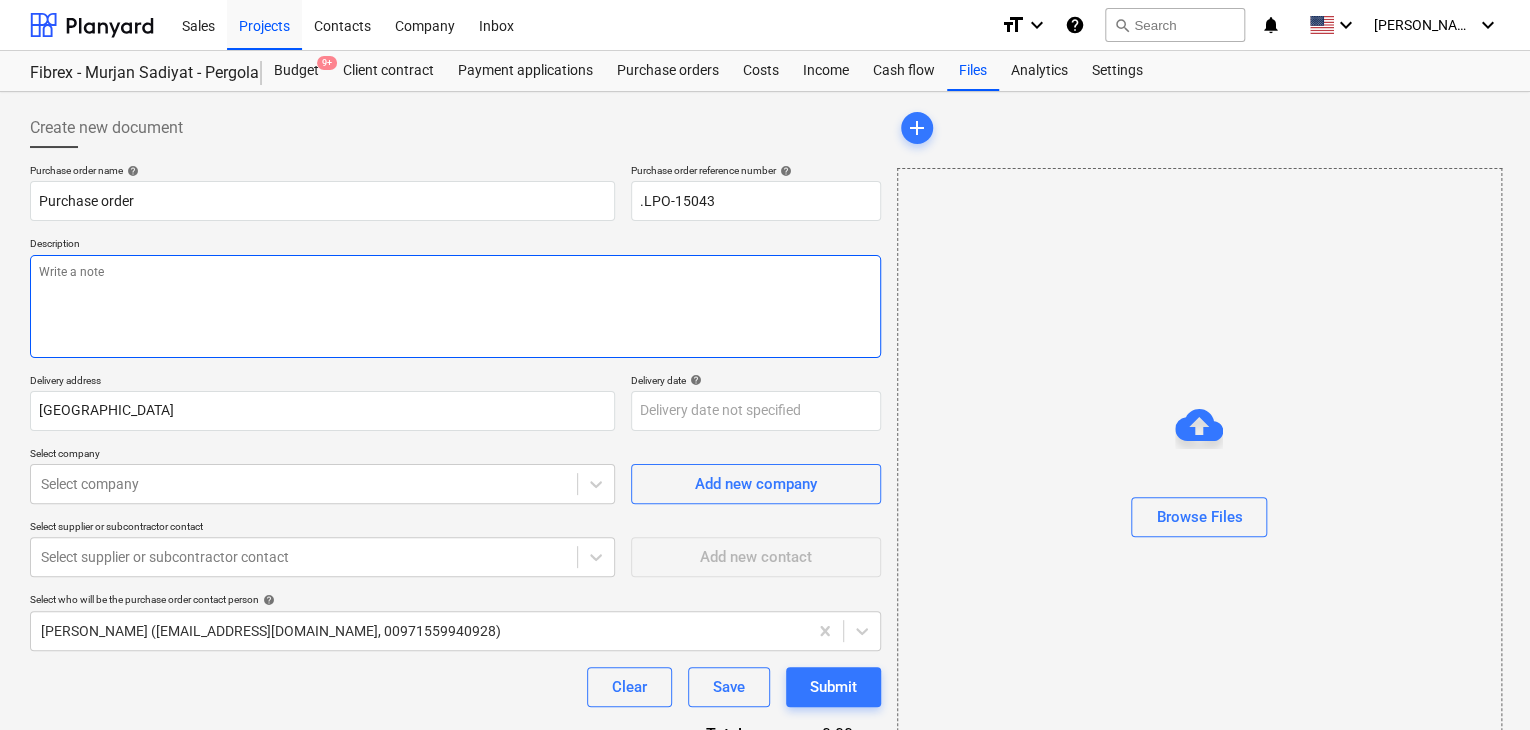 click at bounding box center [455, 306] 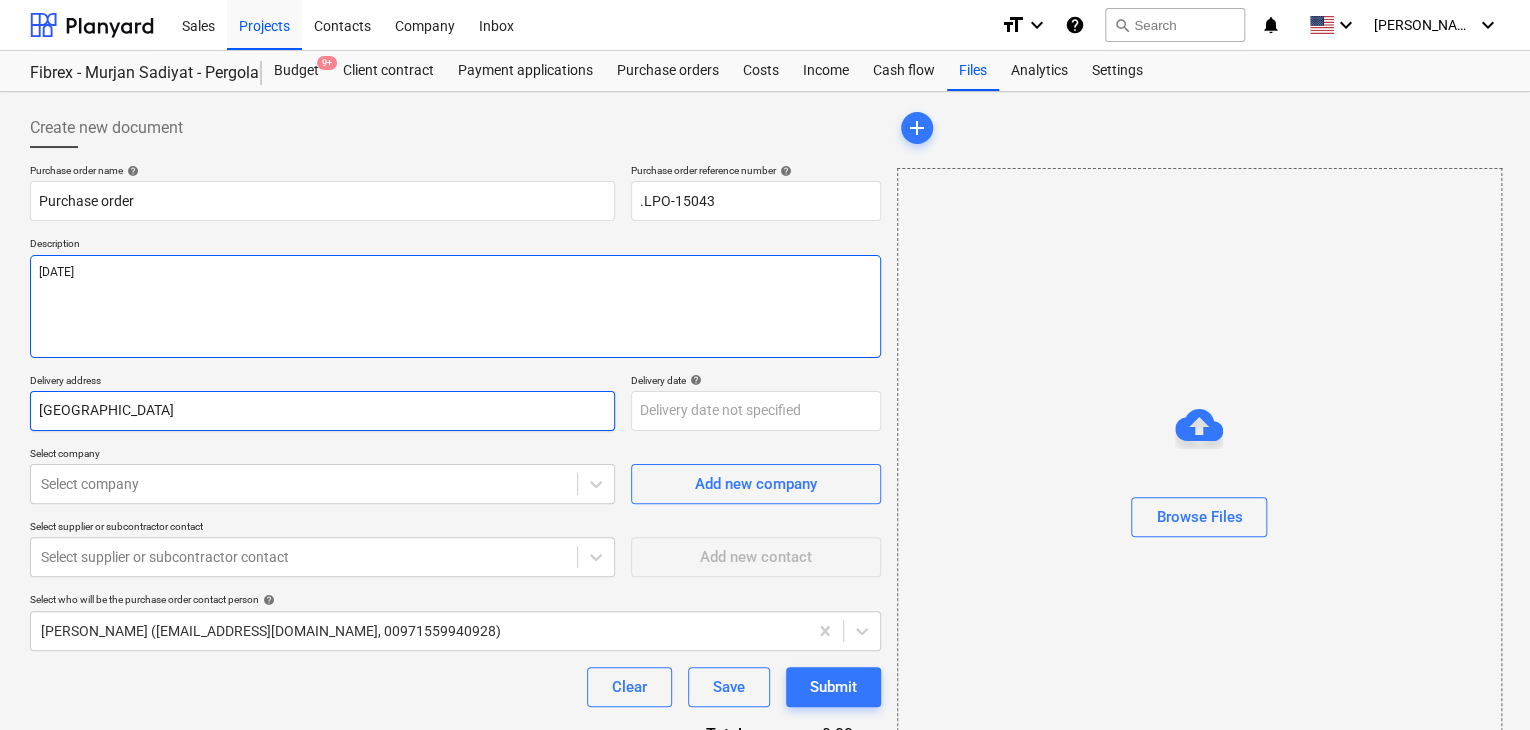 type on "[DATE]" 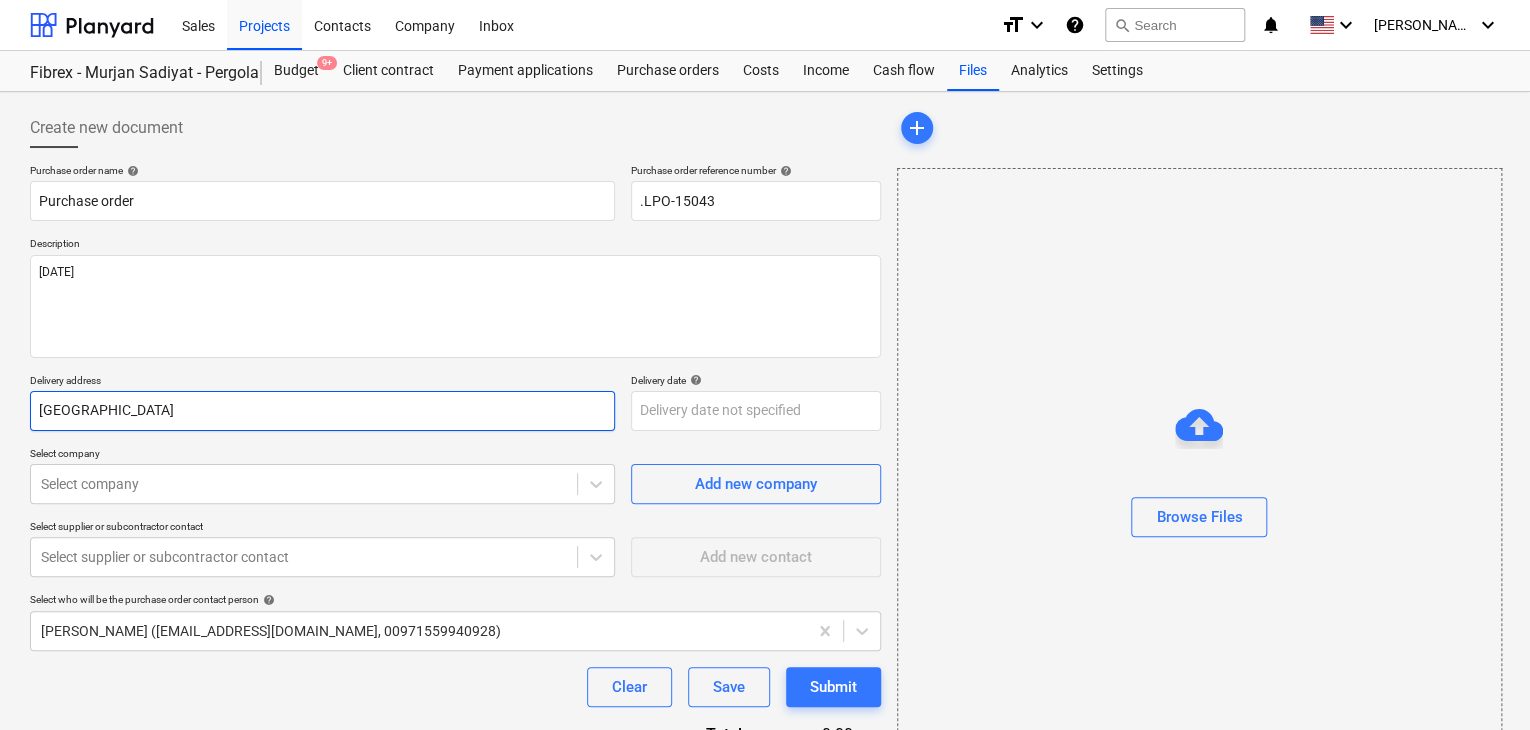 click on "[GEOGRAPHIC_DATA]" at bounding box center (322, 411) 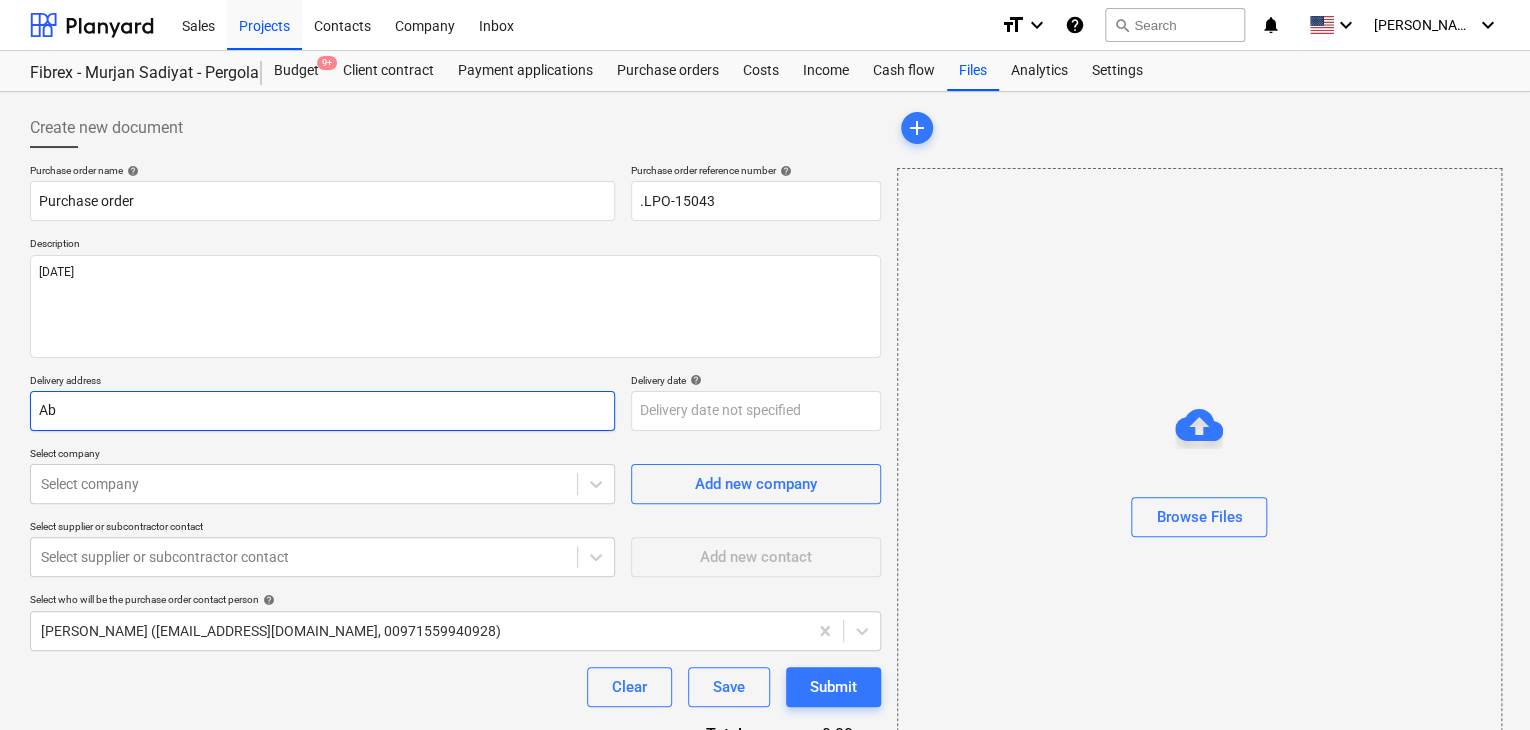 type on "A" 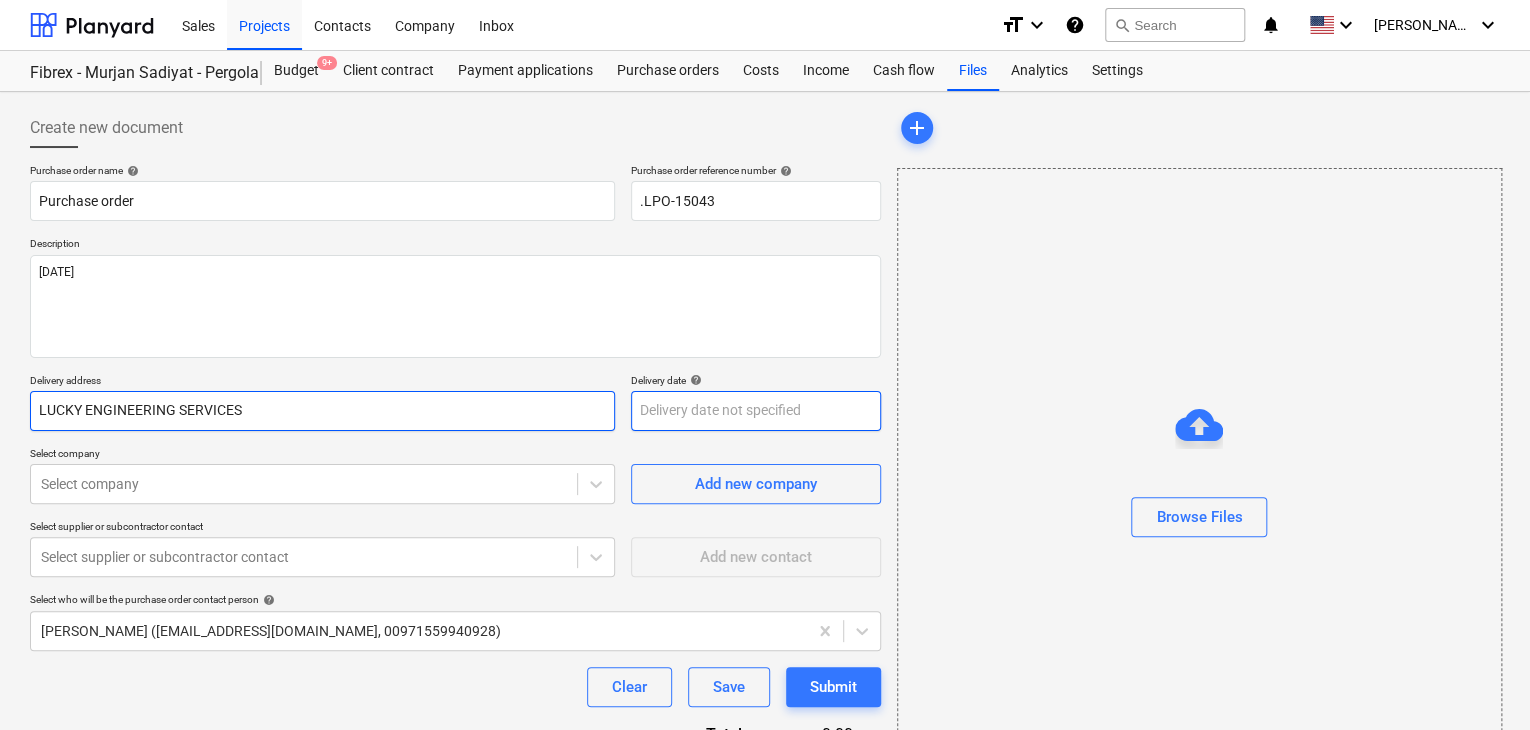 type on "LUCKY ENGINEERING SERVICES" 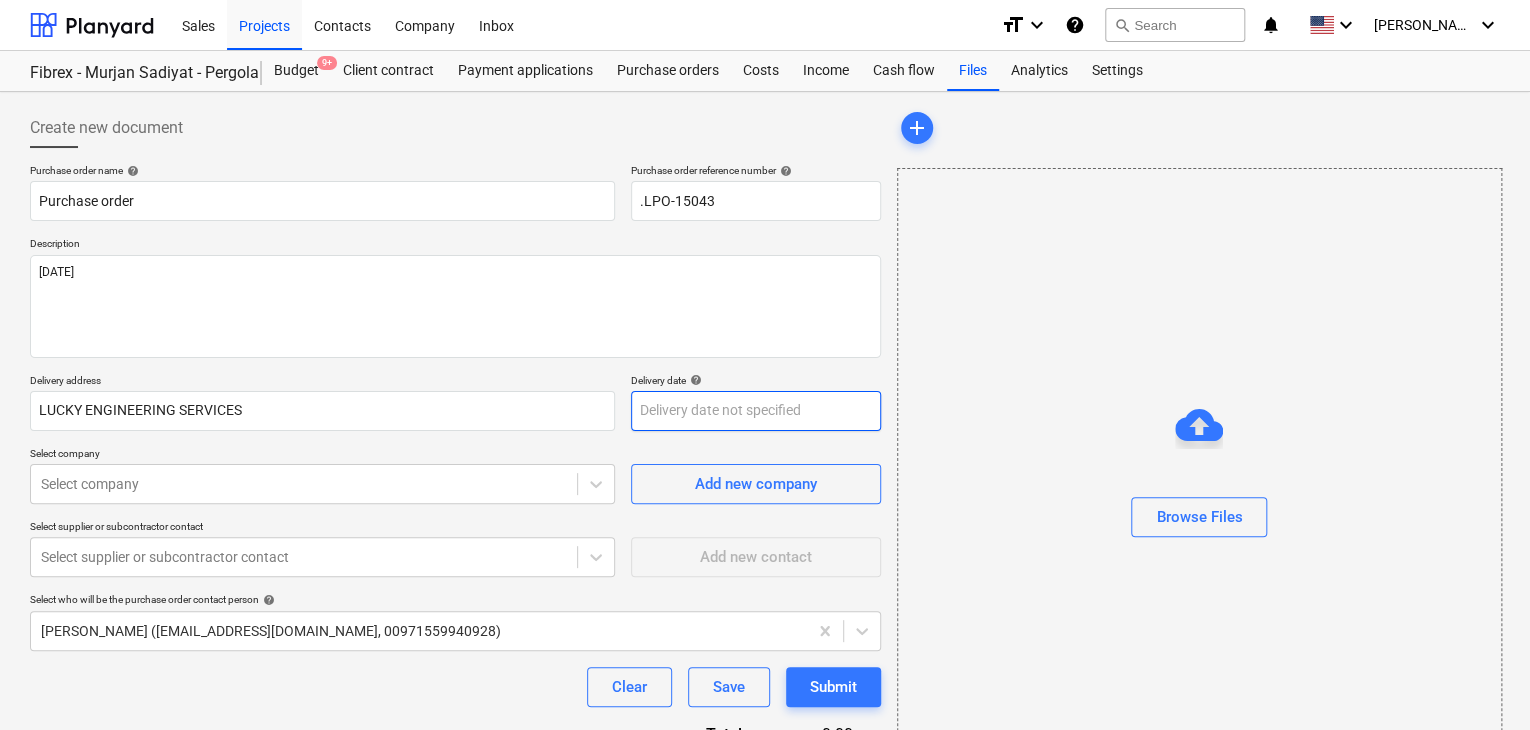click on "Sales Projects Contacts Company Inbox format_size keyboard_arrow_down help search Search notifications 0 keyboard_arrow_down [PERSON_NAME] keyboard_arrow_down Fibrex - Murjan Sadiyat - Pergola & Canopies Budget 9+ Client contract Payment applications Purchase orders Costs Income Cash flow Files Analytics Settings Create new document Purchase order name help Purchase order Purchase order reference number help .LPO-15043 Description [DATE] Delivery address LUCKY ENGINEERING SERVICES Delivery date help Press the down arrow key to interact with the calendar and
select a date. Press the question mark key to get the keyboard shortcuts for changing dates. Select company Select company Add new company Select supplier or subcontractor contact Select supplier or subcontractor contact Add new contact Select who will be the purchase order contact person help [PERSON_NAME] ([EMAIL_ADDRESS][DOMAIN_NAME], 00971559940928) Clear Save Submit Total 0.00د.إ.‏ Select line-items to add help Search or select a line-item add" at bounding box center [765, 365] 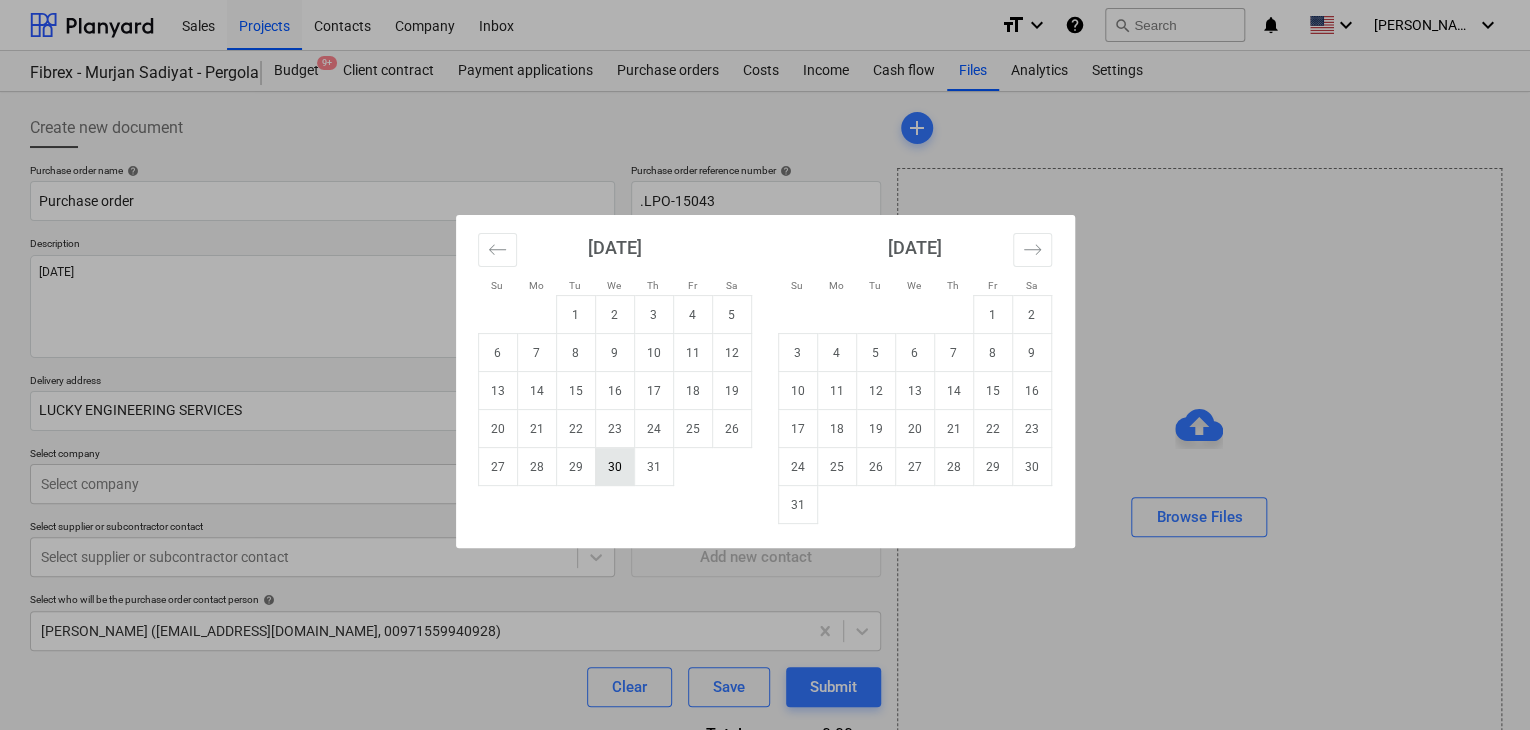 click on "30" at bounding box center [614, 467] 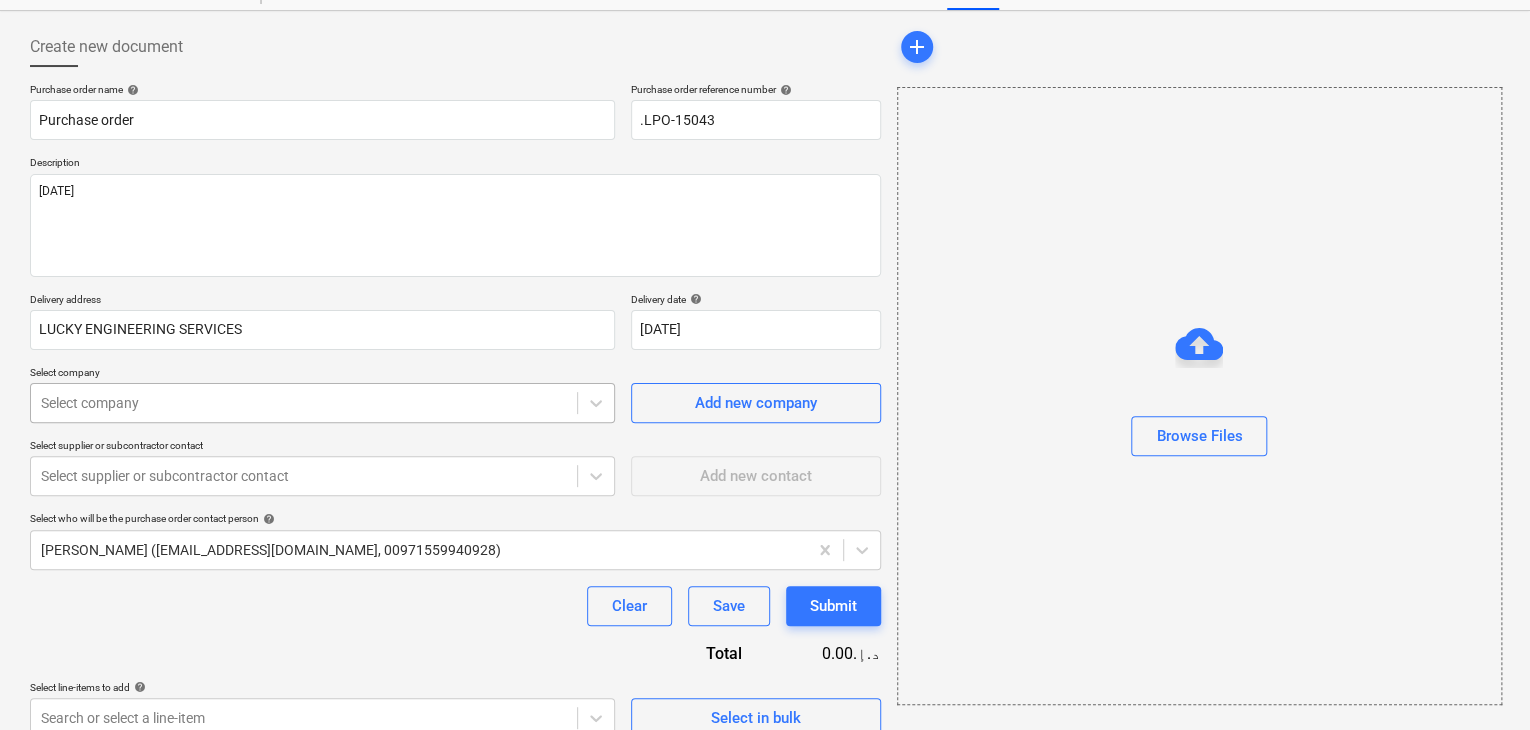 click on "Sales Projects Contacts Company Inbox format_size keyboard_arrow_down help search Search notifications 0 keyboard_arrow_down [PERSON_NAME] keyboard_arrow_down Fibrex - Murjan Sadiyat - Pergola & Canopies Budget 9+ Client contract Payment applications Purchase orders Costs Income Cash flow Files Analytics Settings Create new document Purchase order name help Purchase order Purchase order reference number help .LPO-15043 Description [DATE] Delivery address LUCKY ENGINEERING SERVICES Delivery date help [DATE] [DATE] Press the down arrow key to interact with the calendar and
select a date. Press the question mark key to get the keyboard shortcuts for changing dates. Select company Select company Add new company Select supplier or subcontractor contact Select supplier or subcontractor contact Add new contact Select who will be the purchase order contact person help [PERSON_NAME] ([EMAIL_ADDRESS][DOMAIN_NAME], 00971559940928) Clear Save Submit Total 0.00د.إ.‏ Select line-items to add help add
x" at bounding box center (765, 284) 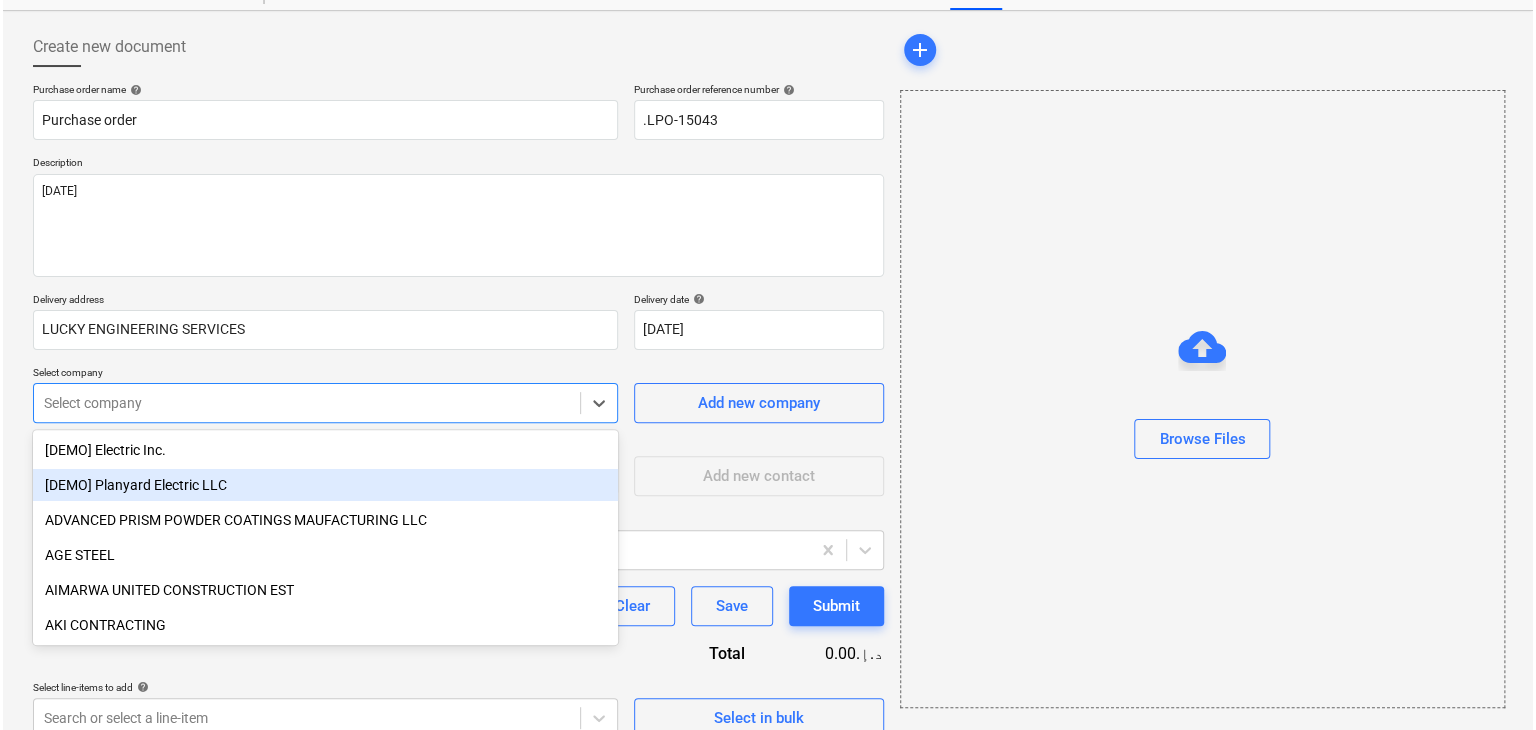 scroll, scrollTop: 93, scrollLeft: 0, axis: vertical 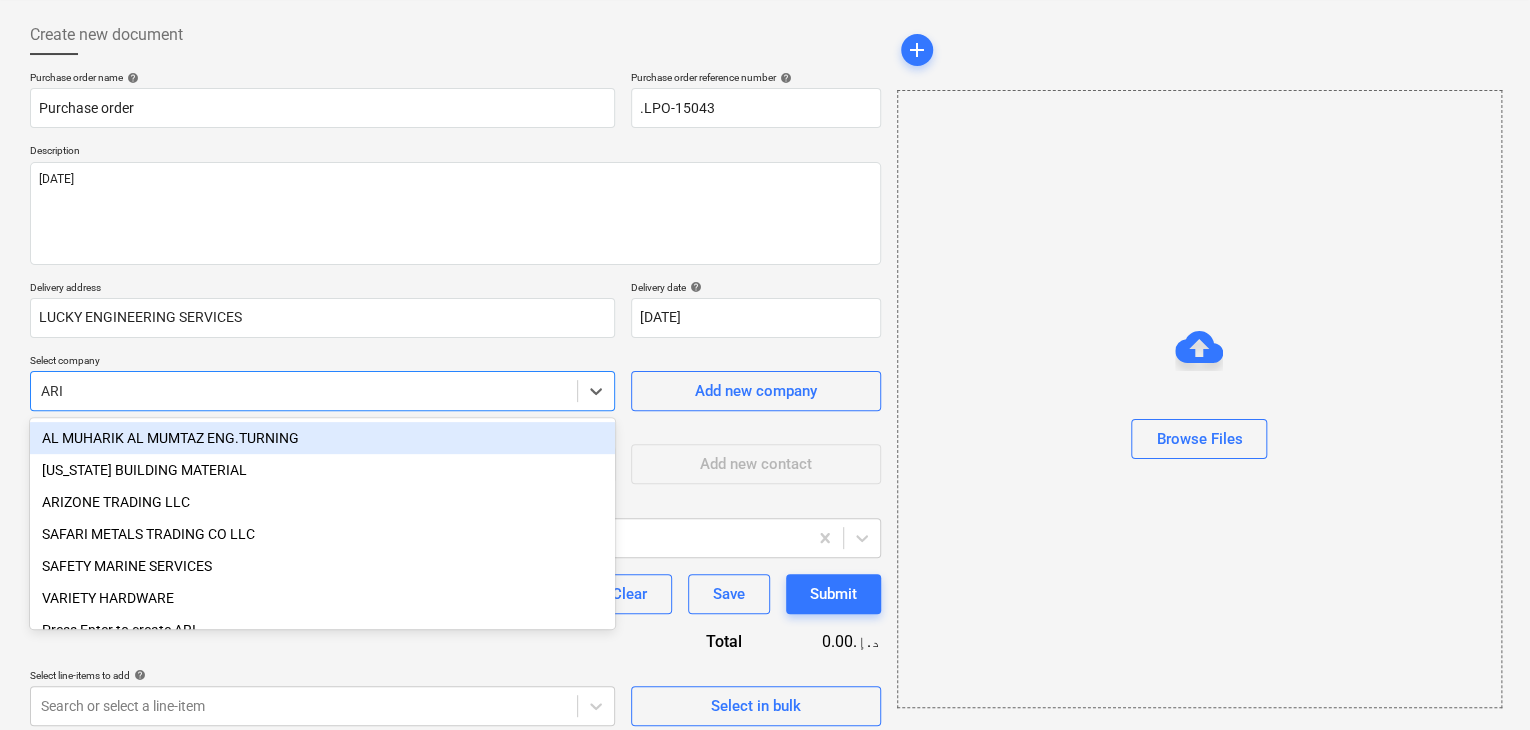 type on "ARIZ" 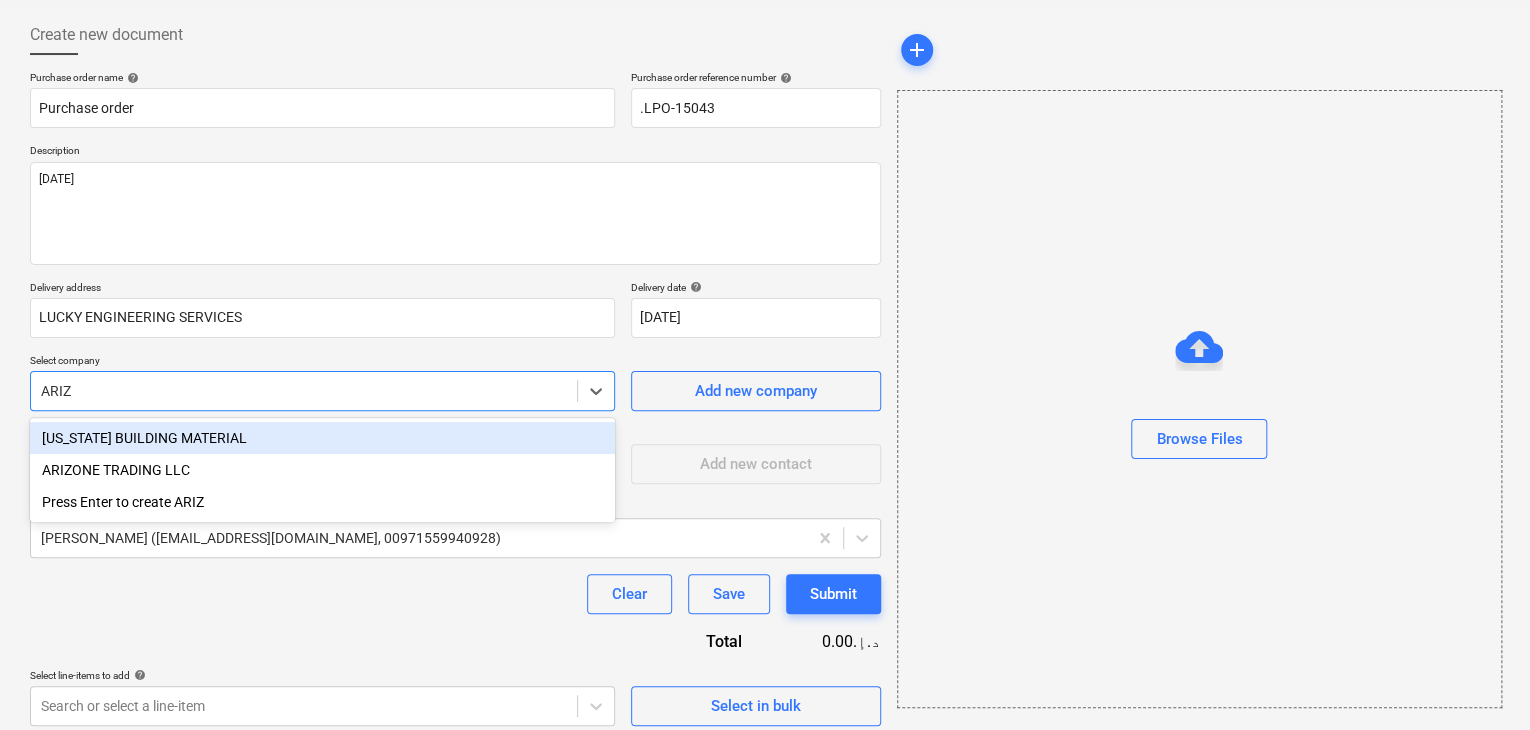 click on "[US_STATE] BUILDING MATERIAL" at bounding box center [322, 438] 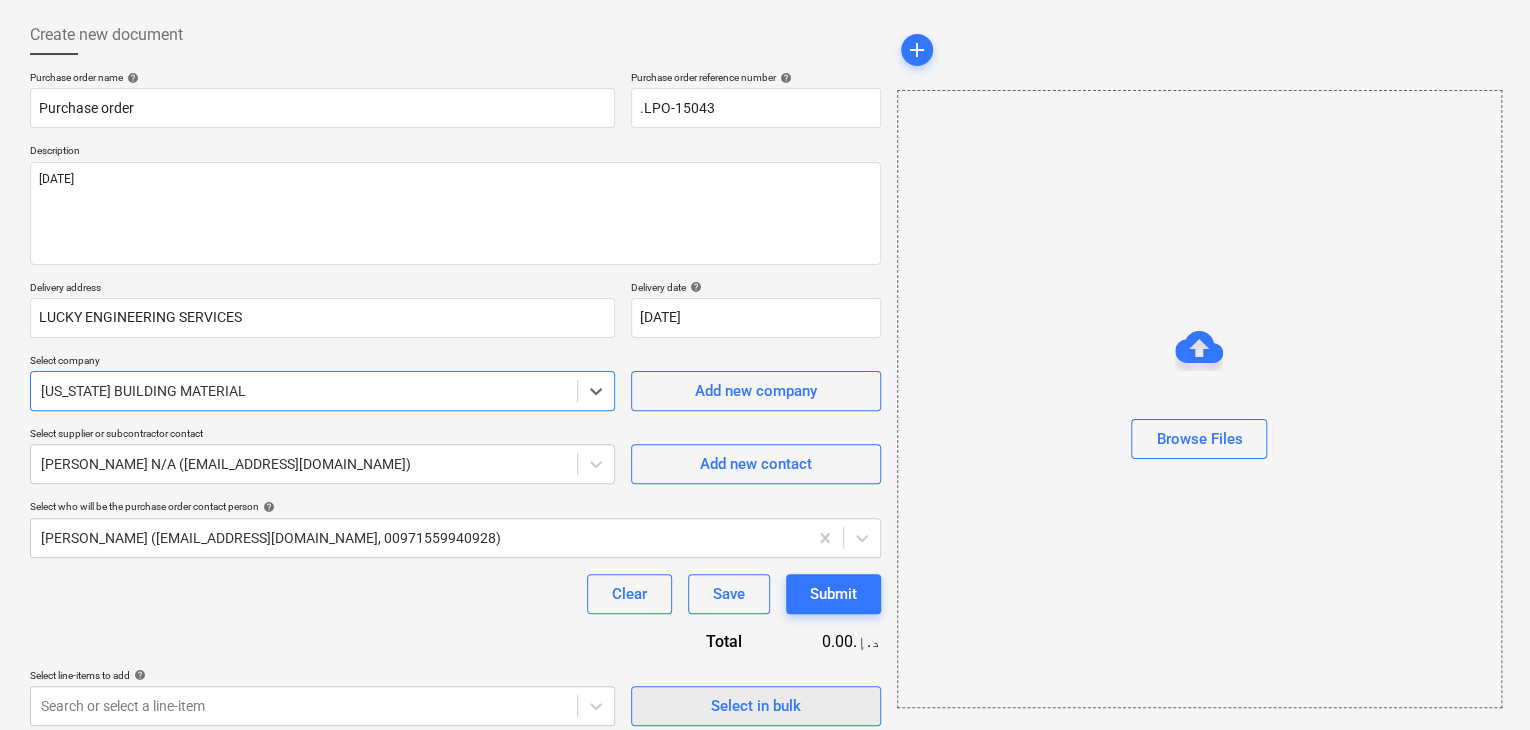 click on "Select in bulk" at bounding box center (756, 706) 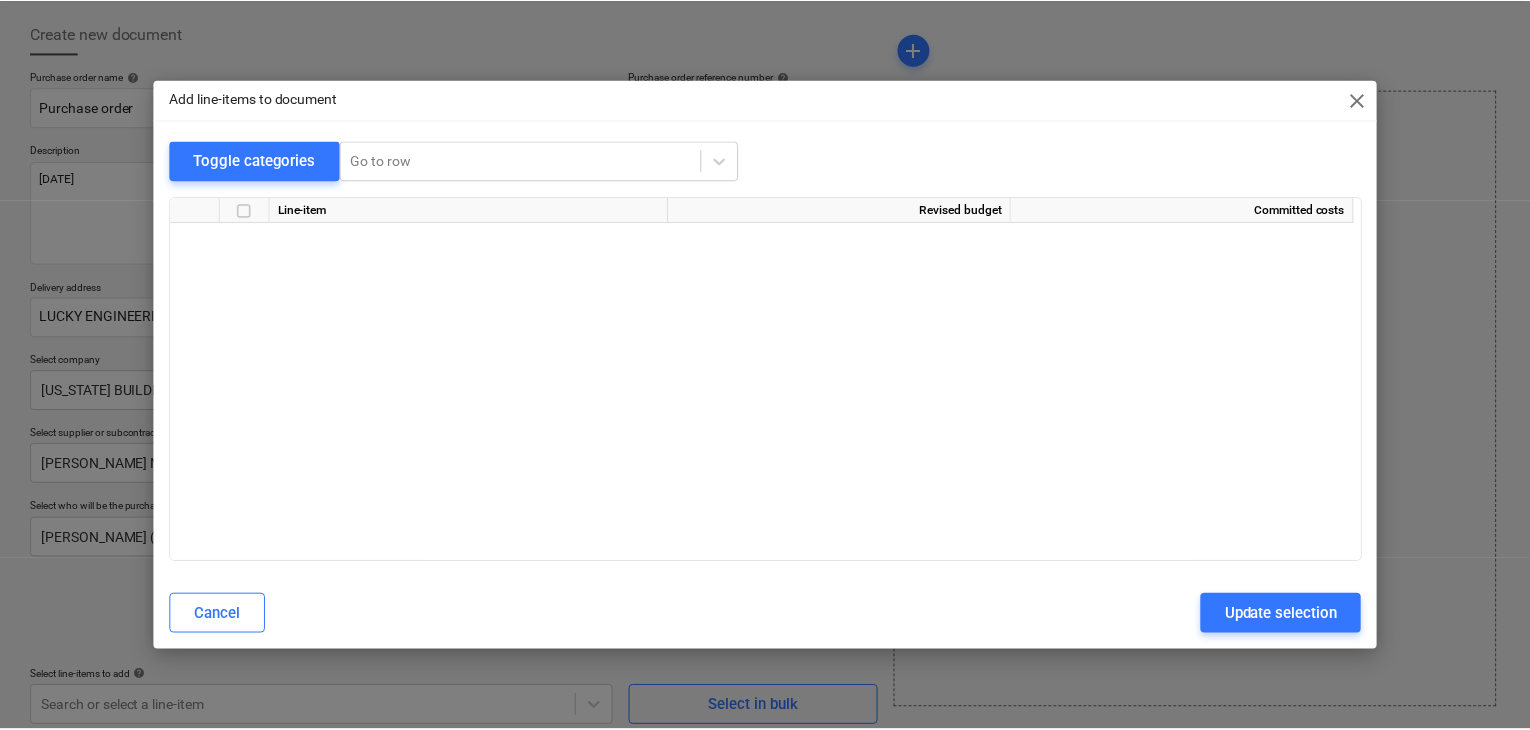 scroll, scrollTop: 6512, scrollLeft: 0, axis: vertical 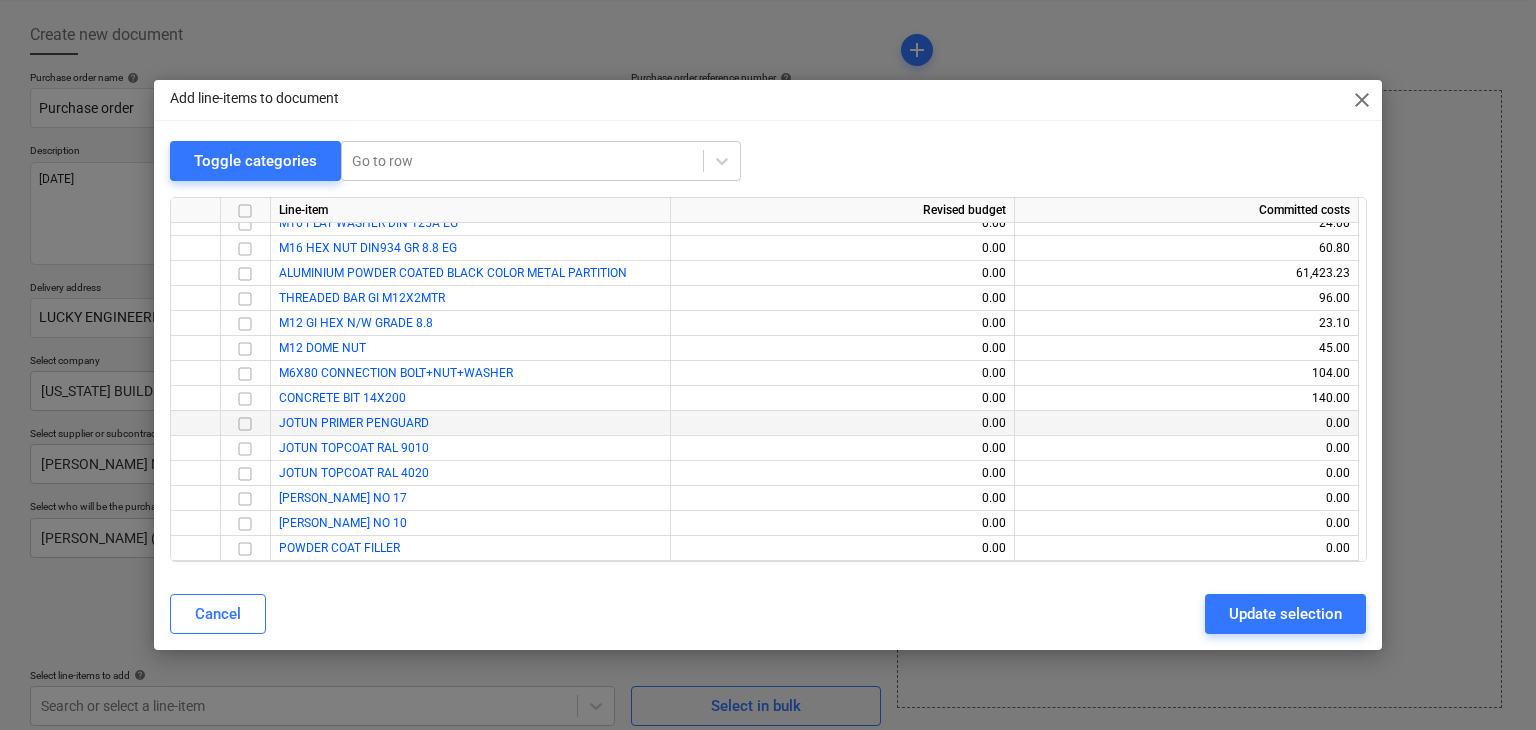 click at bounding box center (245, 424) 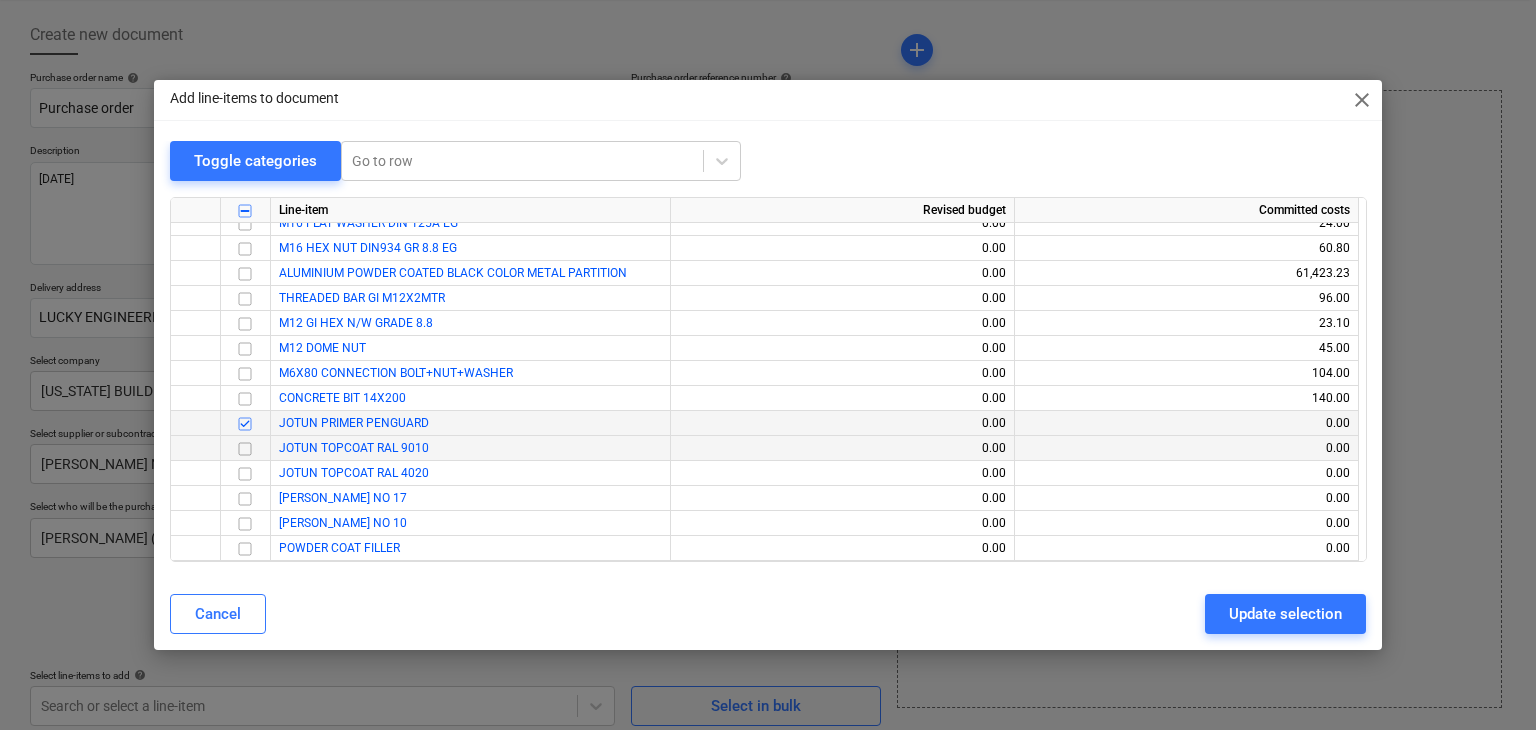 click at bounding box center (245, 449) 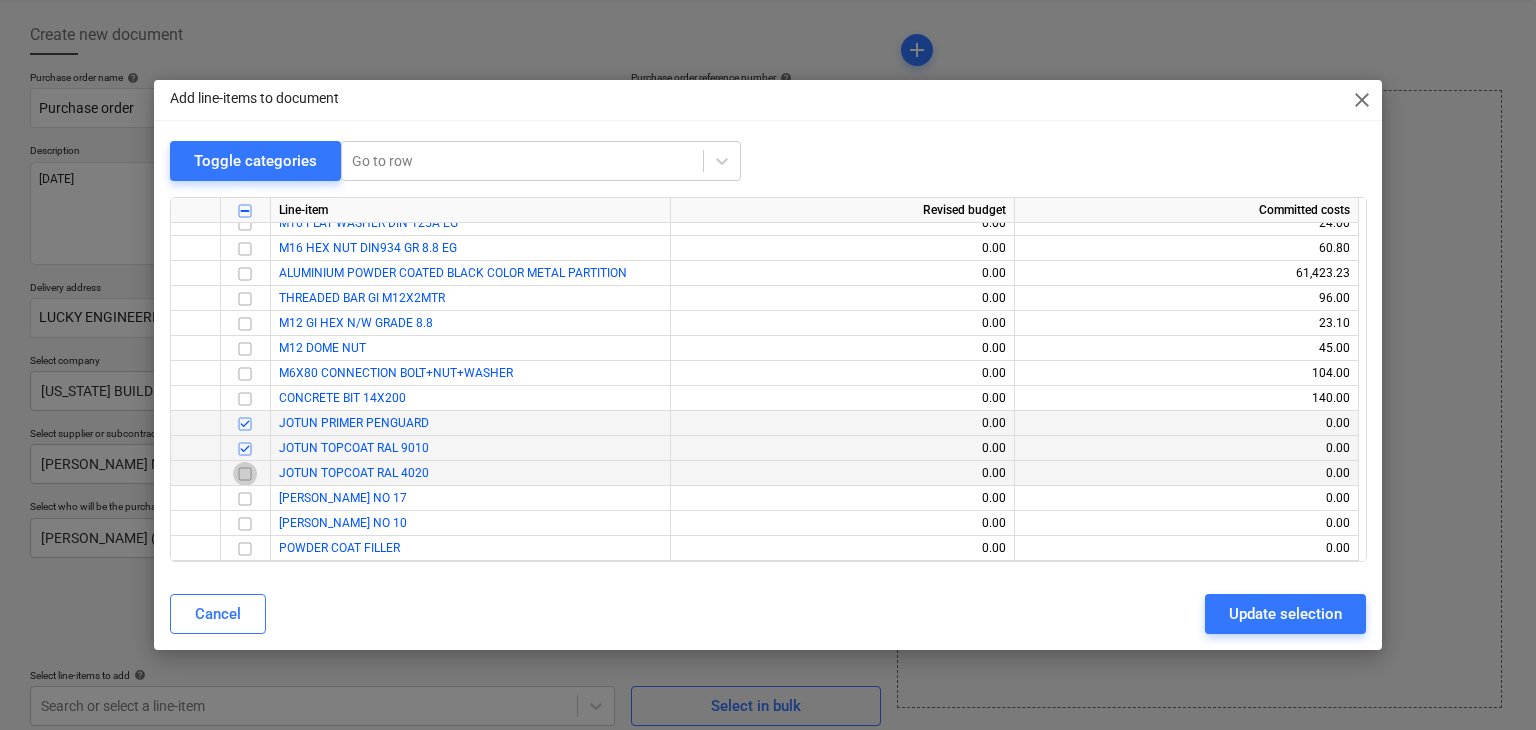 click at bounding box center (245, 474) 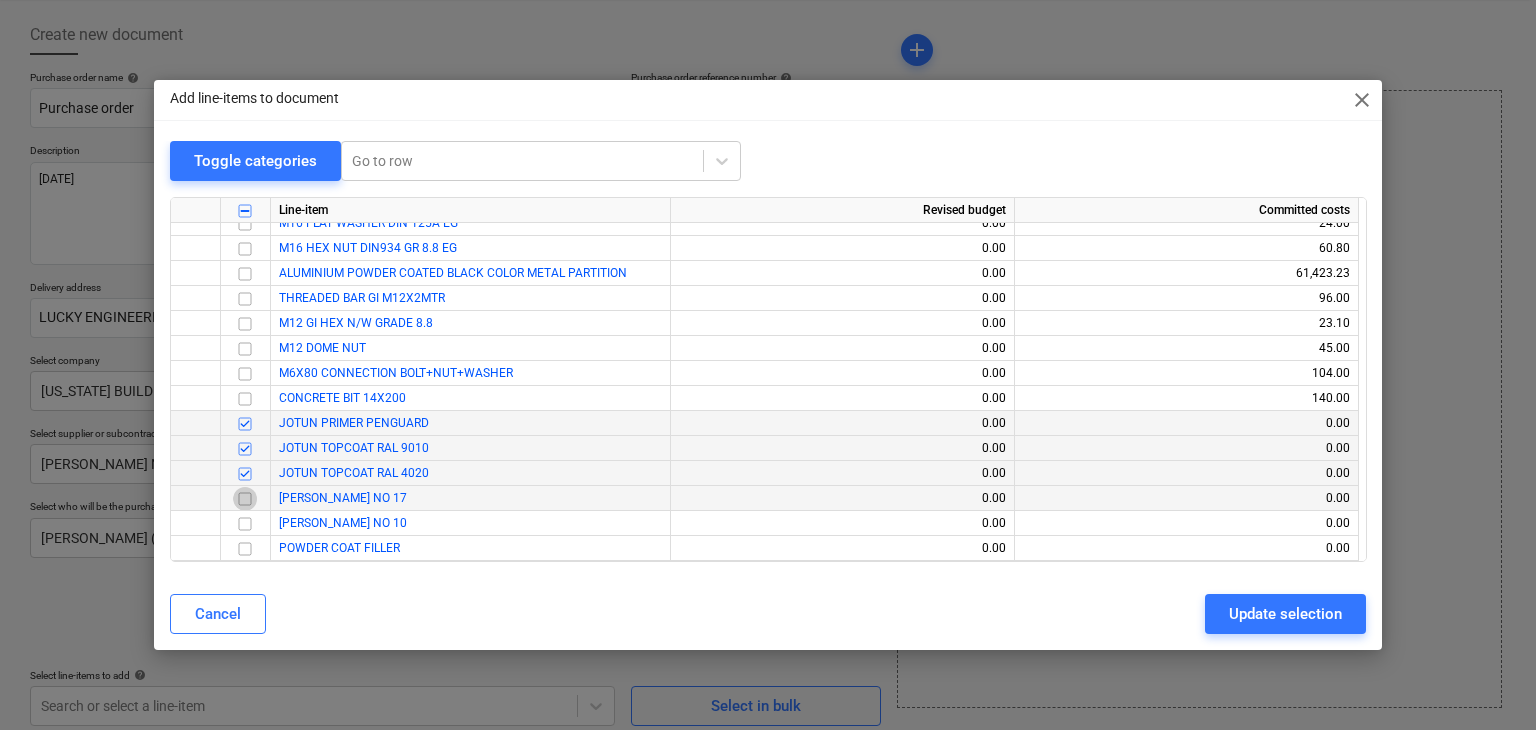 click at bounding box center [245, 499] 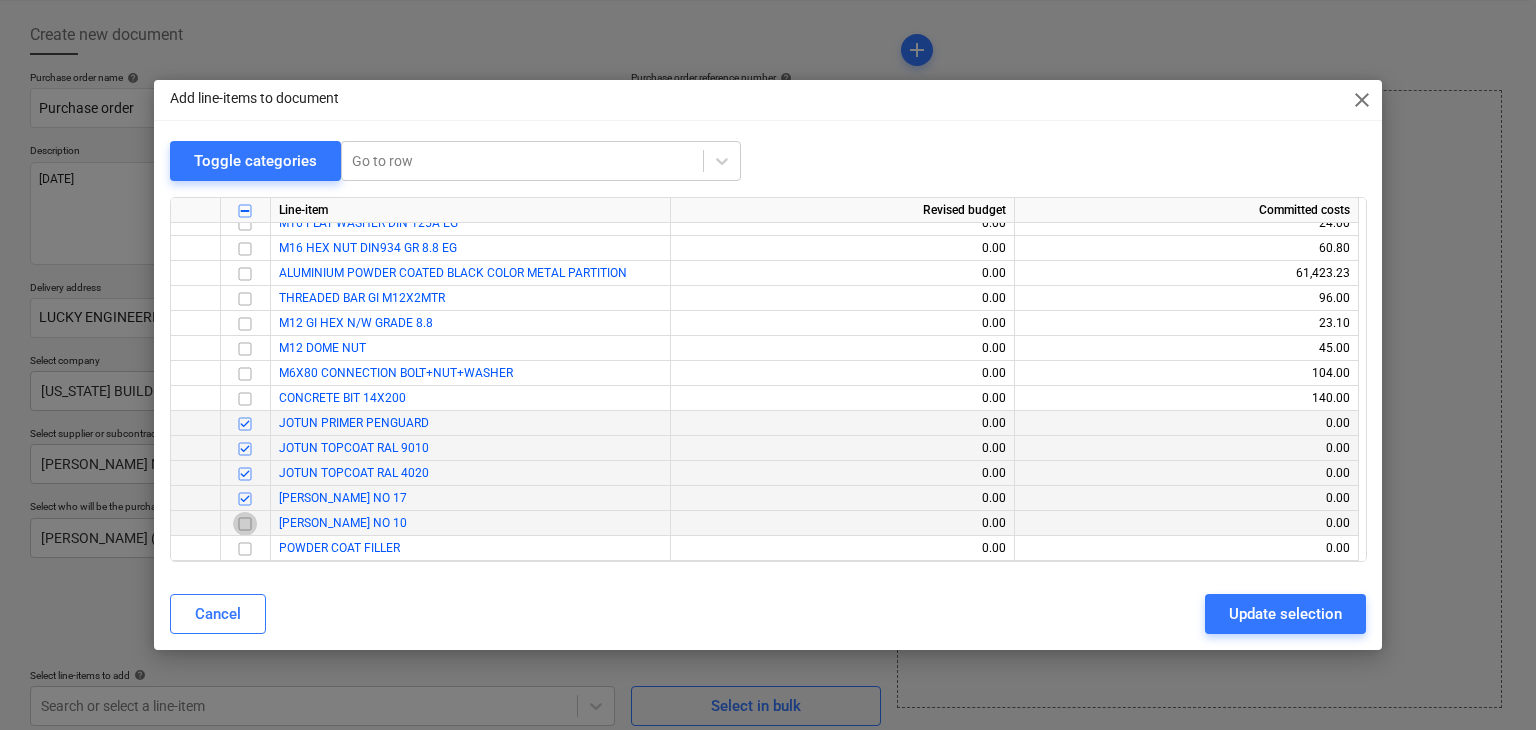 click at bounding box center (245, 524) 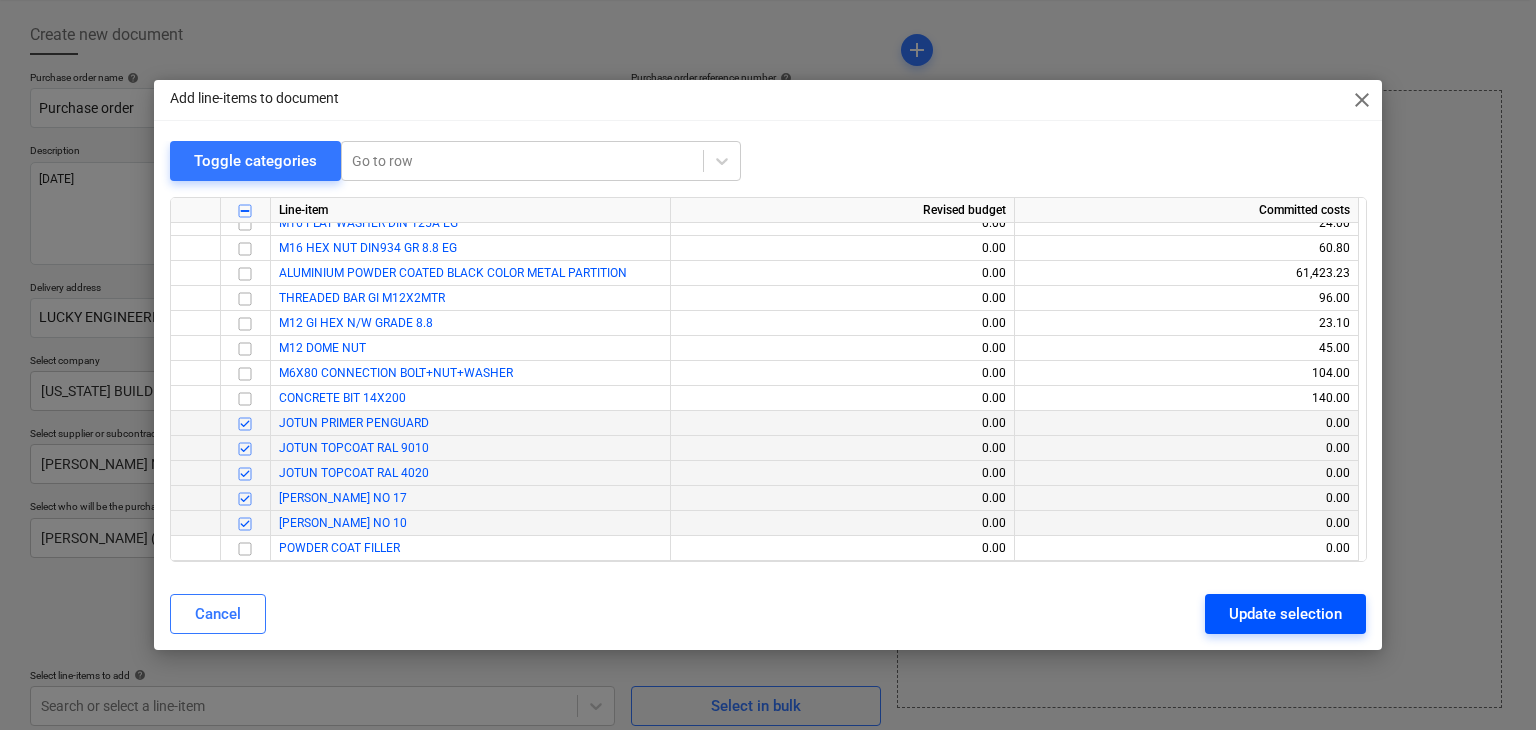 click on "Update selection" at bounding box center (1285, 614) 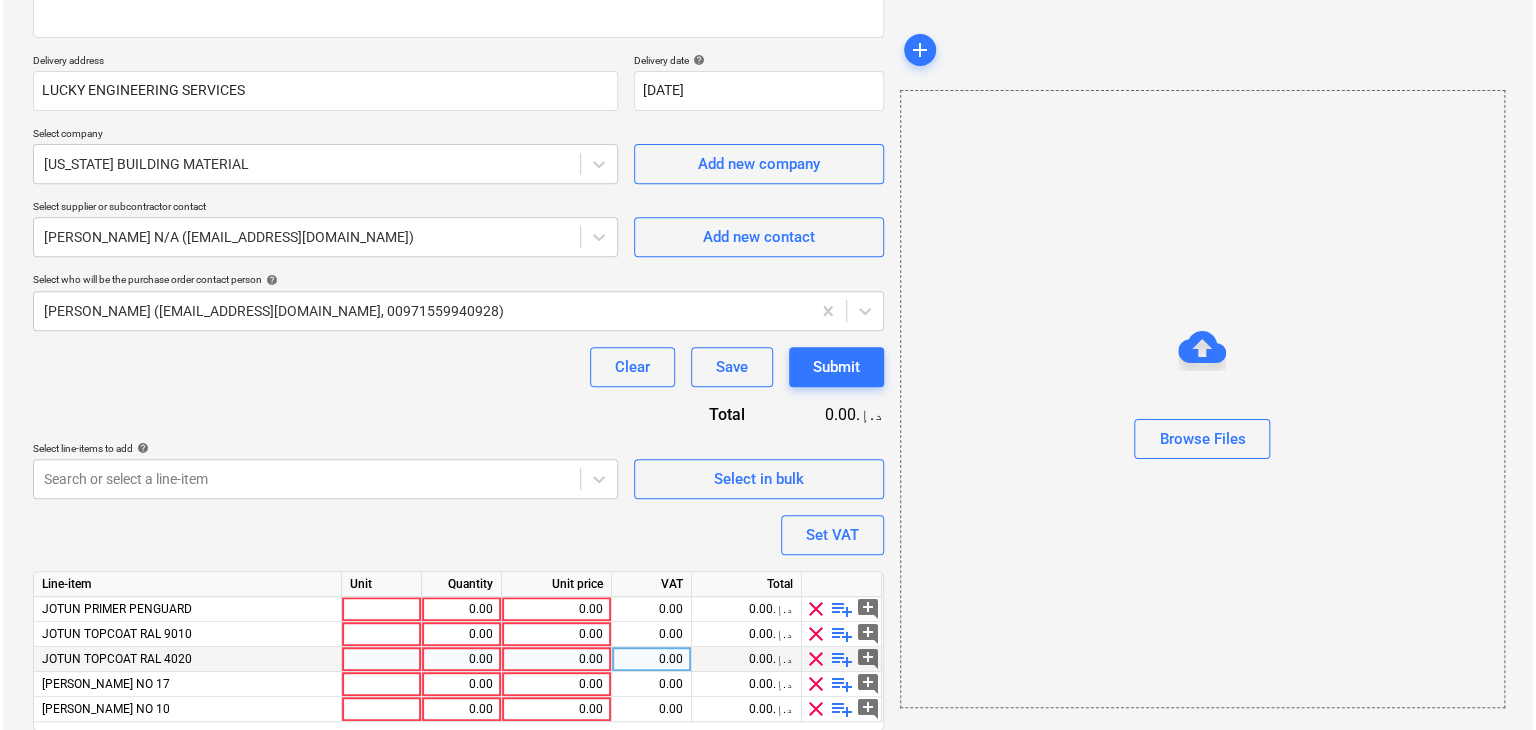 scroll, scrollTop: 392, scrollLeft: 0, axis: vertical 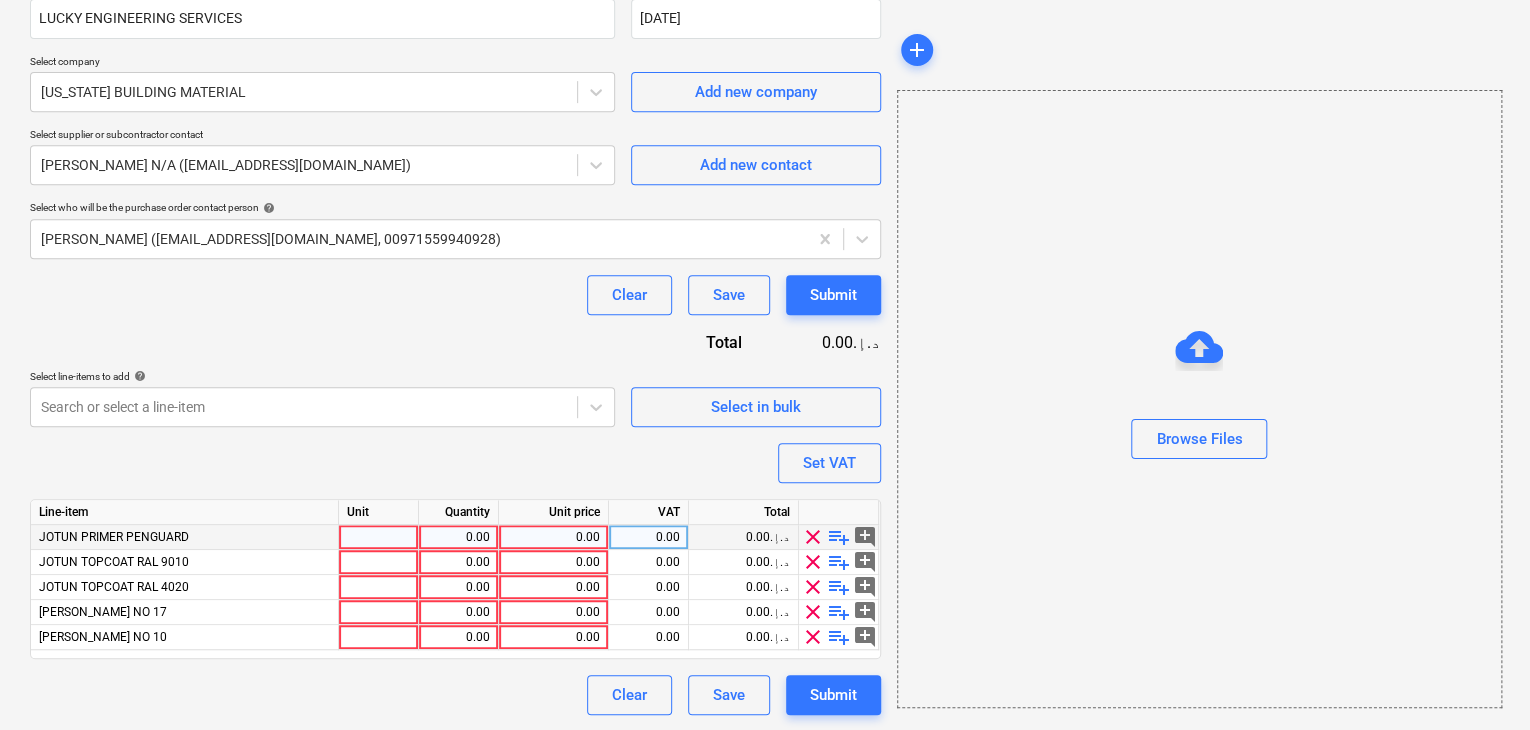 click at bounding box center [379, 537] 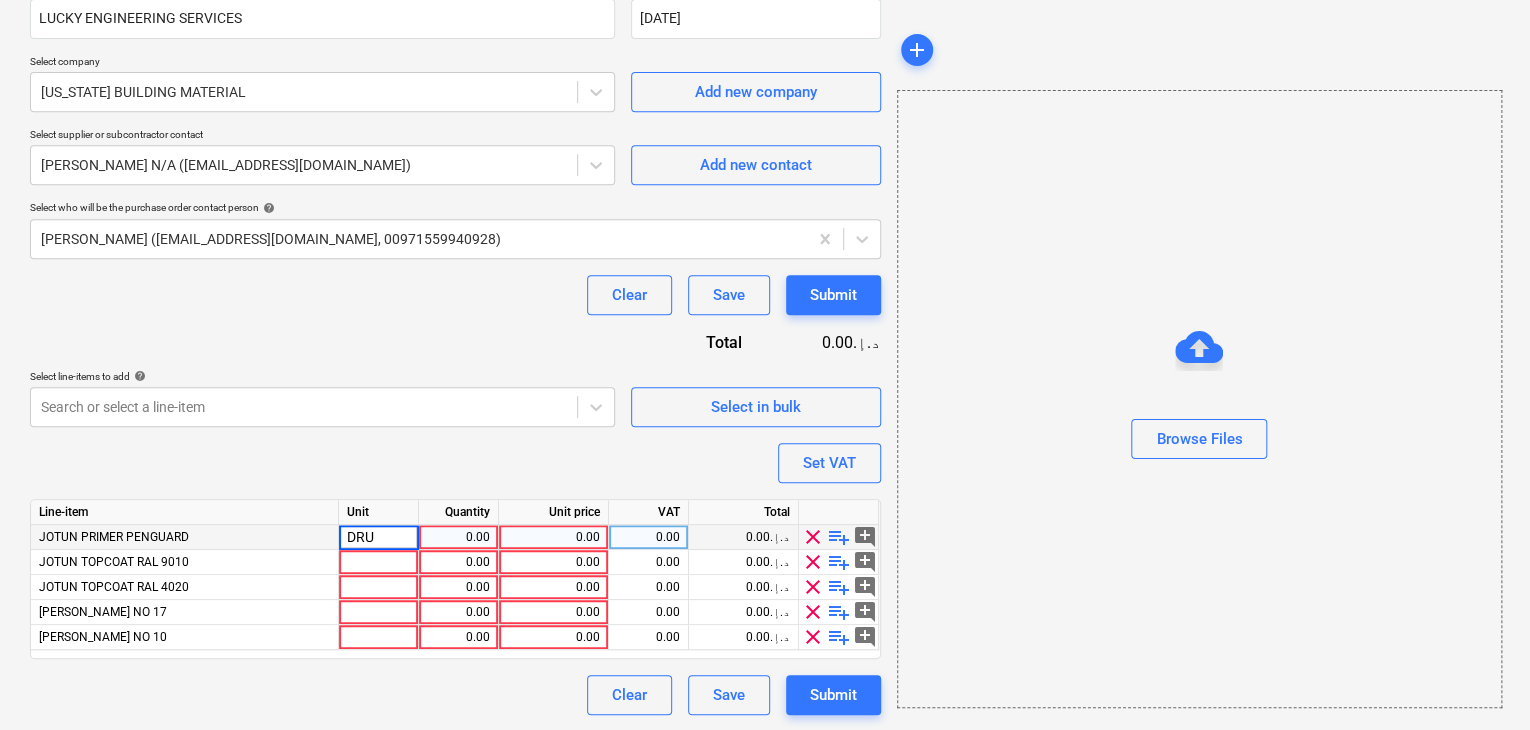 type on "DRUM" 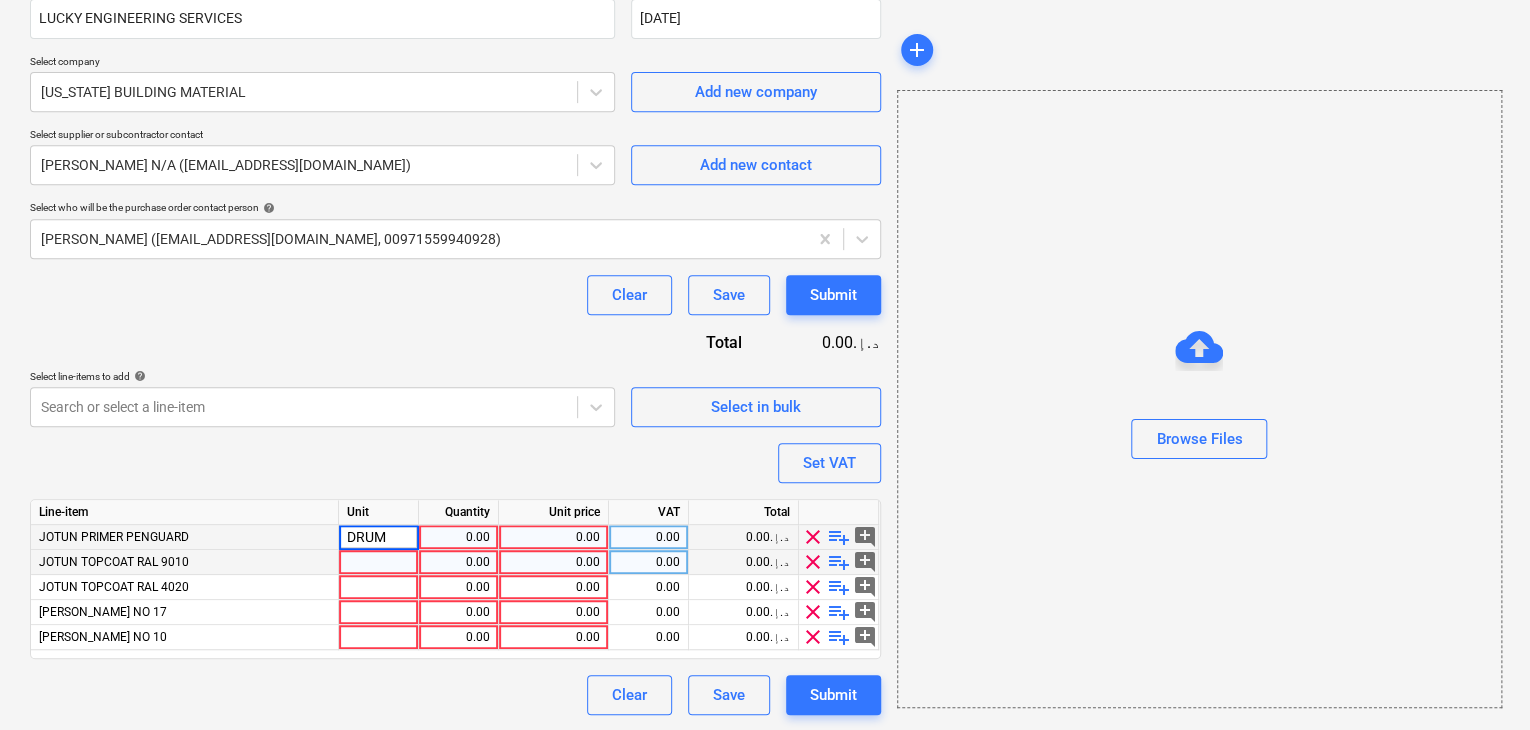 click at bounding box center [379, 562] 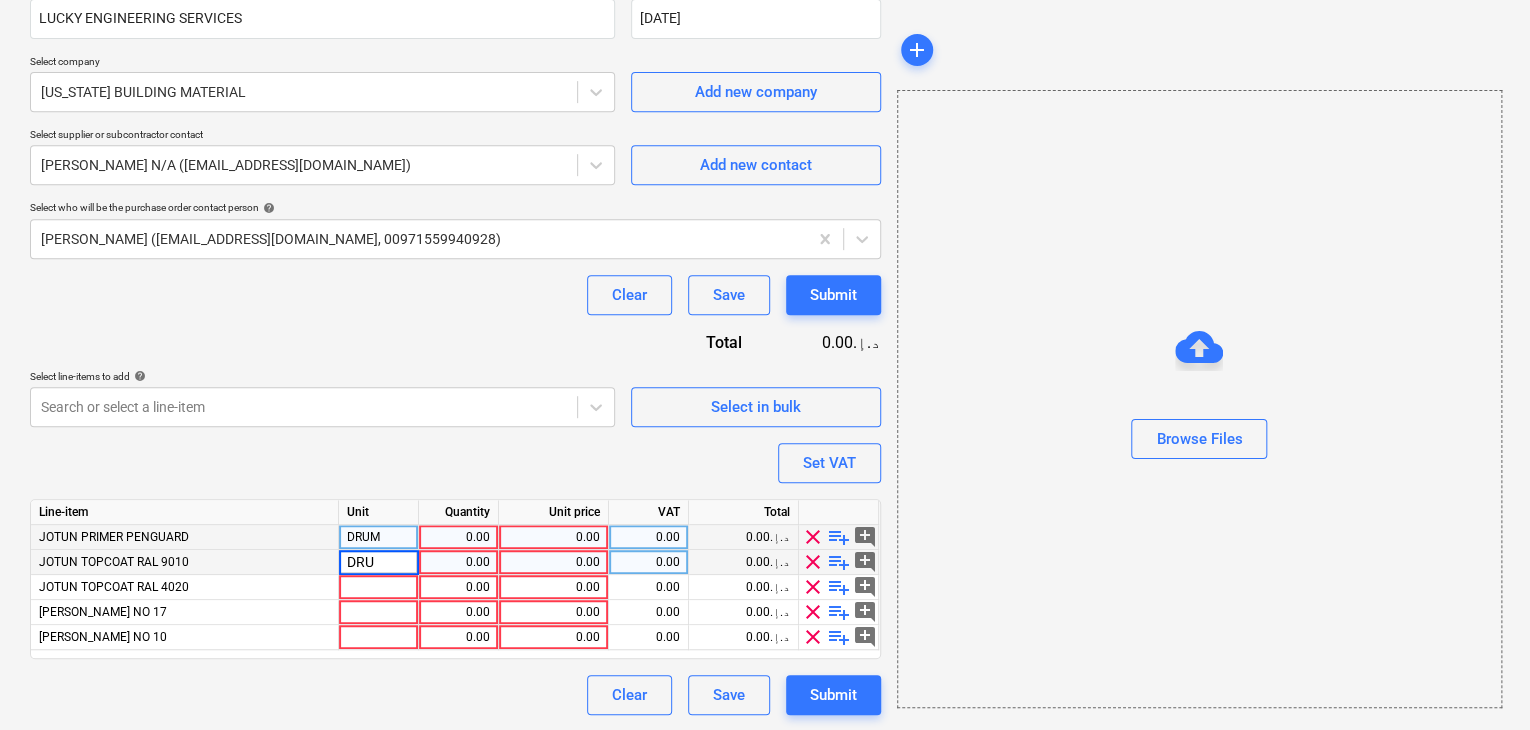 type on "DRUM" 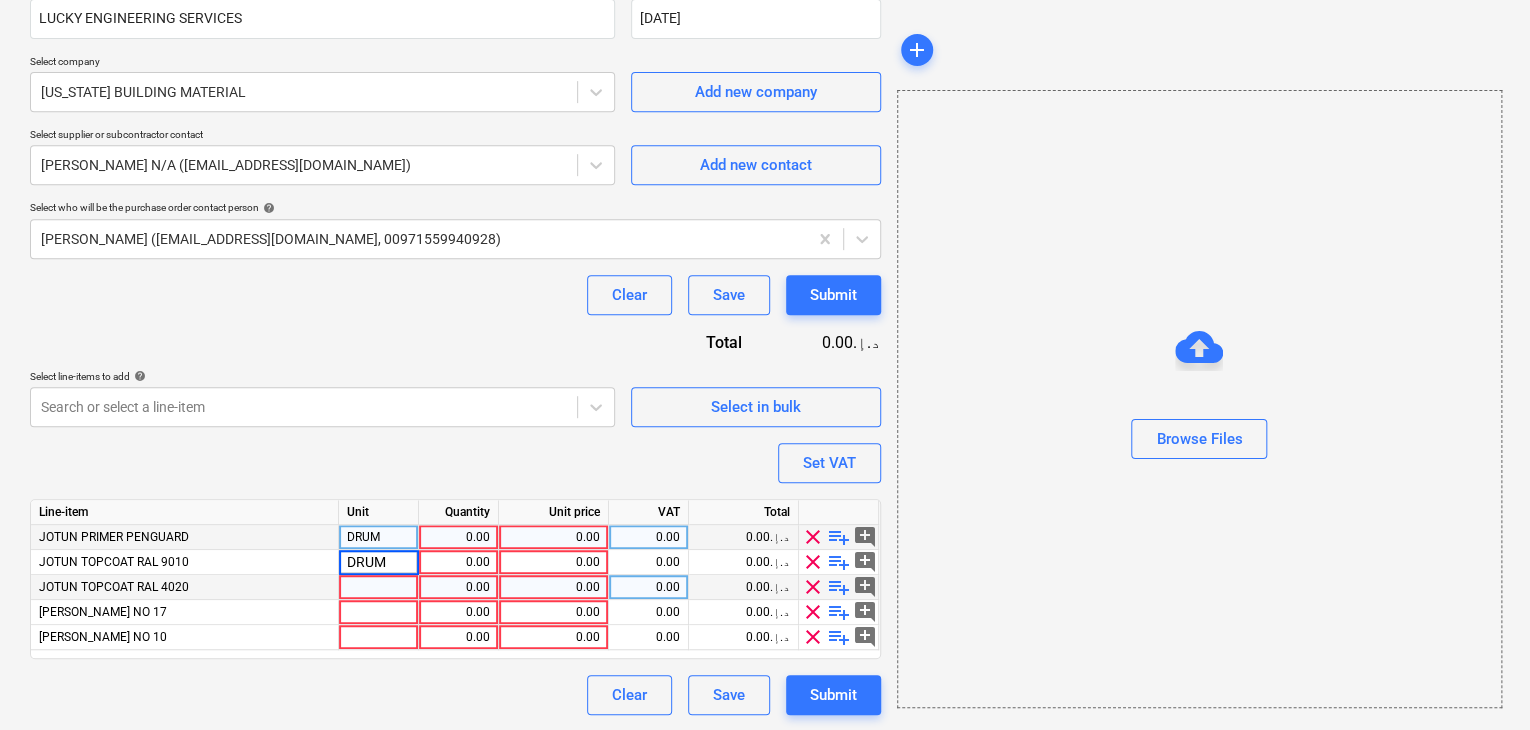 click at bounding box center [379, 587] 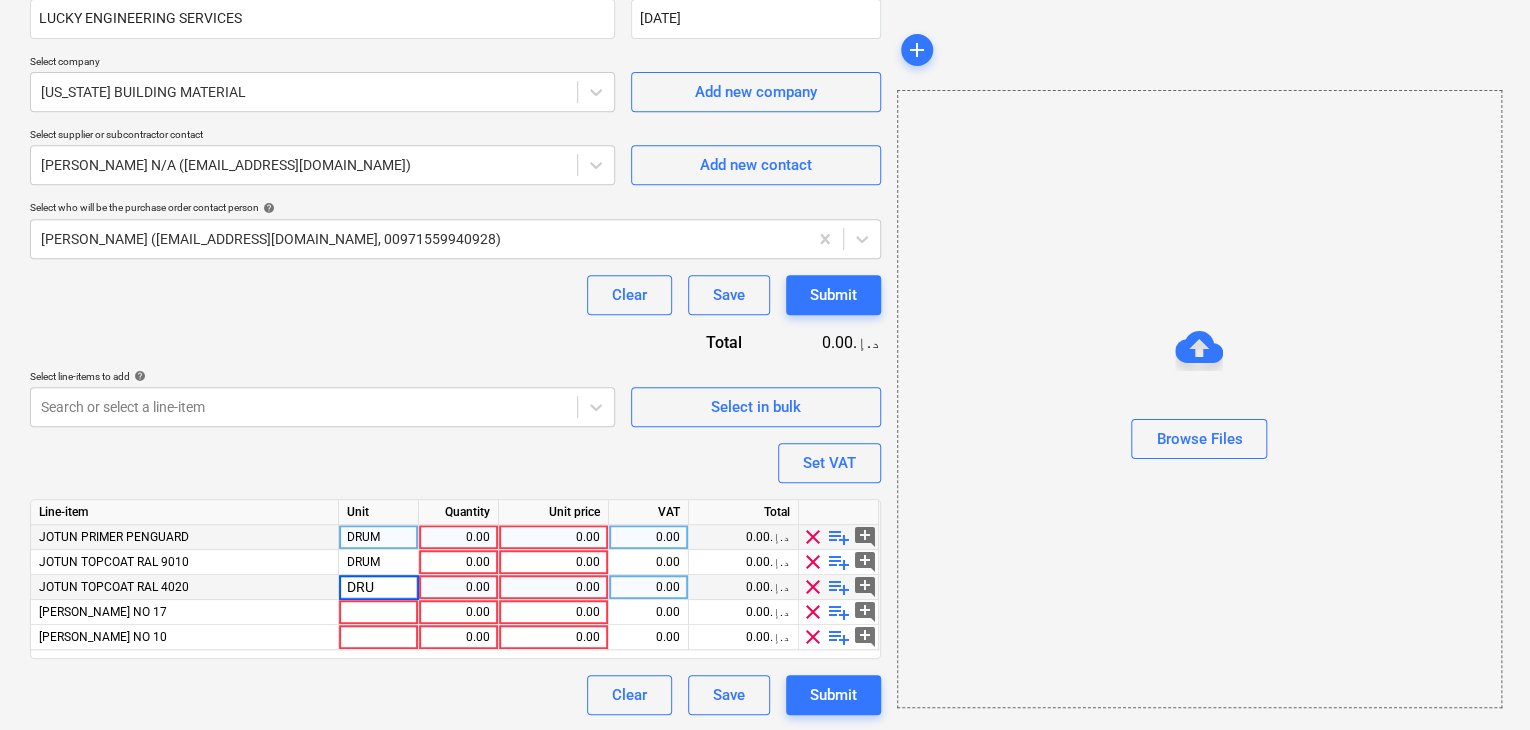 type on "DRUM" 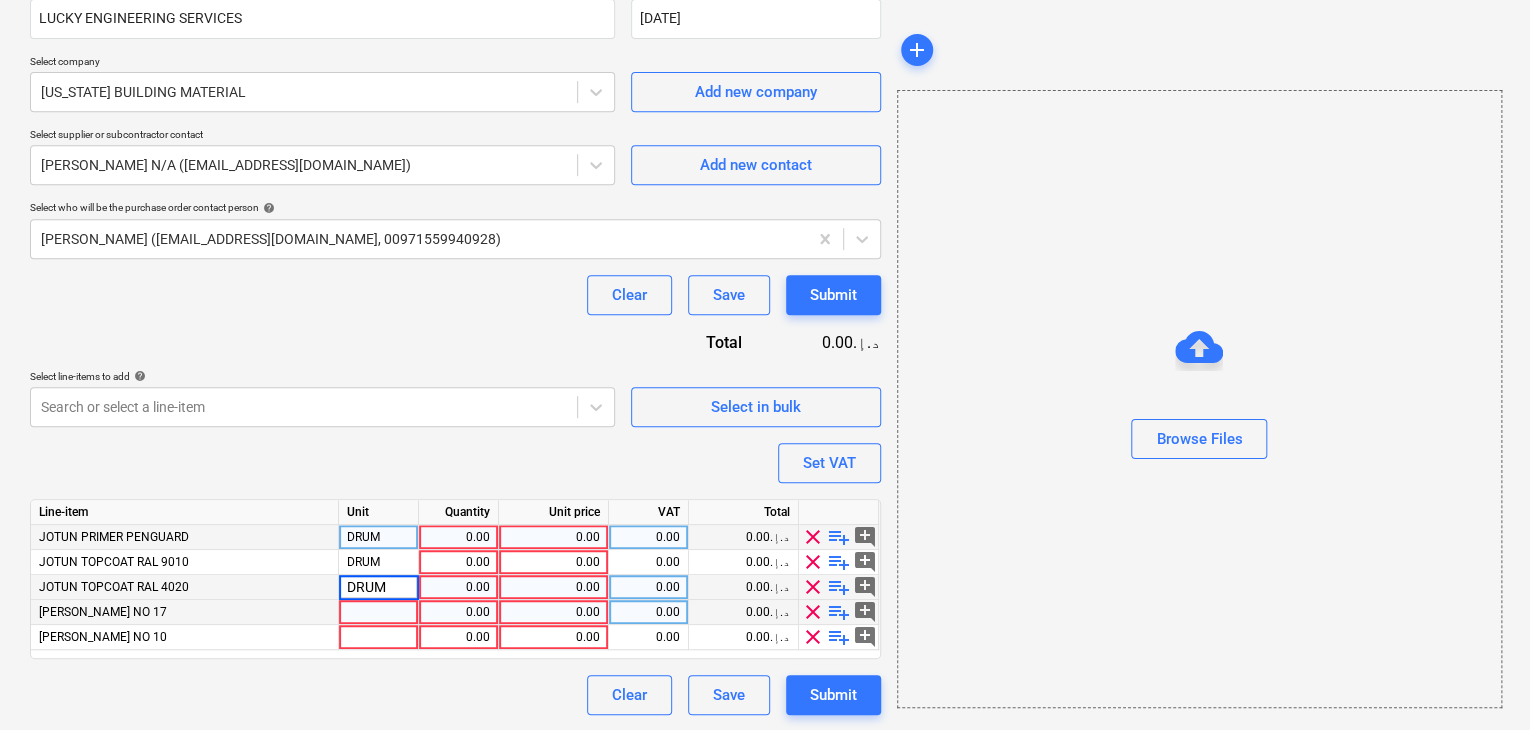 click at bounding box center [379, 612] 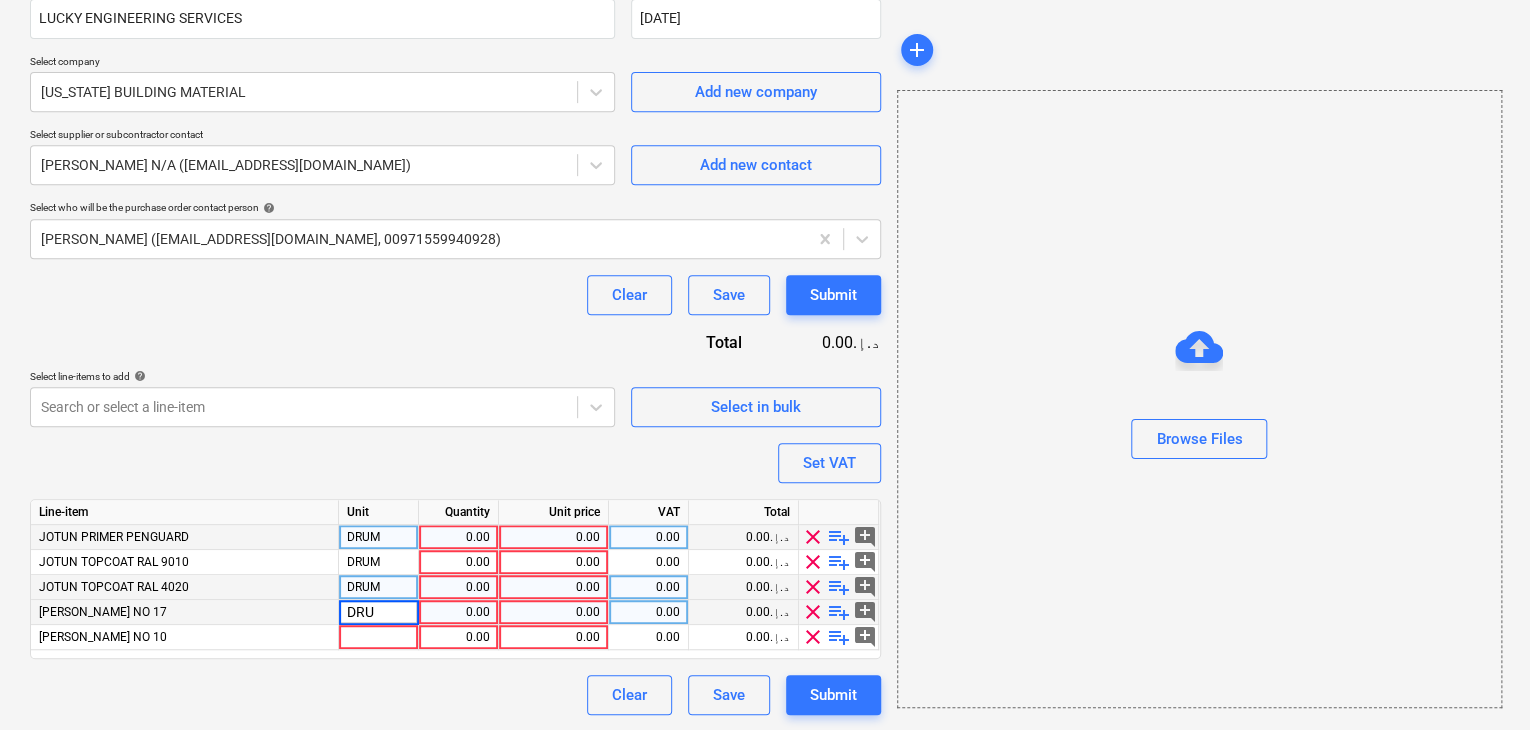 type on "DRUM" 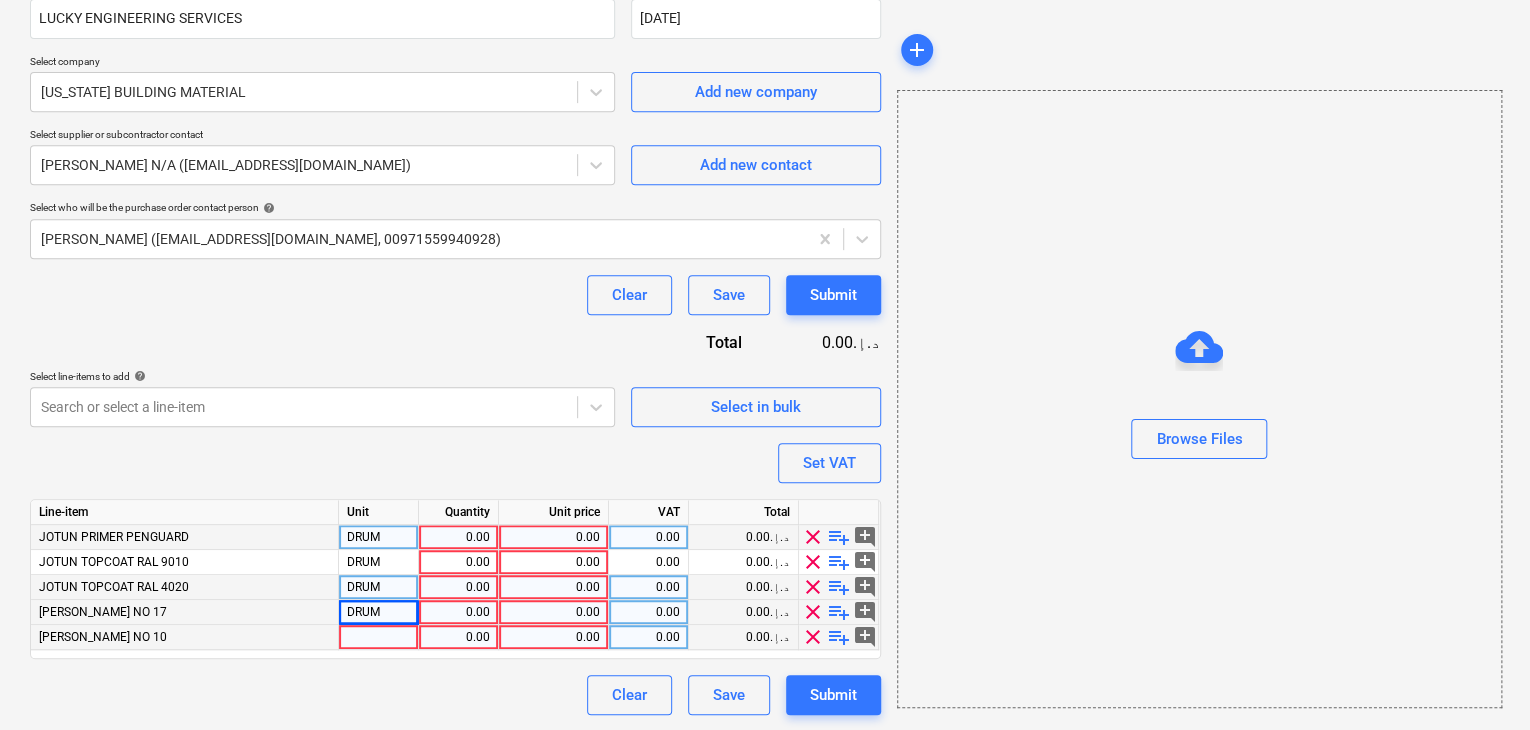 click at bounding box center (379, 637) 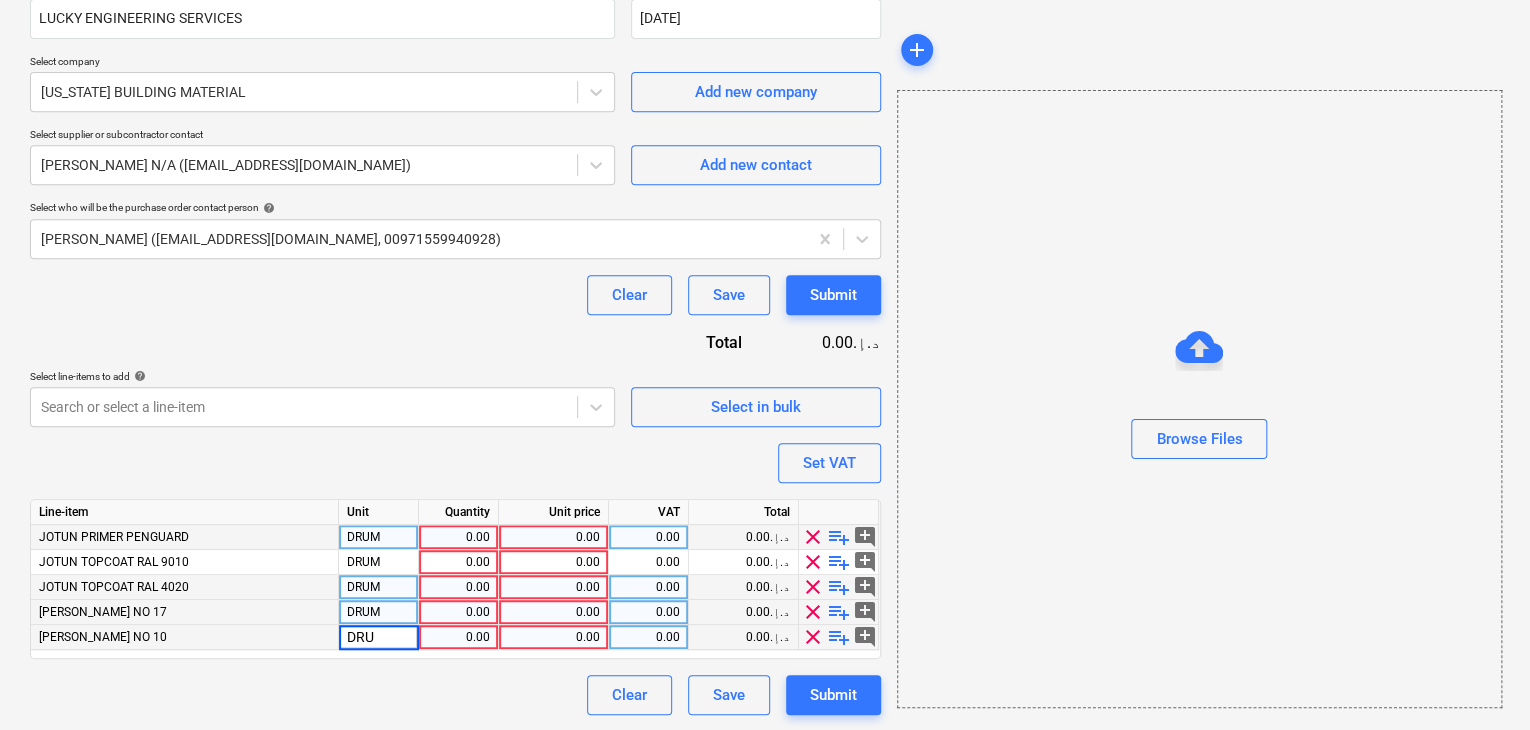 type on "DRUM" 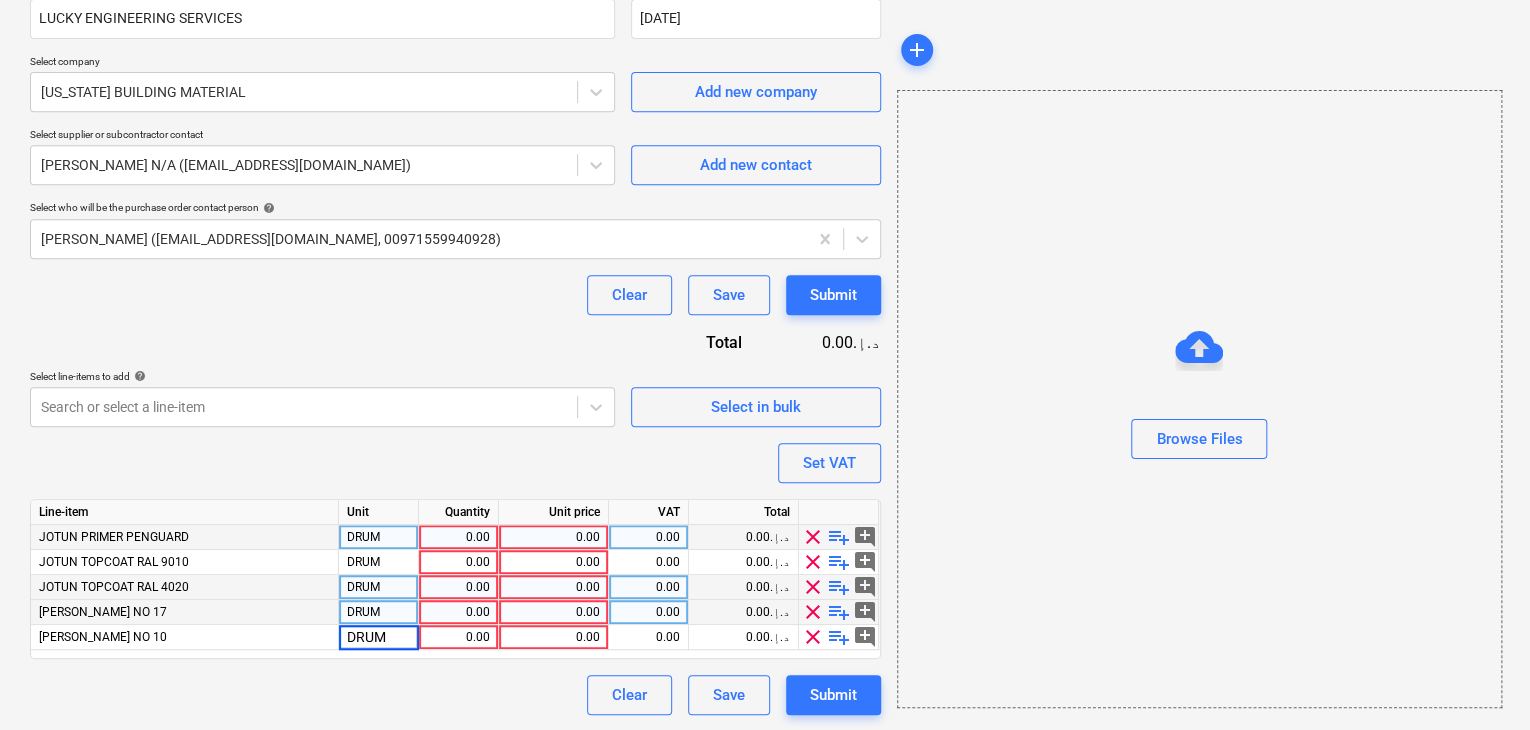 click on "0.00" at bounding box center (458, 537) 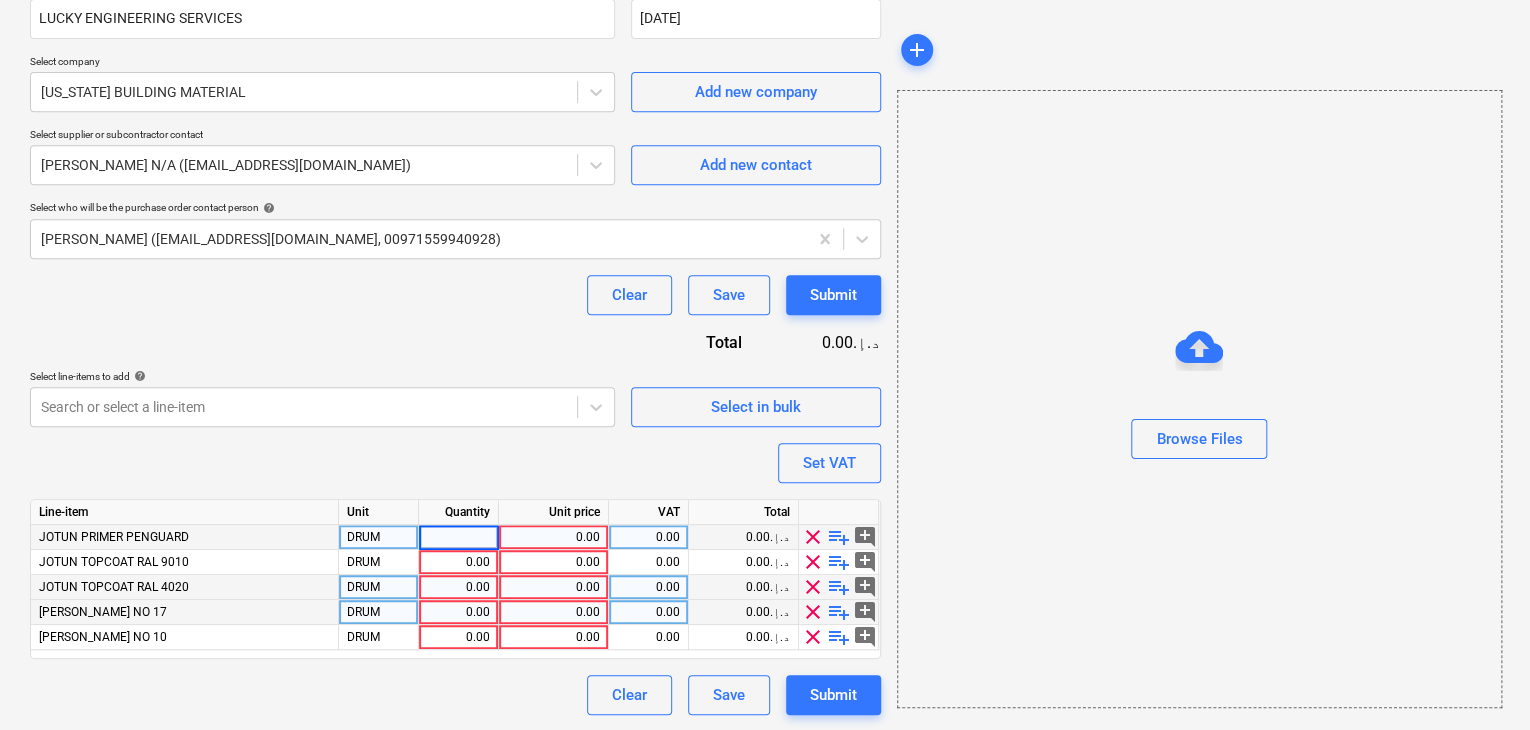 type on "2" 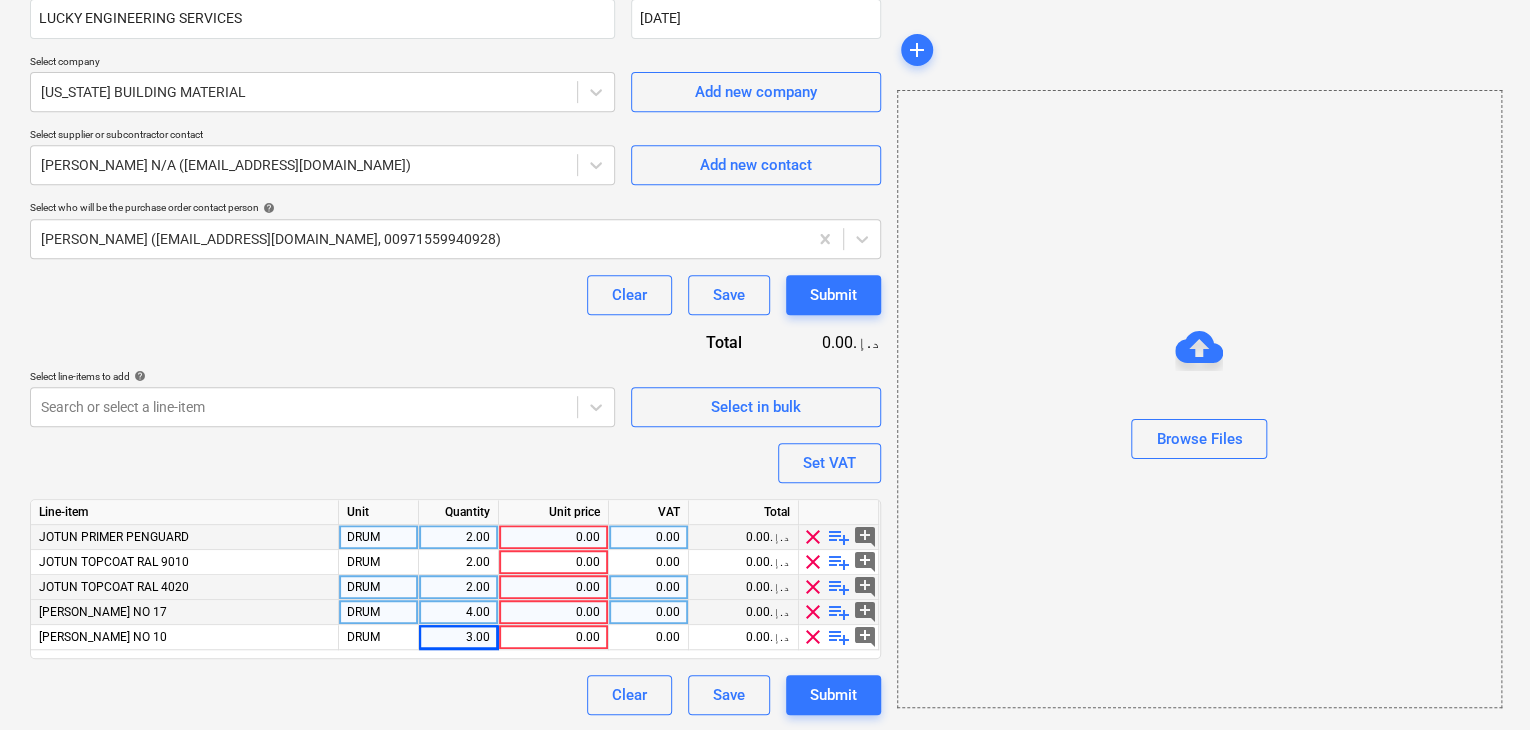 click on "0.00" at bounding box center (553, 537) 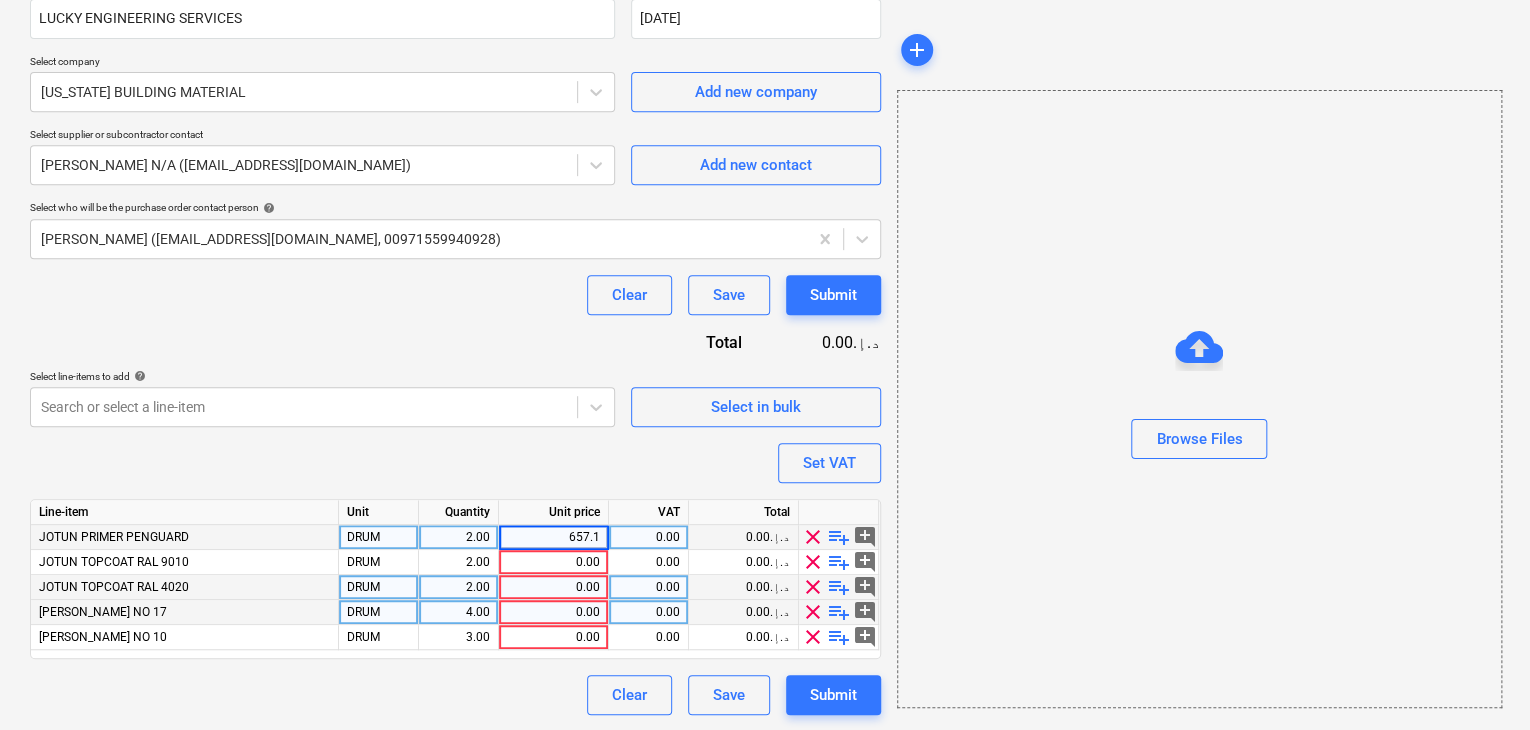 type on "657.14" 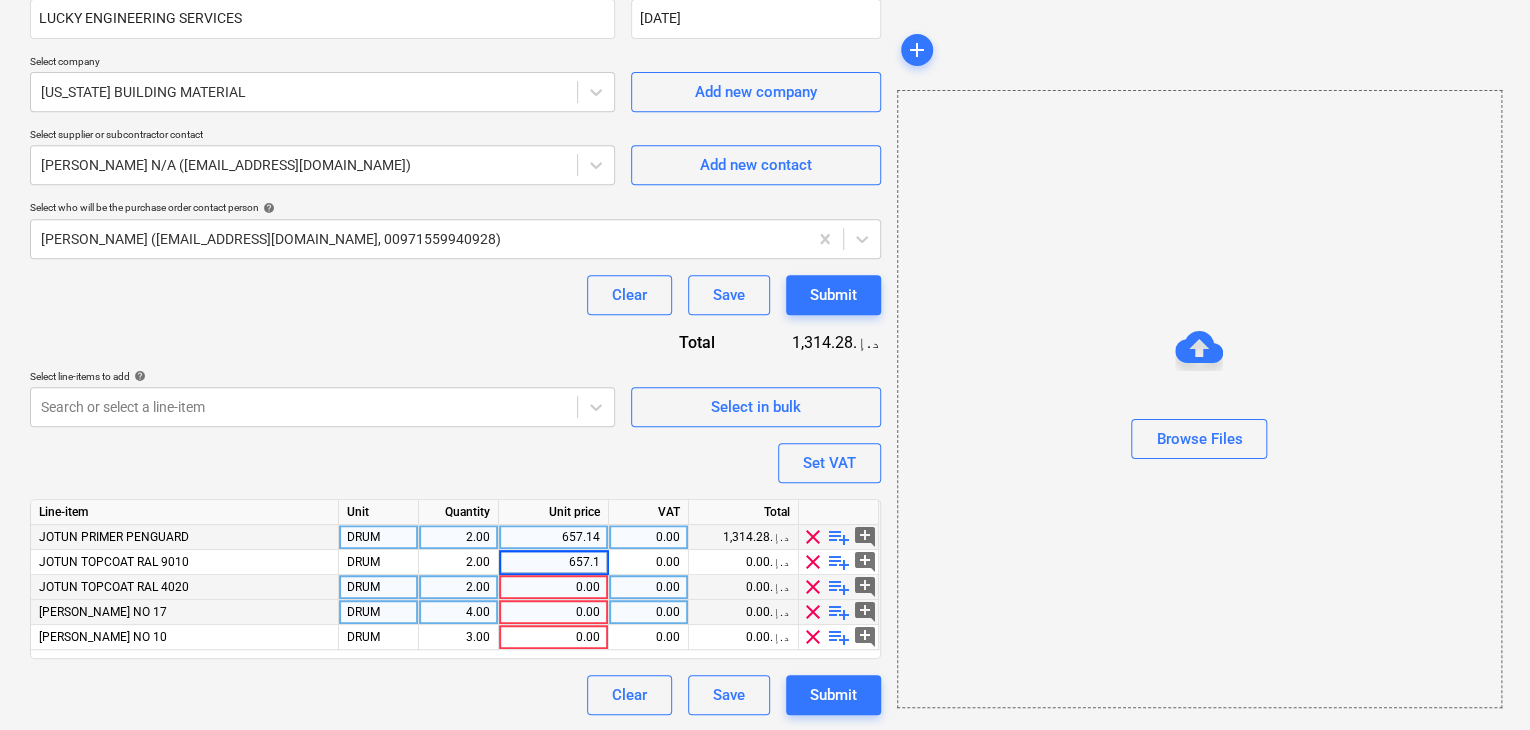 type on "657.14" 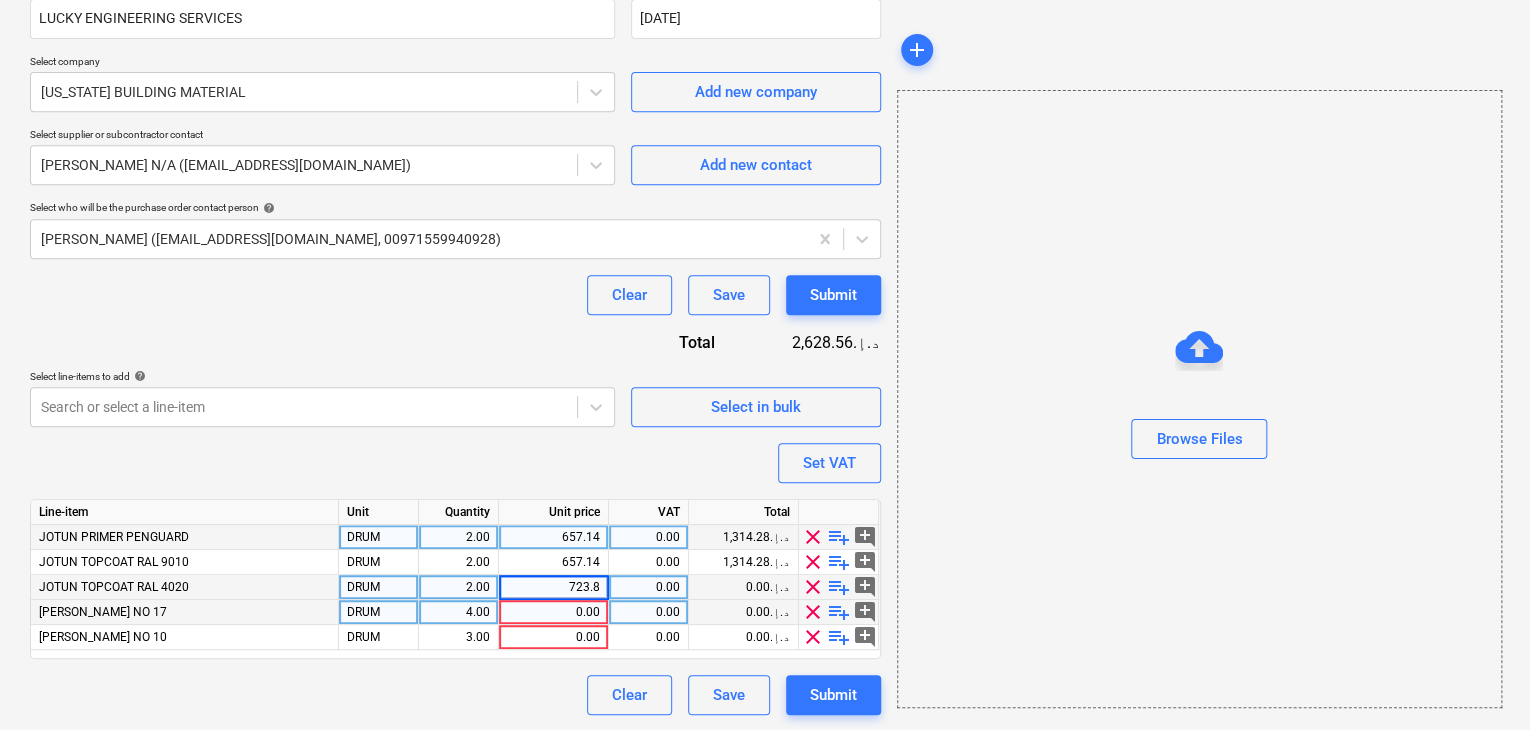 type on "723.80" 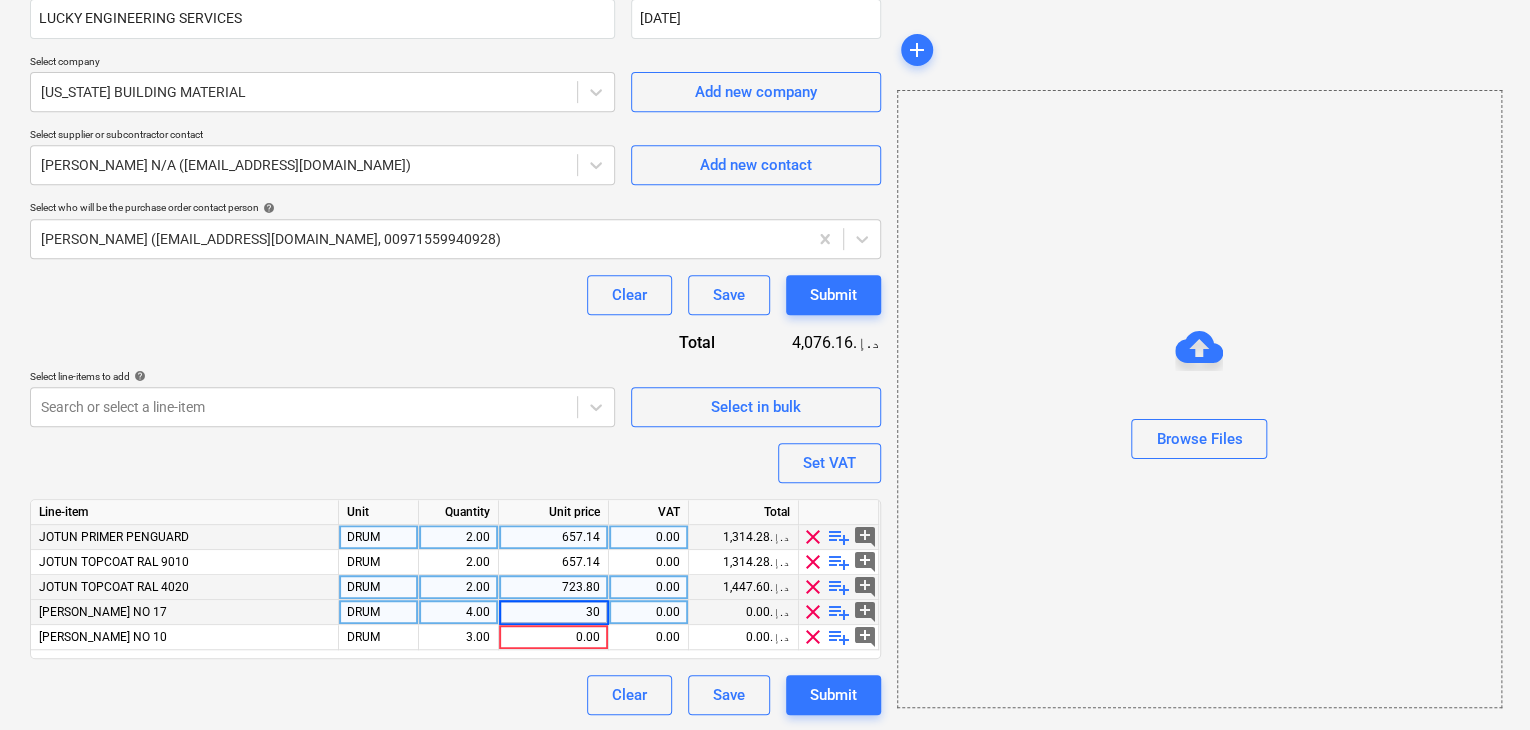 type on "300" 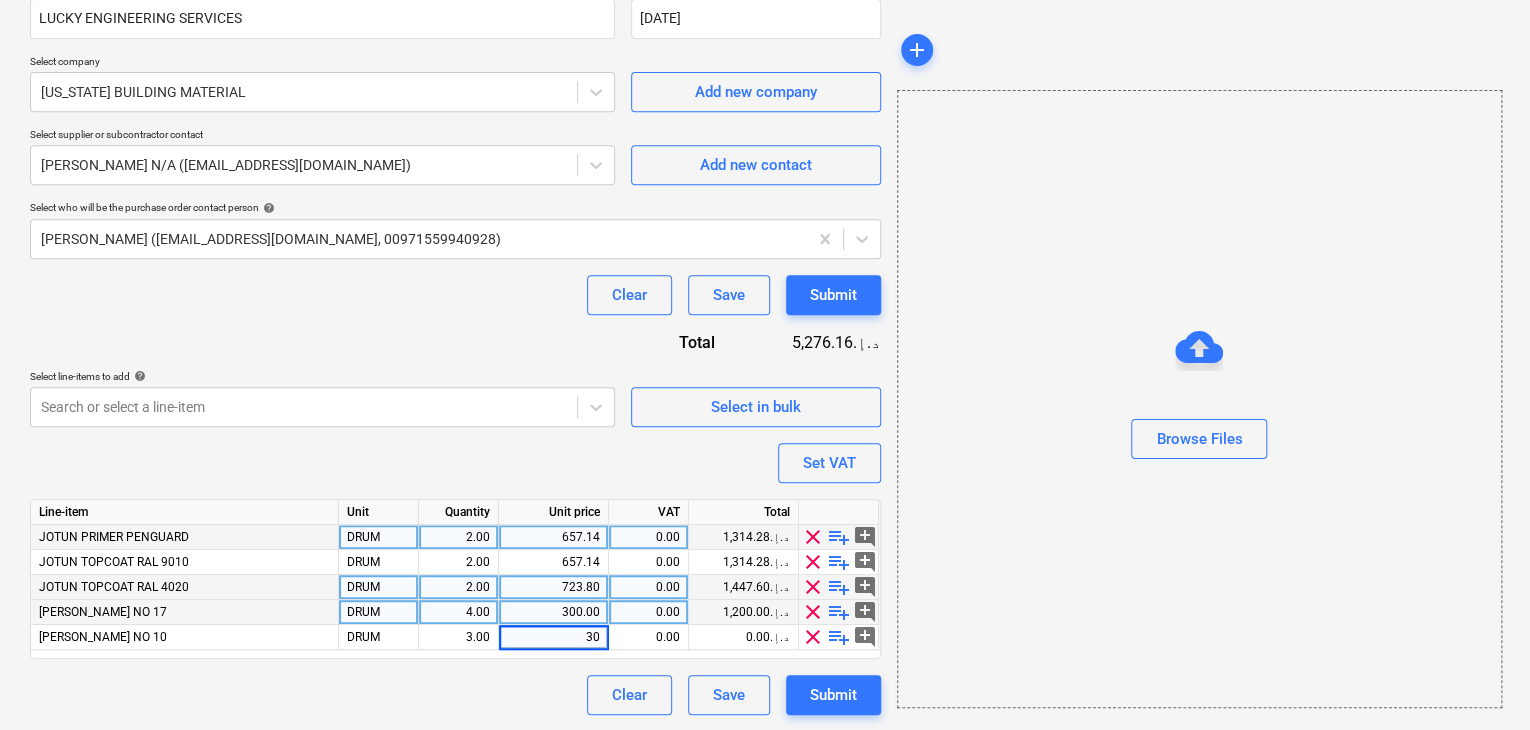 type on "300" 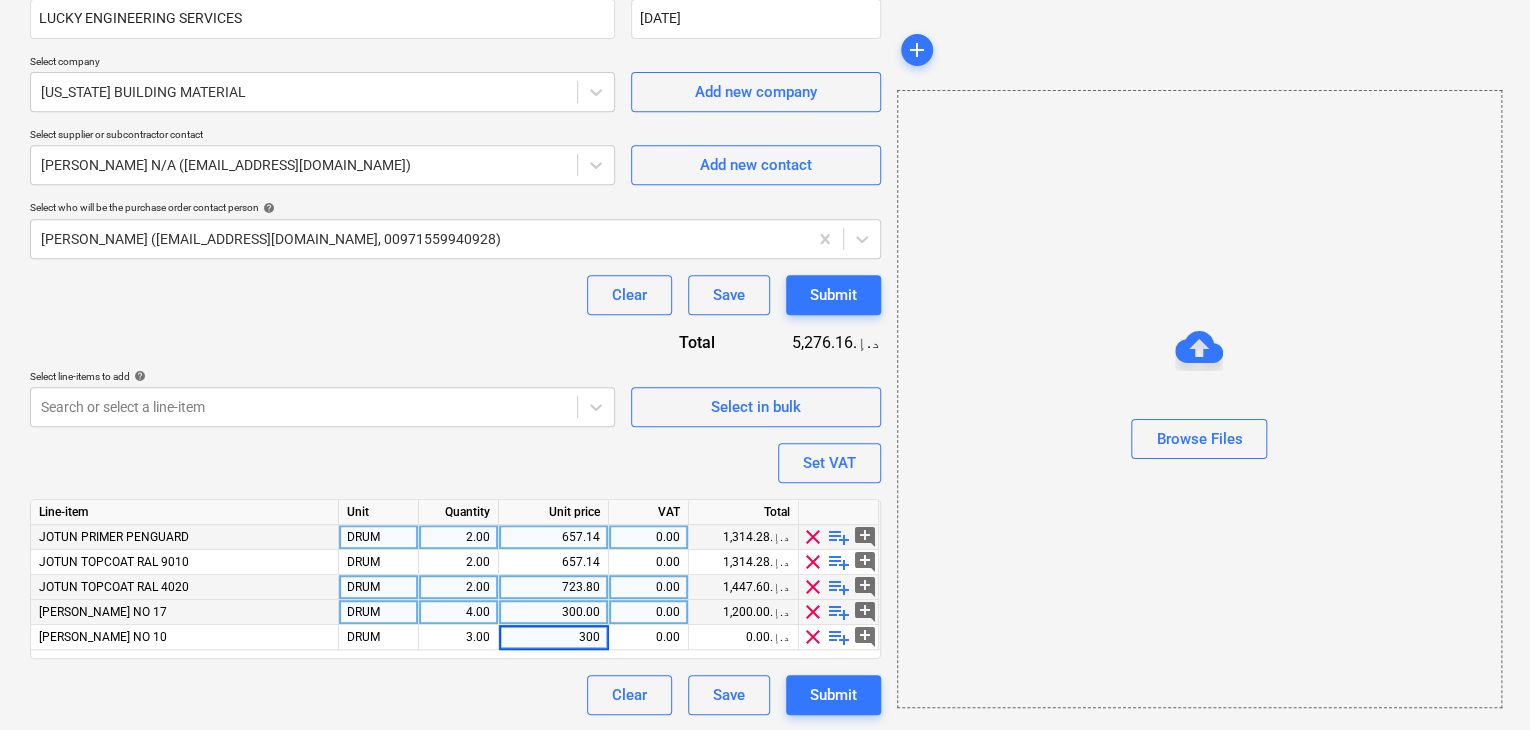 drag, startPoint x: 1031, startPoint y: 568, endPoint x: 826, endPoint y: 511, distance: 212.77689 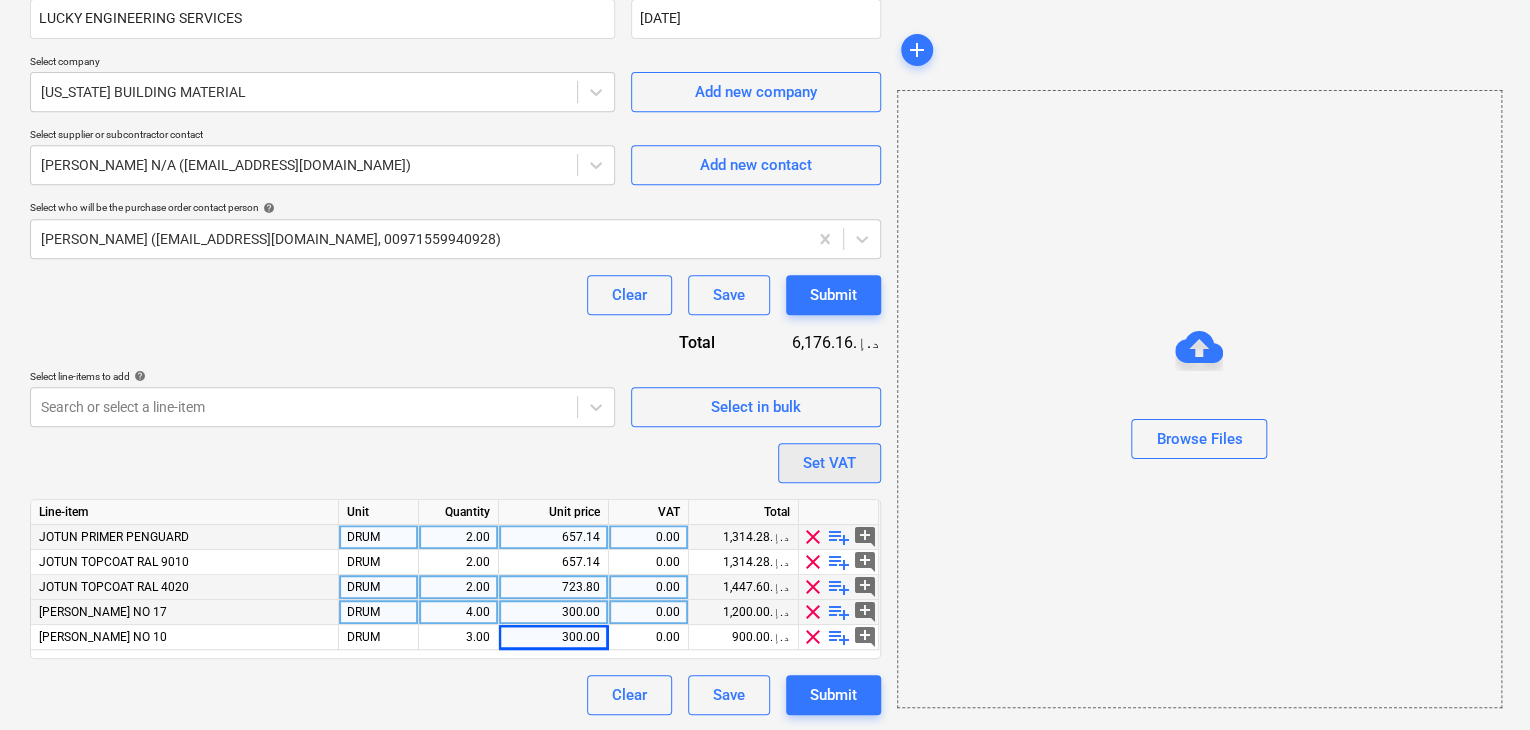 click on "Set VAT" at bounding box center [829, 463] 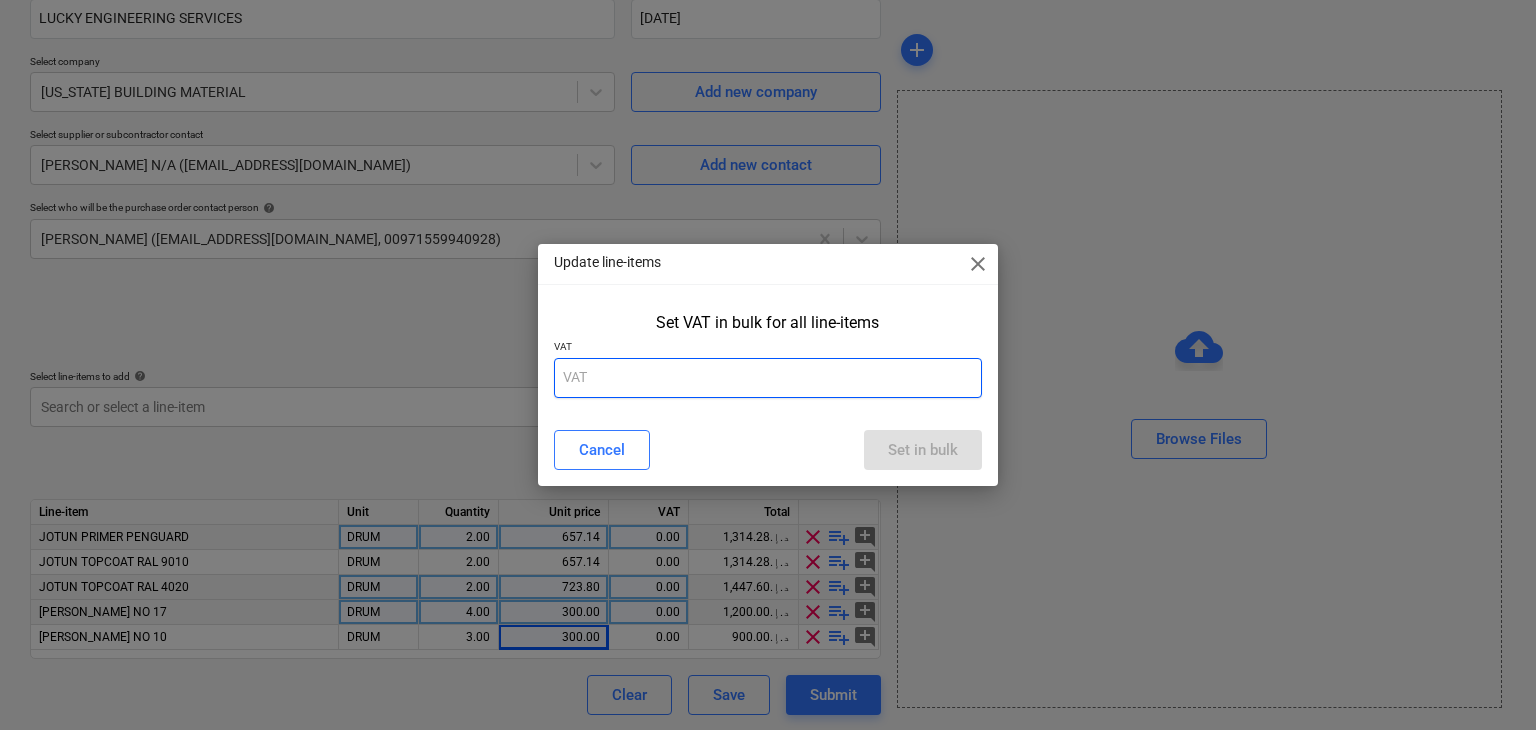 click at bounding box center [768, 378] 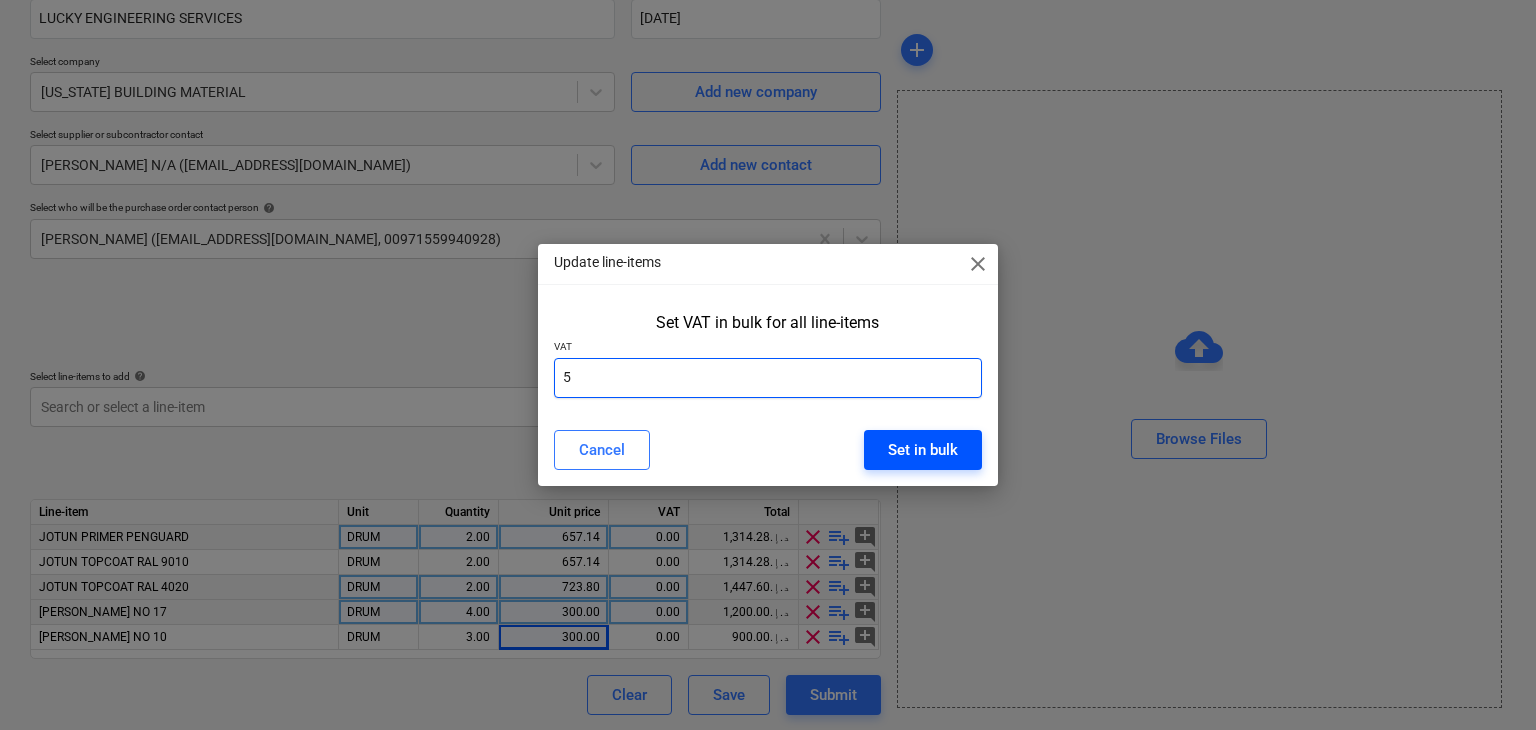 type on "5" 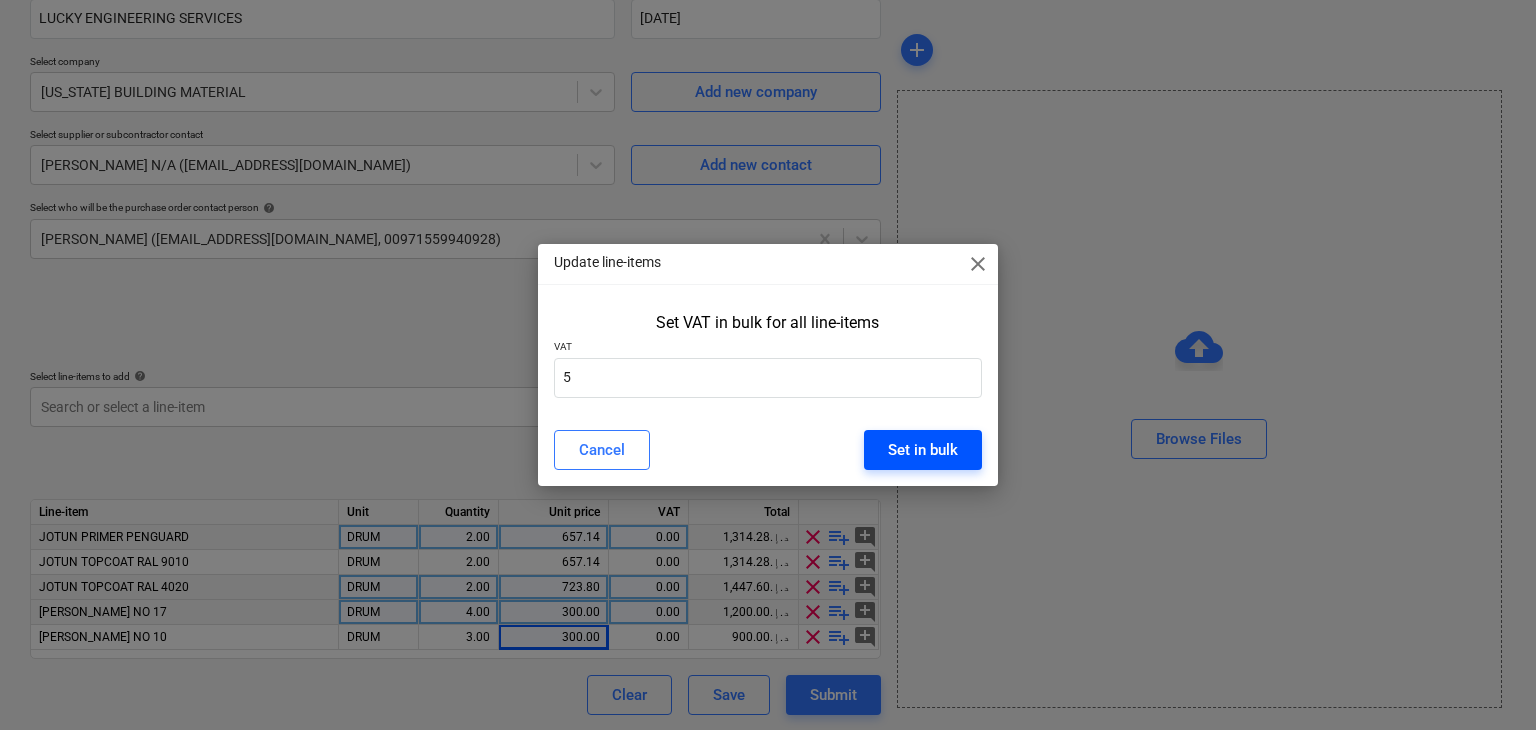 click on "Set in bulk" at bounding box center (923, 450) 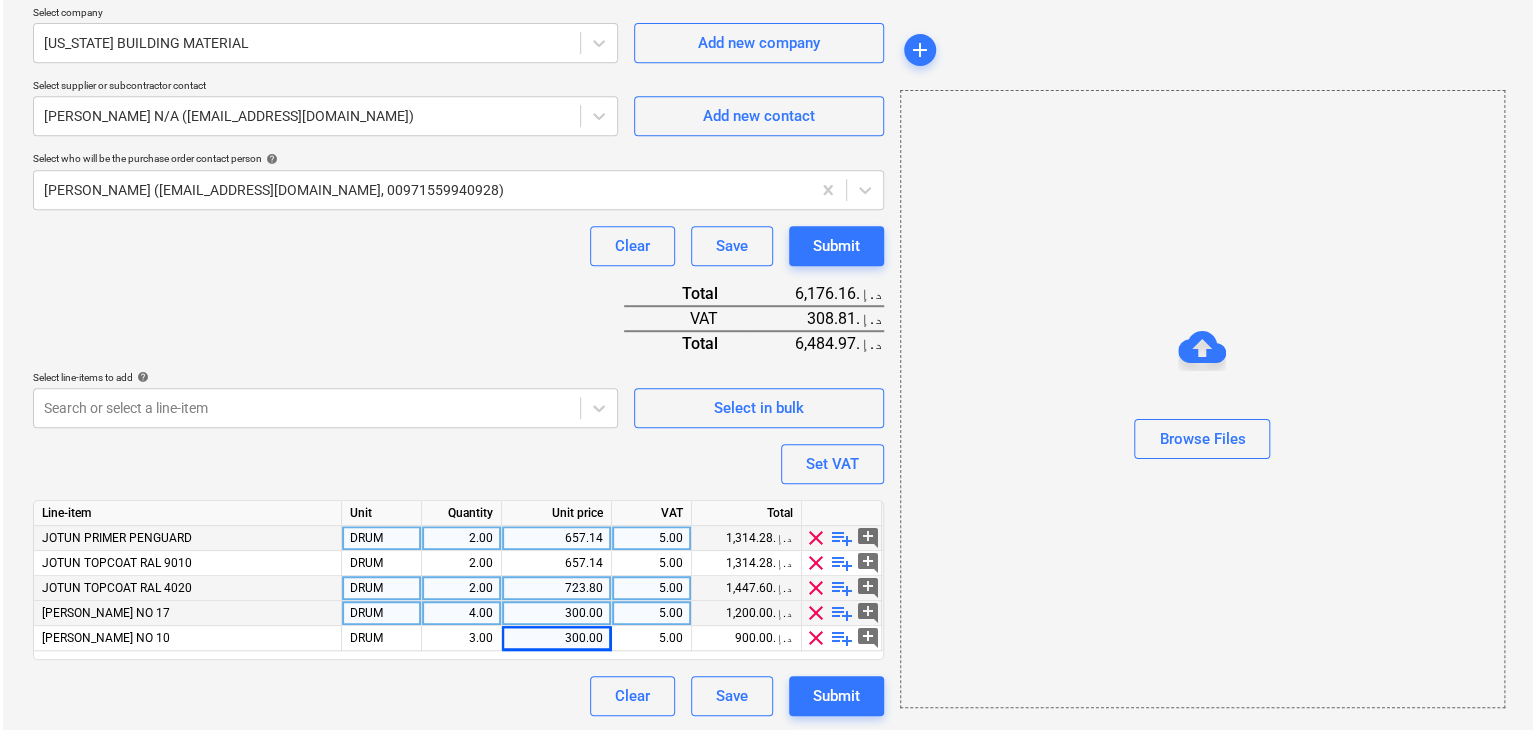 scroll, scrollTop: 442, scrollLeft: 0, axis: vertical 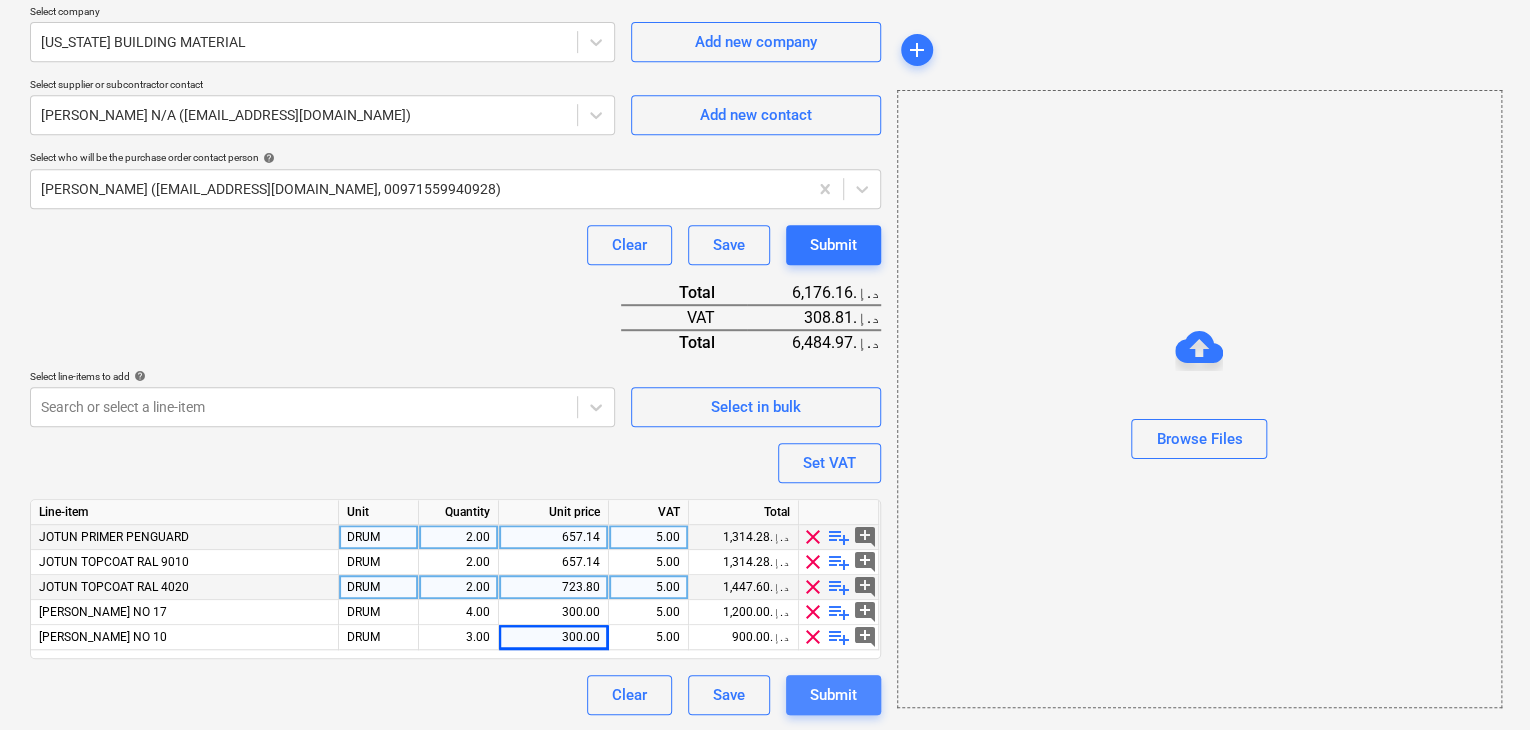 click on "Submit" at bounding box center [833, 695] 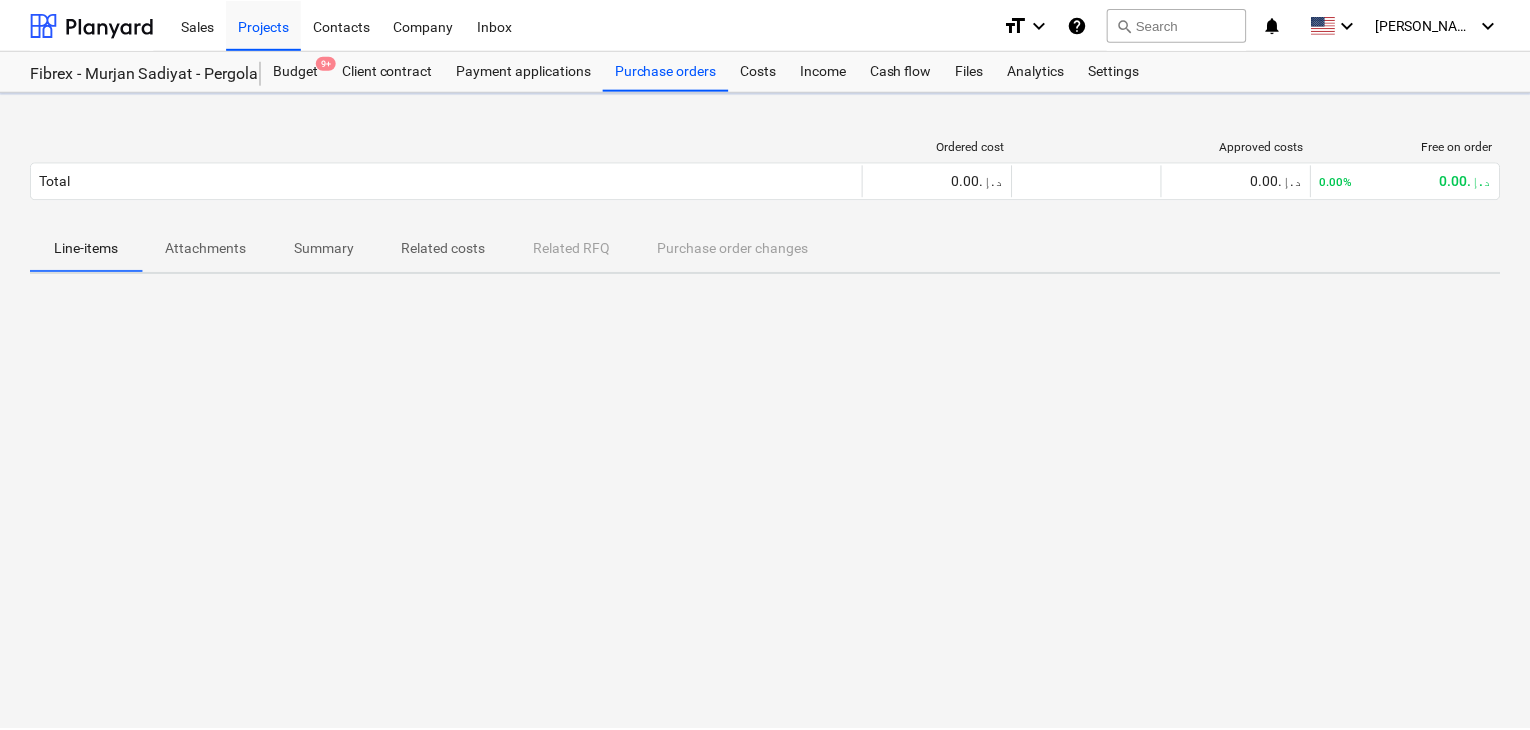 scroll, scrollTop: 0, scrollLeft: 0, axis: both 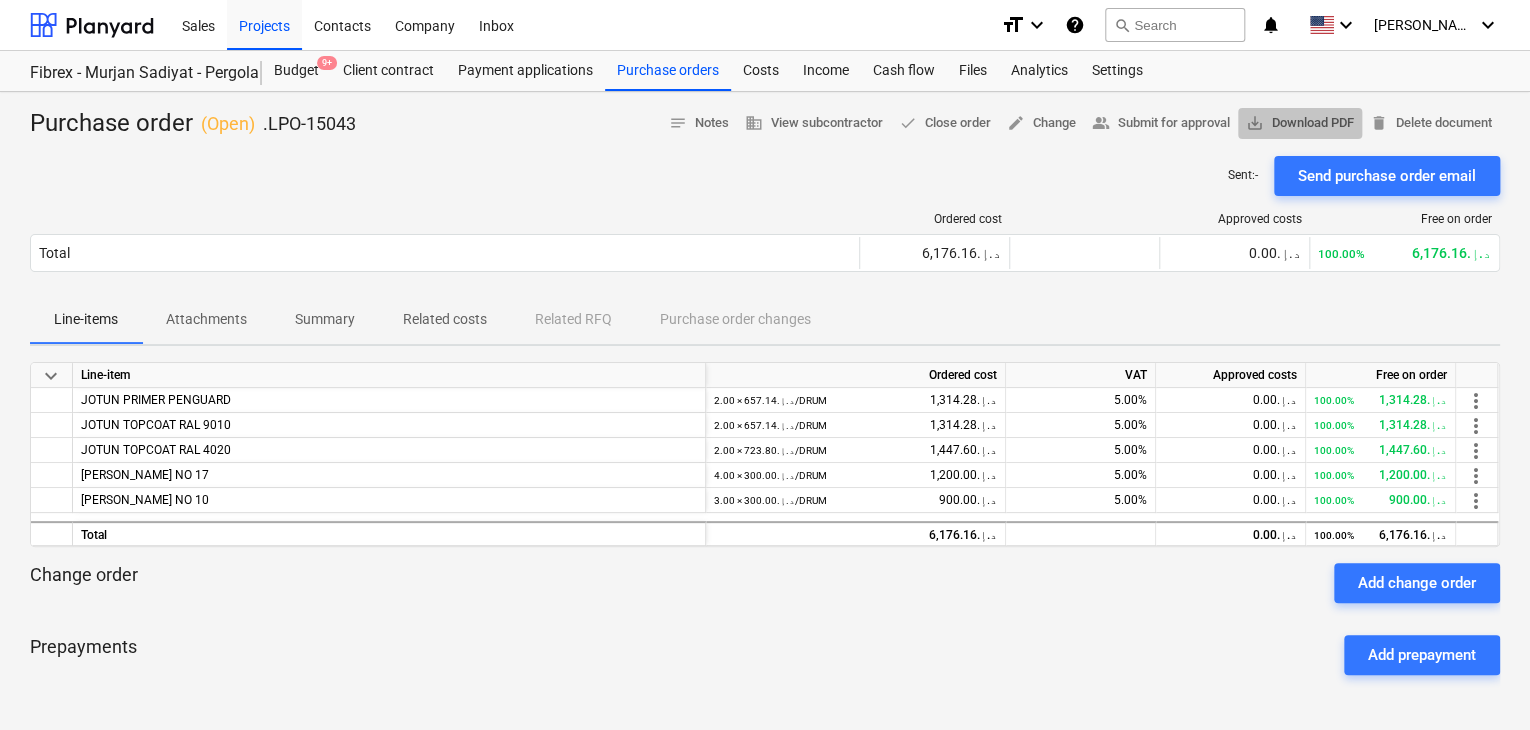 click on "save_alt Download PDF" at bounding box center (1300, 123) 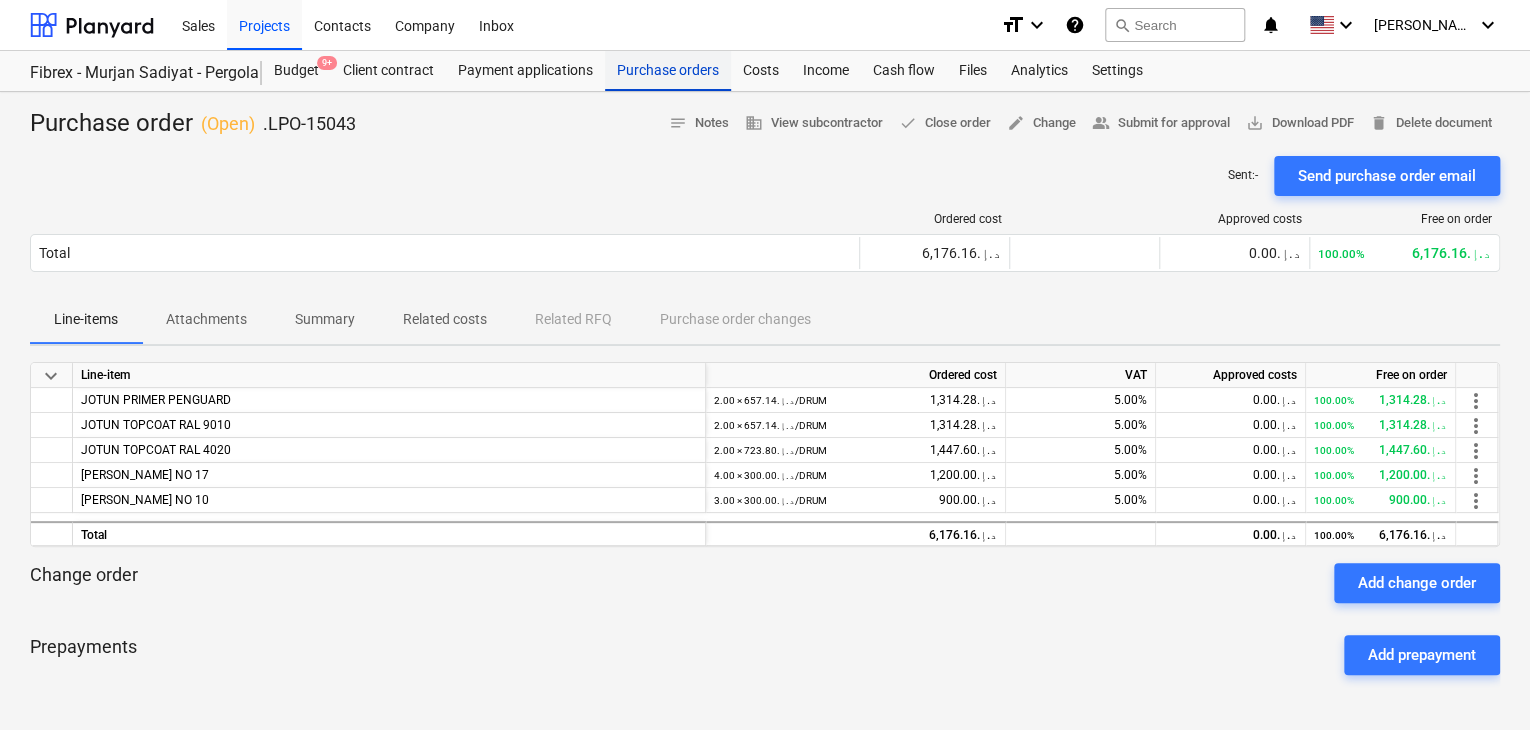 click on "Purchase orders" at bounding box center [668, 71] 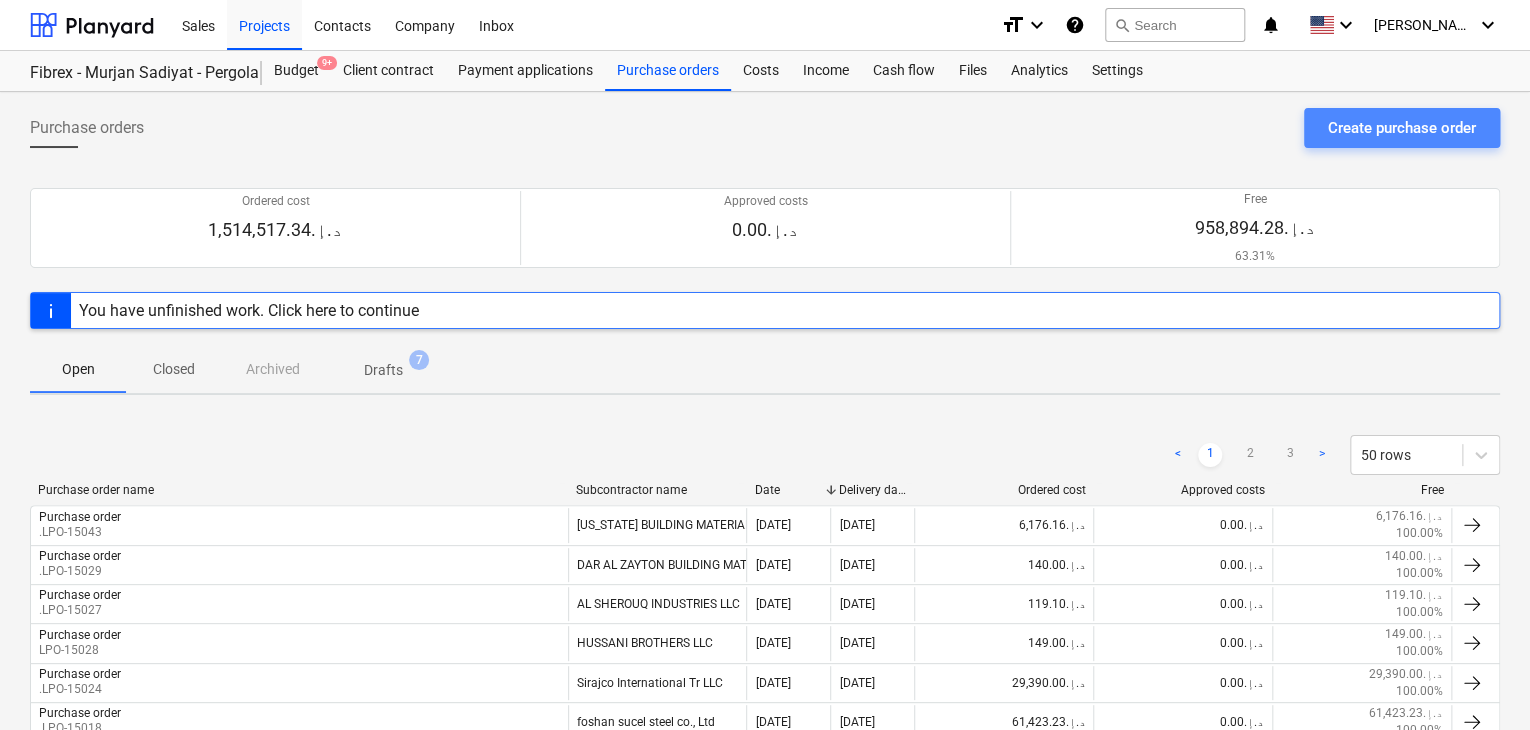 click on "Create purchase order" at bounding box center (1402, 128) 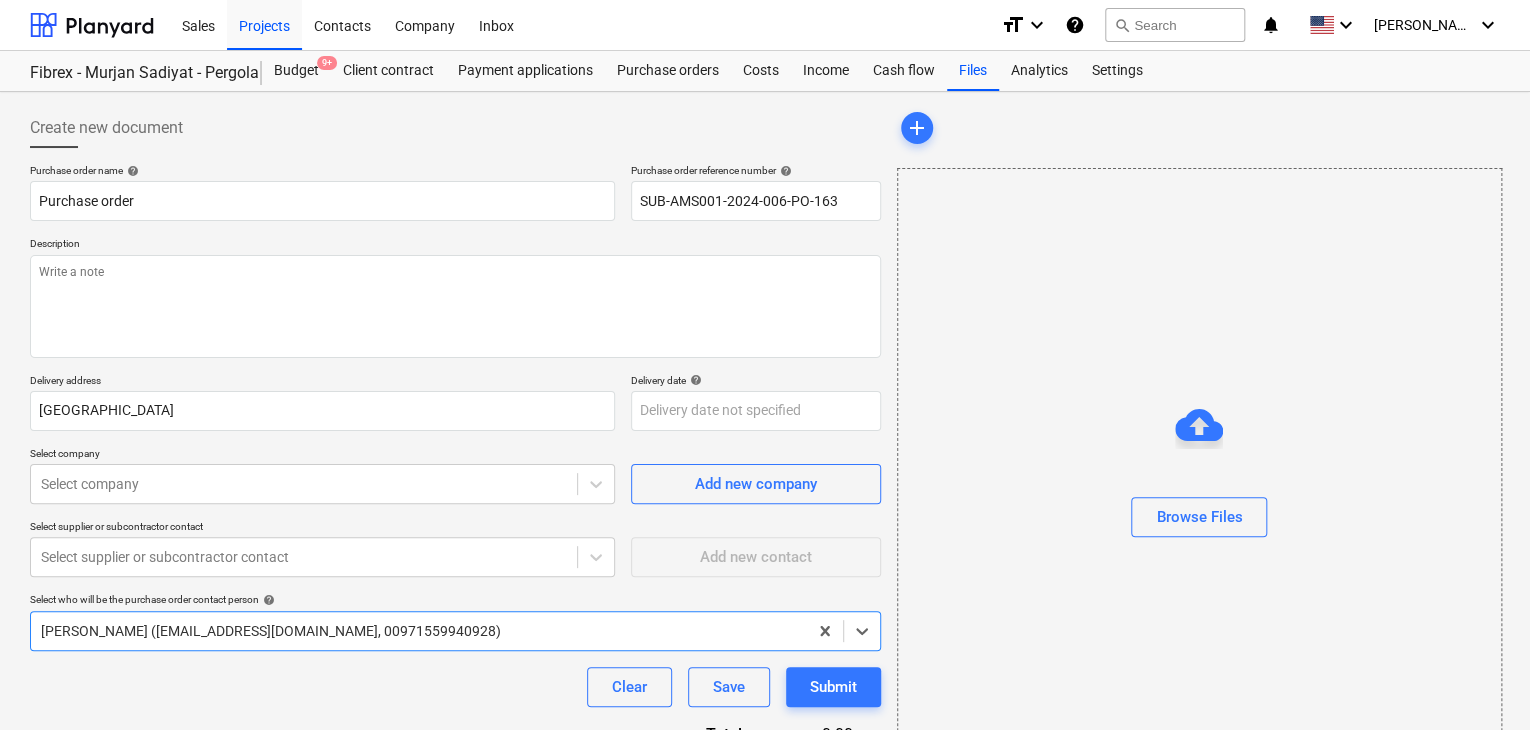 click on "Description" at bounding box center [455, 245] 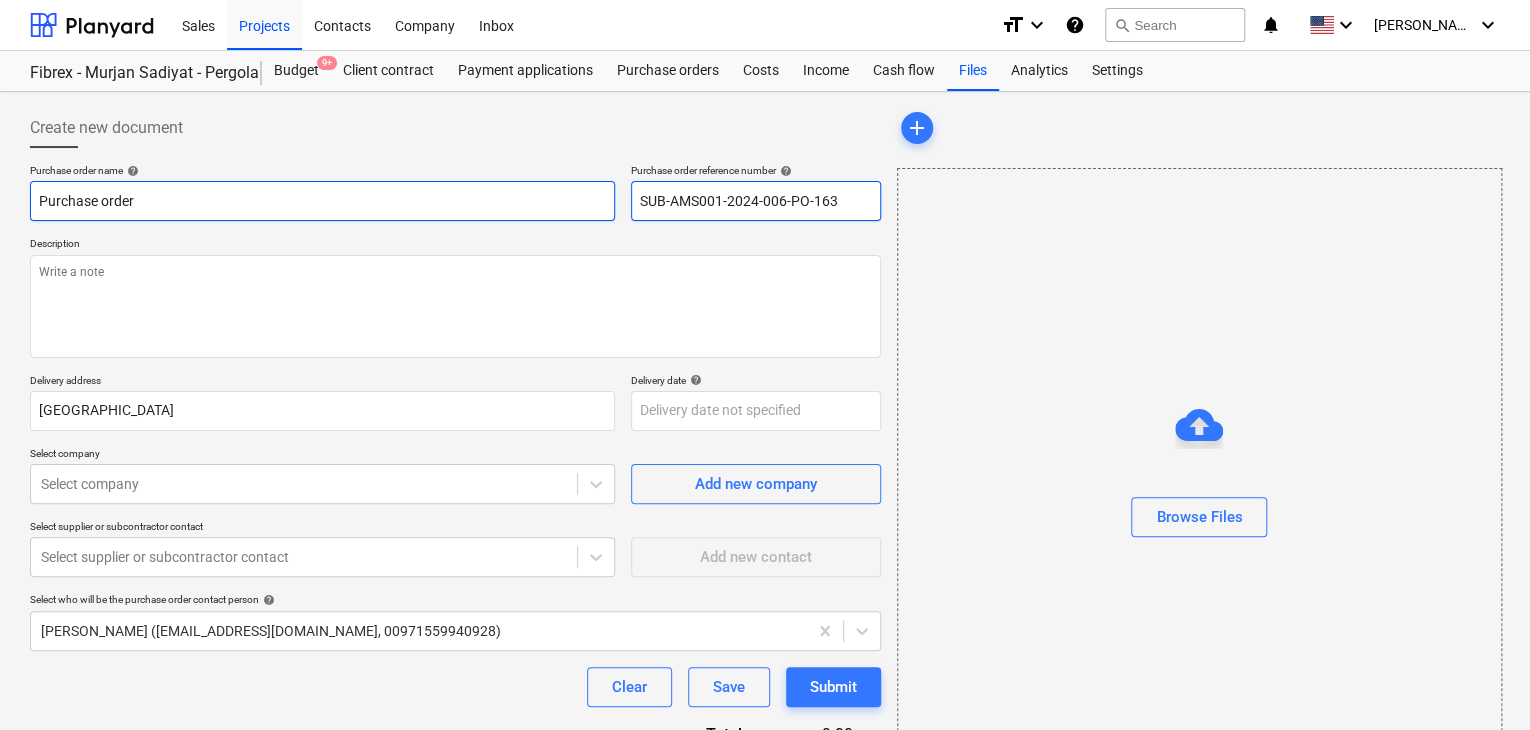 drag, startPoint x: 847, startPoint y: 201, endPoint x: 610, endPoint y: 207, distance: 237.07594 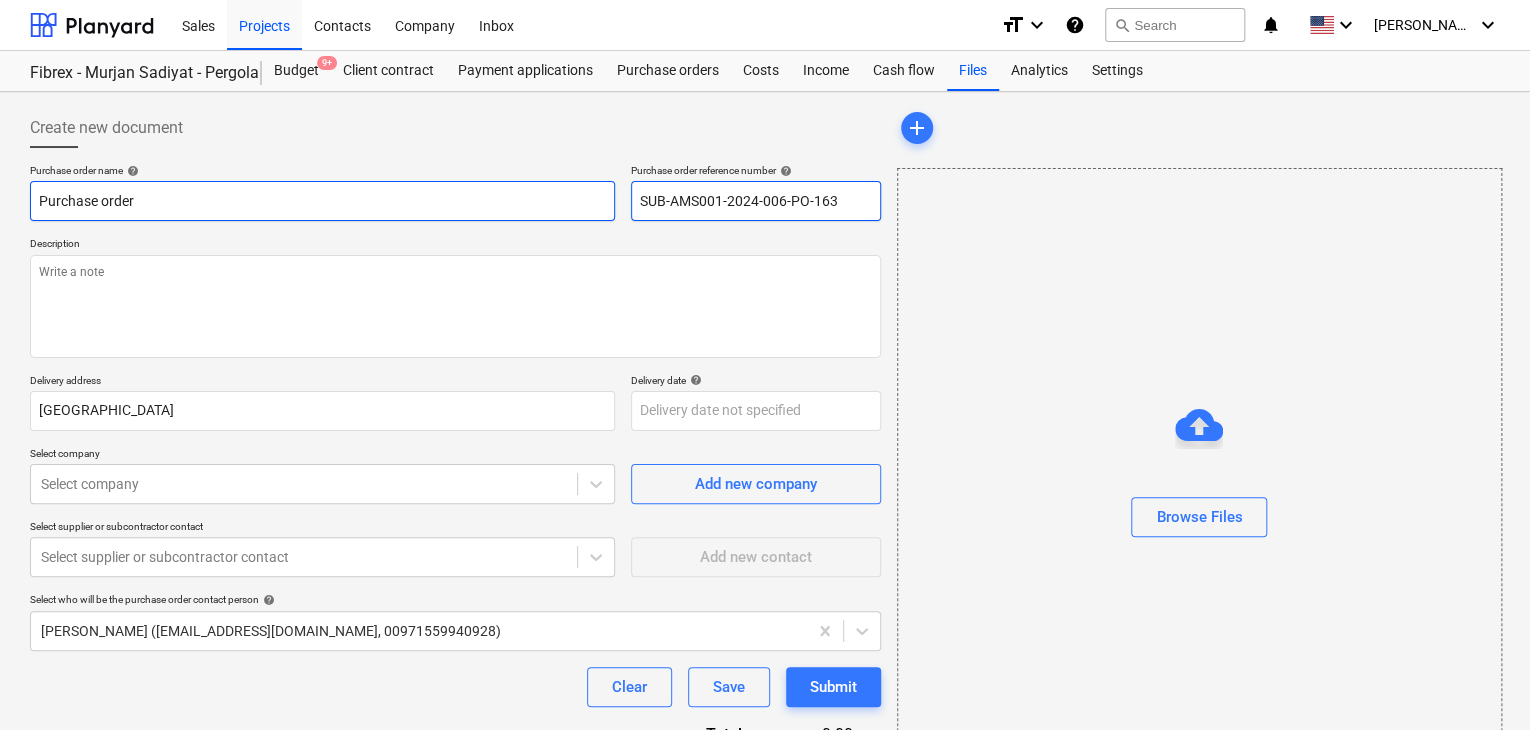 click on "Purchase order name help Purchase order Purchase order reference number help SUB-AMS001-2024-006-PO-163" at bounding box center (455, 192) 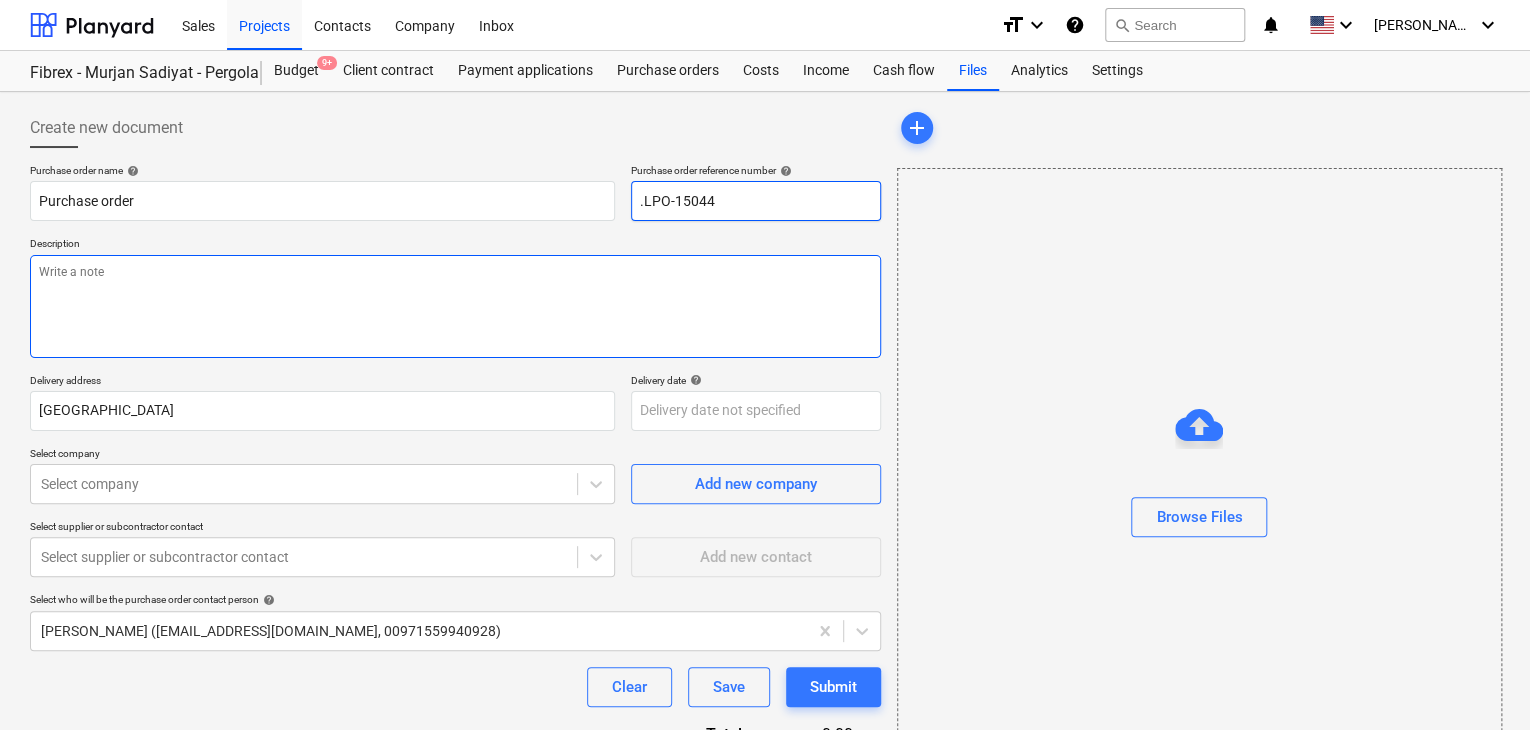 type on ".LPO-15044" 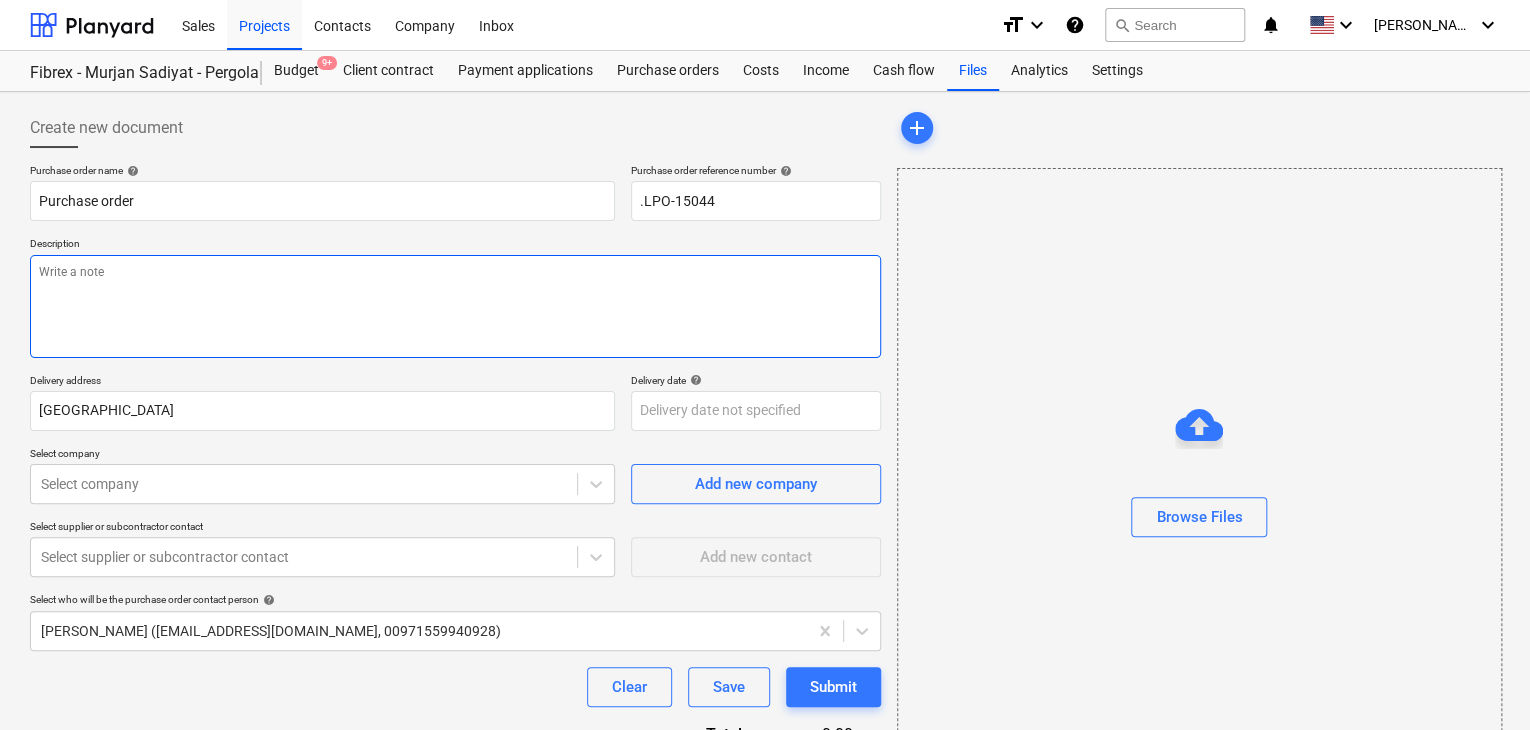 click at bounding box center (455, 306) 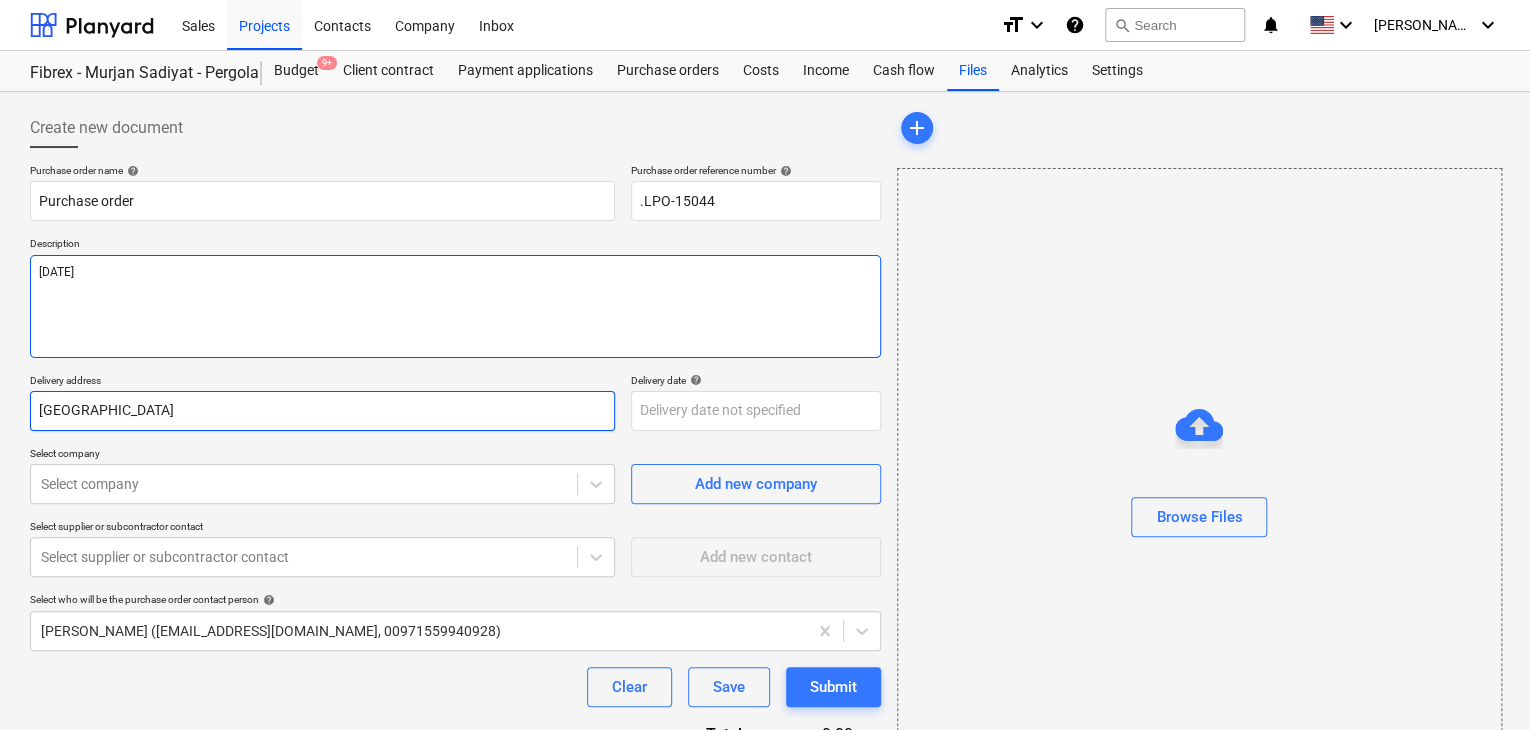type on "[DATE]" 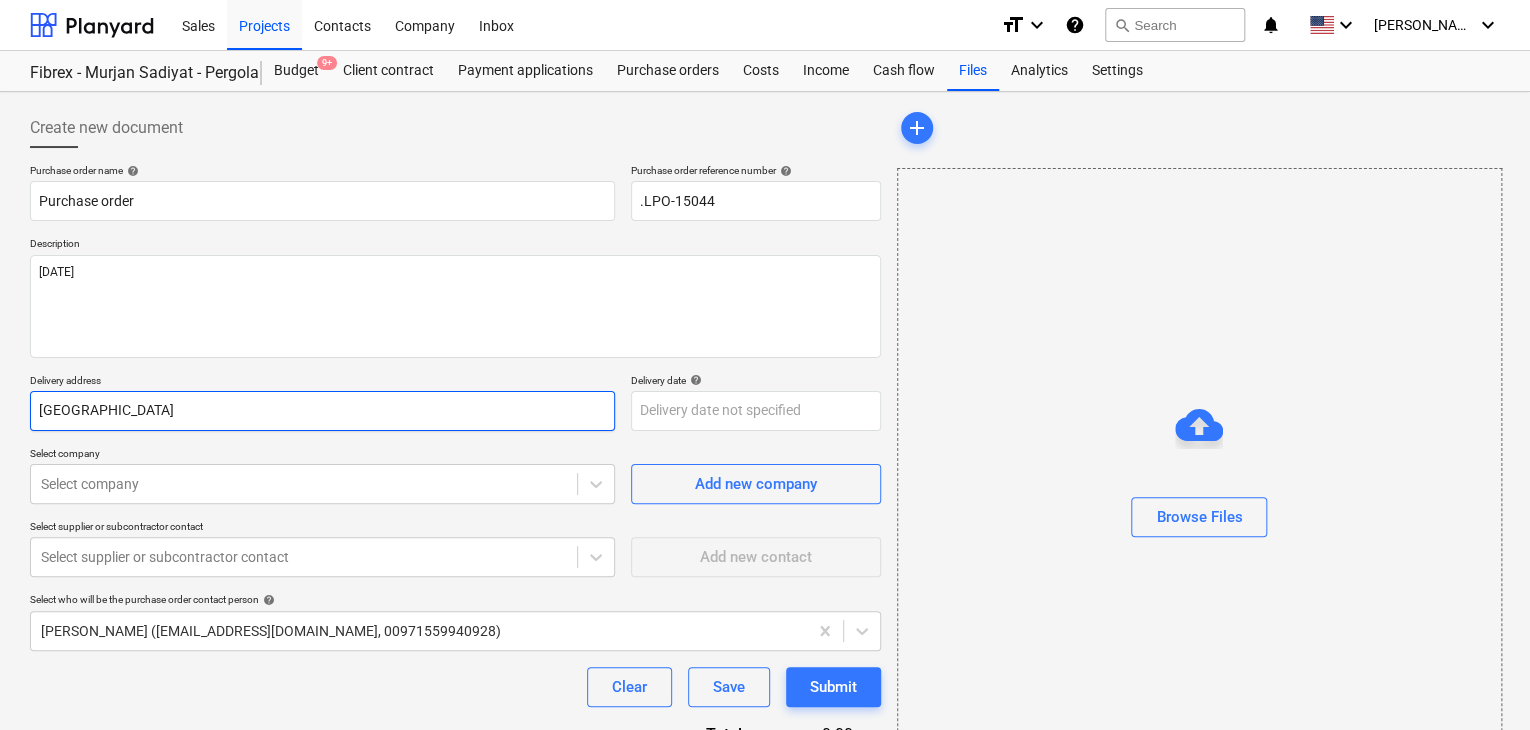 click on "[GEOGRAPHIC_DATA]" at bounding box center (322, 411) 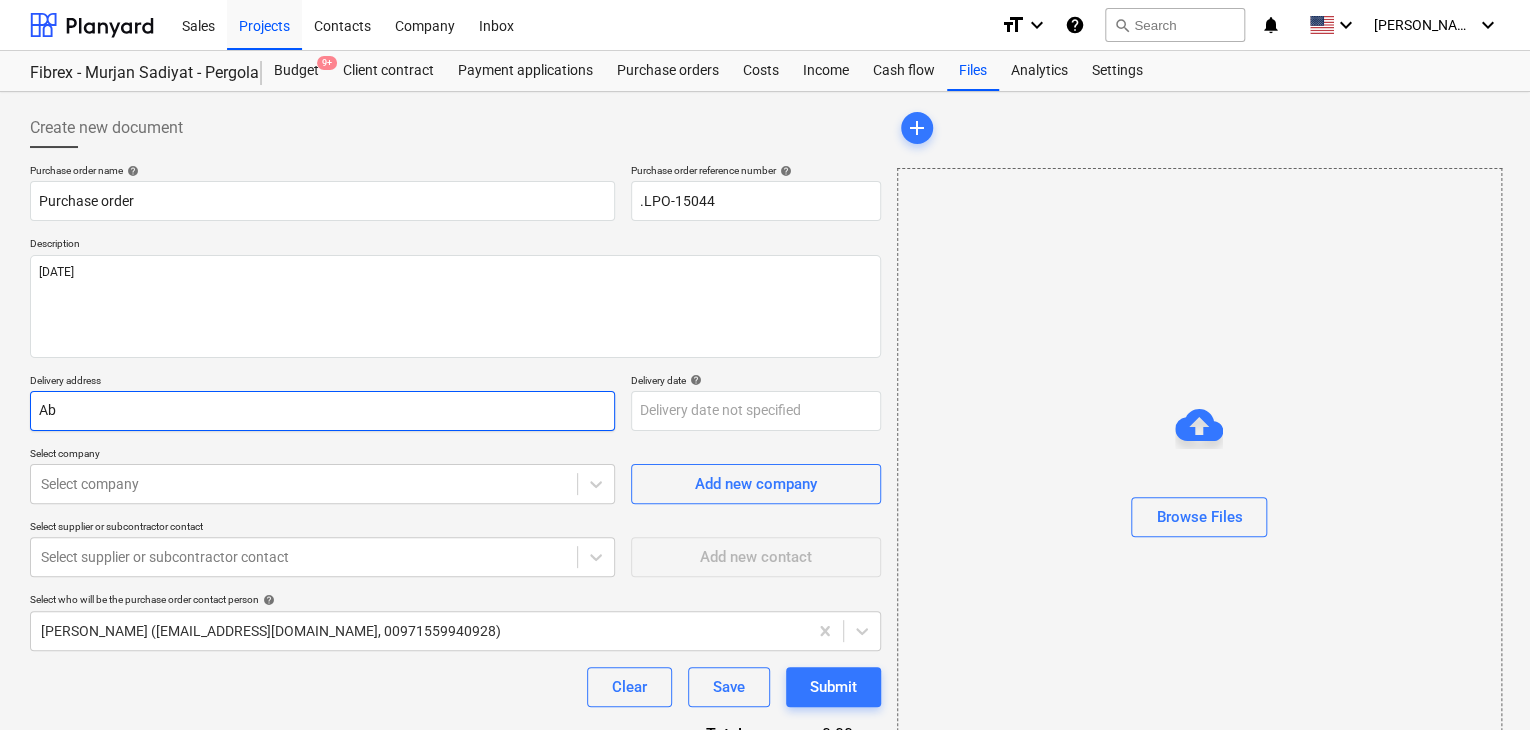 type on "A" 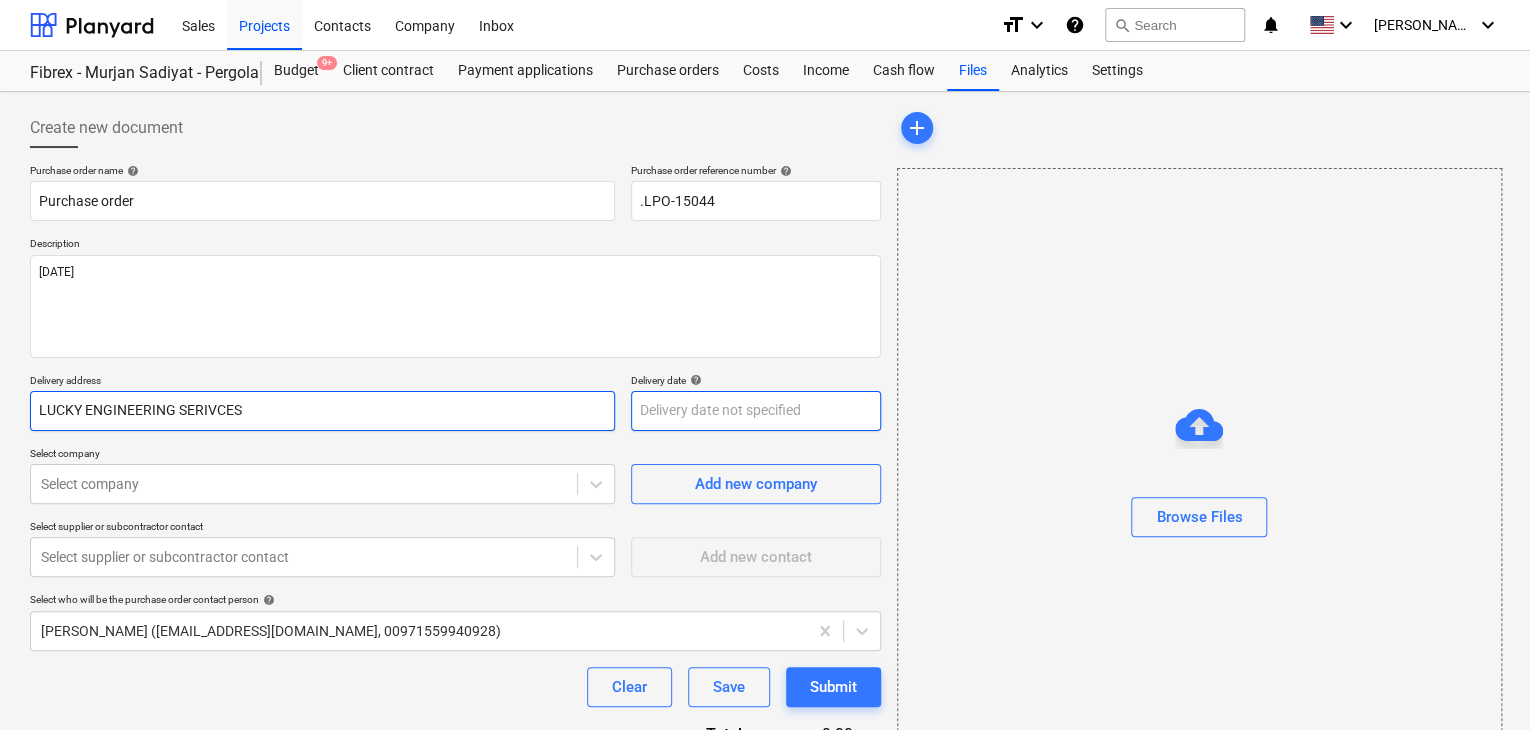 type on "LUCKY ENGINEERING SERIVCES" 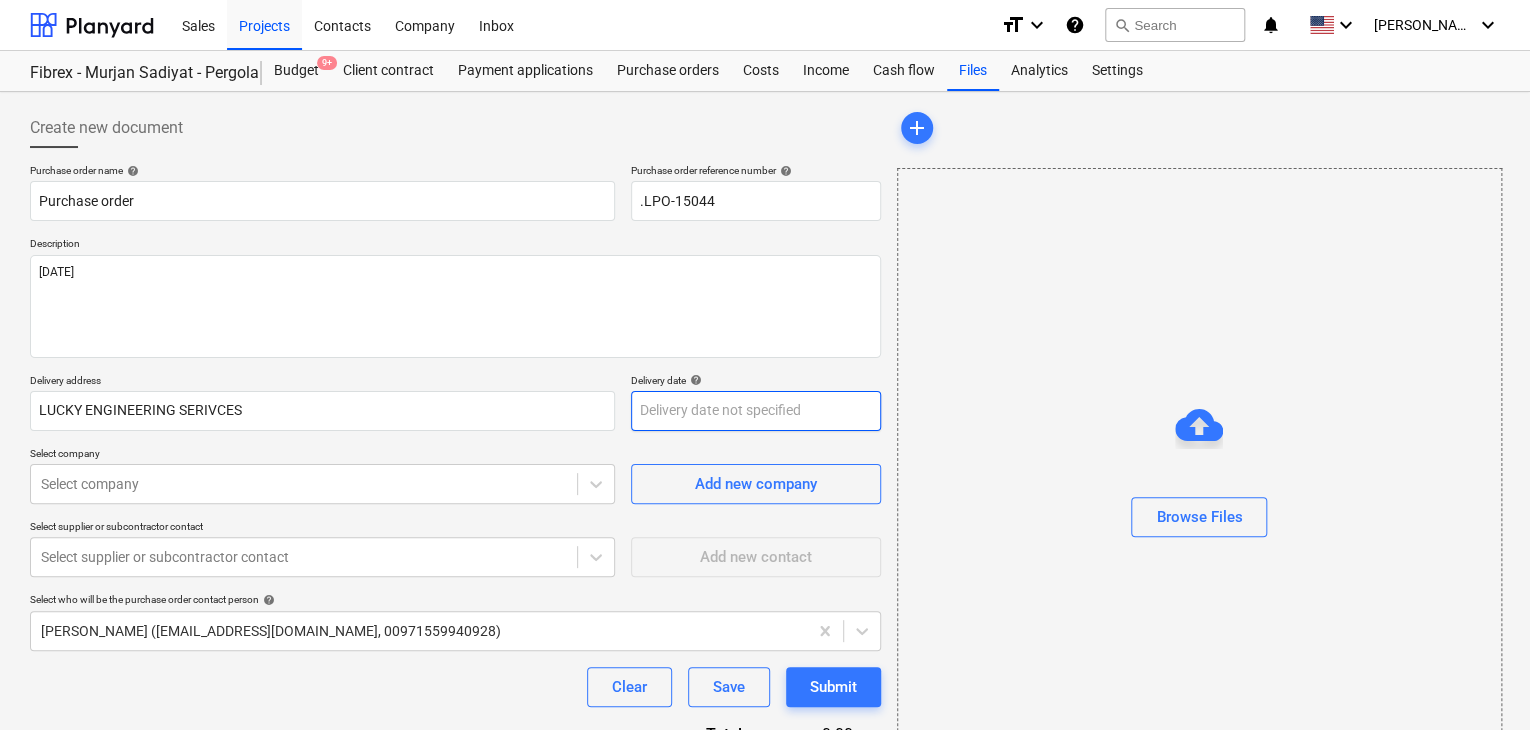 click on "Sales Projects Contacts Company Inbox format_size keyboard_arrow_down help search Search notifications 0 keyboard_arrow_down [PERSON_NAME] keyboard_arrow_down Fibrex - Murjan Sadiyat - Pergola & Canopies Fibrex - Murjan Sadiyat - Pergola & Canopies Budget 9+ Client contract Payment applications Purchase orders Costs Income Cash flow Files Analytics Settings Create new document Purchase order name help Purchase order Purchase order reference number help .LPO-15044 Description [DATE] Delivery address LUCKY ENGINEERING SERIVCES Delivery date help Press the down arrow key to interact with the calendar and
select a date. Press the question mark key to get the keyboard shortcuts for changing dates. Select company Select company Add new company Select supplier or subcontractor contact Select supplier or subcontractor contact Add new contact Select who will be the purchase order contact person help [PERSON_NAME] ([EMAIL_ADDRESS][DOMAIN_NAME], 00971559940928) Clear Save Submit Total 0.00د.إ.‏ help Select in bulk x" at bounding box center [765, 365] 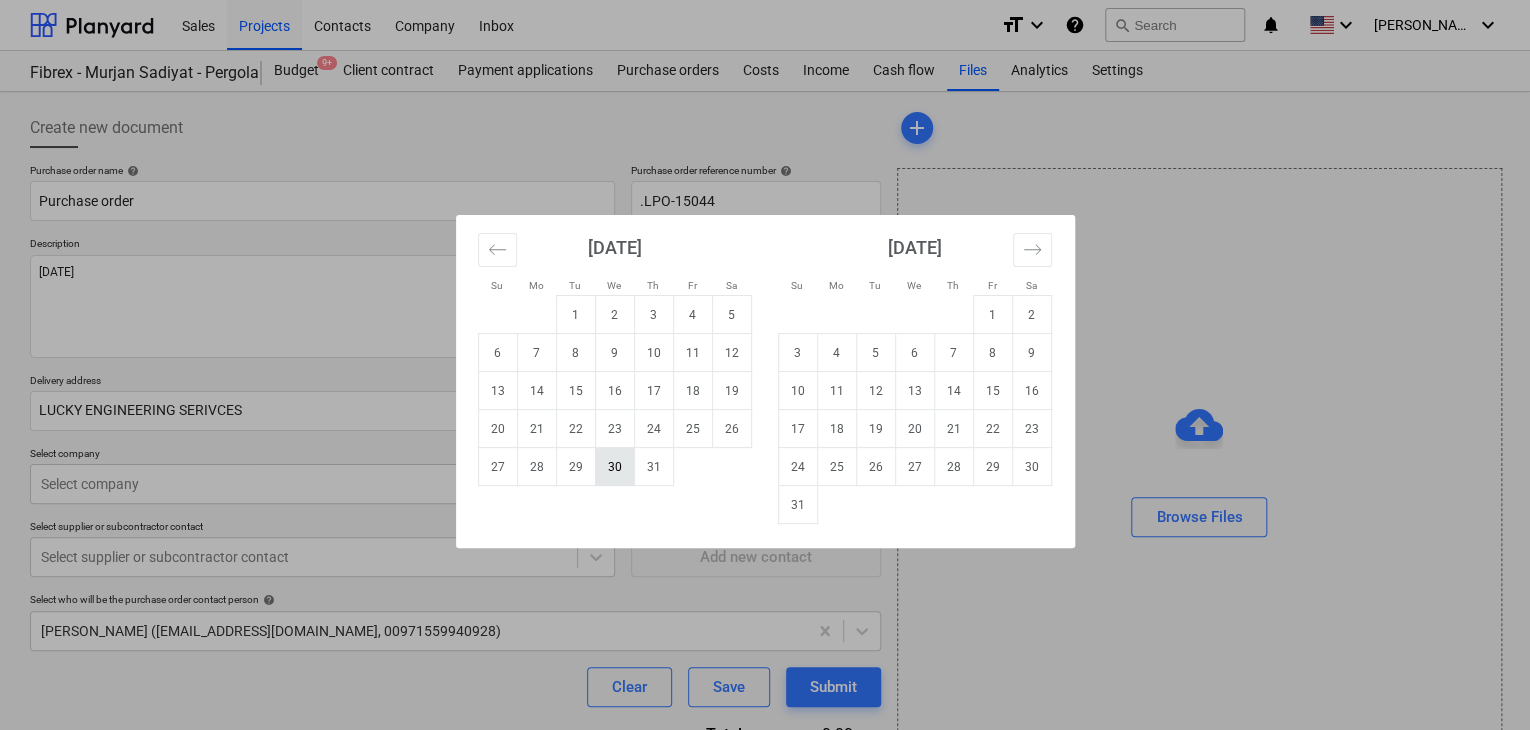 click on "30" at bounding box center [614, 467] 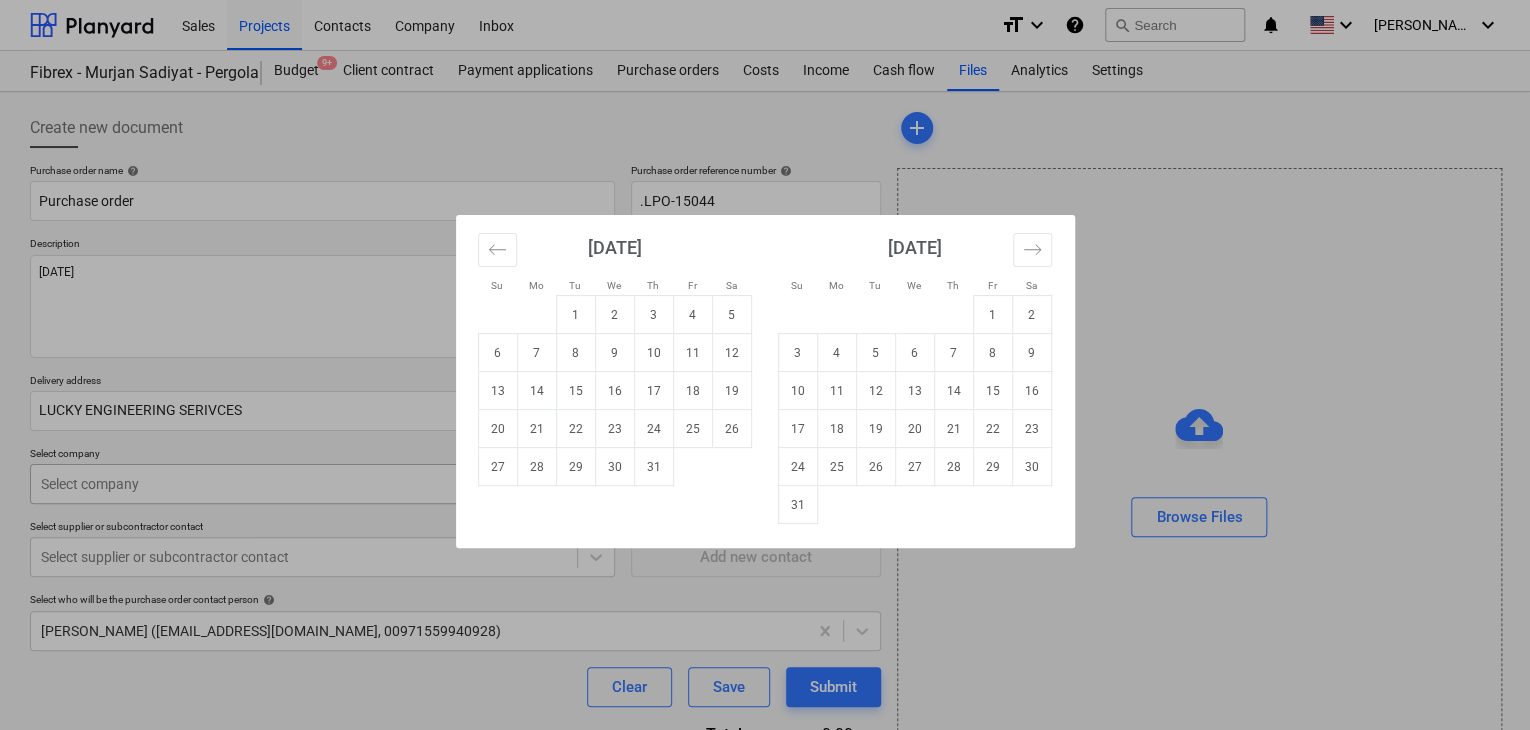 type on "[DATE]" 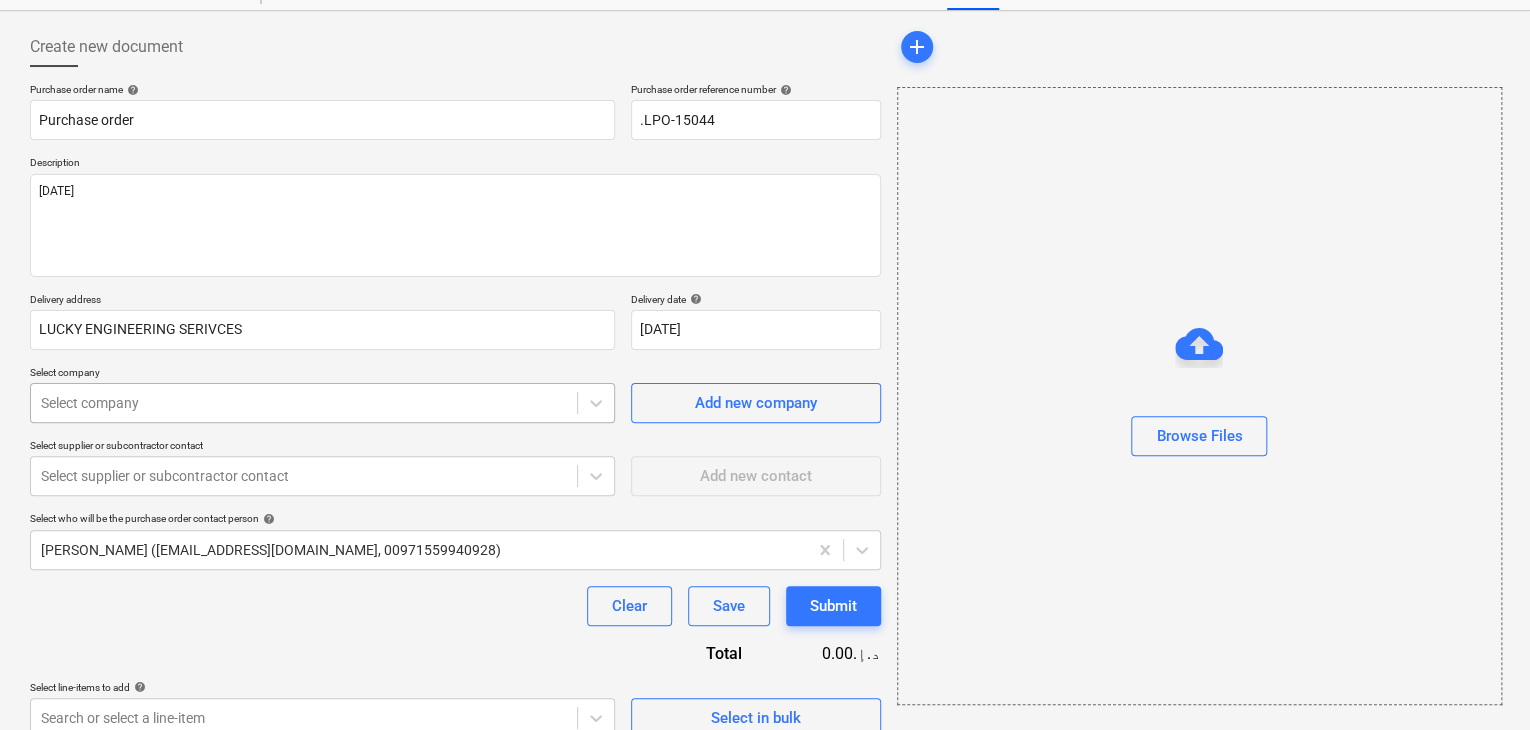 click on "Sales Projects Contacts Company Inbox format_size keyboard_arrow_down help search Search notifications 0 keyboard_arrow_down [PERSON_NAME] keyboard_arrow_down Fibrex - Murjan Sadiyat - Pergola & Canopies Fibrex - Murjan Sadiyat - Pergola & Canopies Budget 9+ Client contract Payment applications Purchase orders Costs Income Cash flow Files Analytics Settings Create new document Purchase order name help Purchase order Purchase order reference number help .LPO-15044 Description [DATE] Delivery address LUCKY ENGINEERING SERIVCES Delivery date help [DATE] [DATE] Press the down arrow key to interact with the calendar and
select a date. Press the question mark key to get the keyboard shortcuts for changing dates. Select company Select company Add new company Select supplier or subcontractor contact Select supplier or subcontractor contact Add new contact Select who will be the purchase order contact person help [PERSON_NAME] ([EMAIL_ADDRESS][DOMAIN_NAME], 00971559940928) Clear Save Submit Total help add" at bounding box center [765, 284] 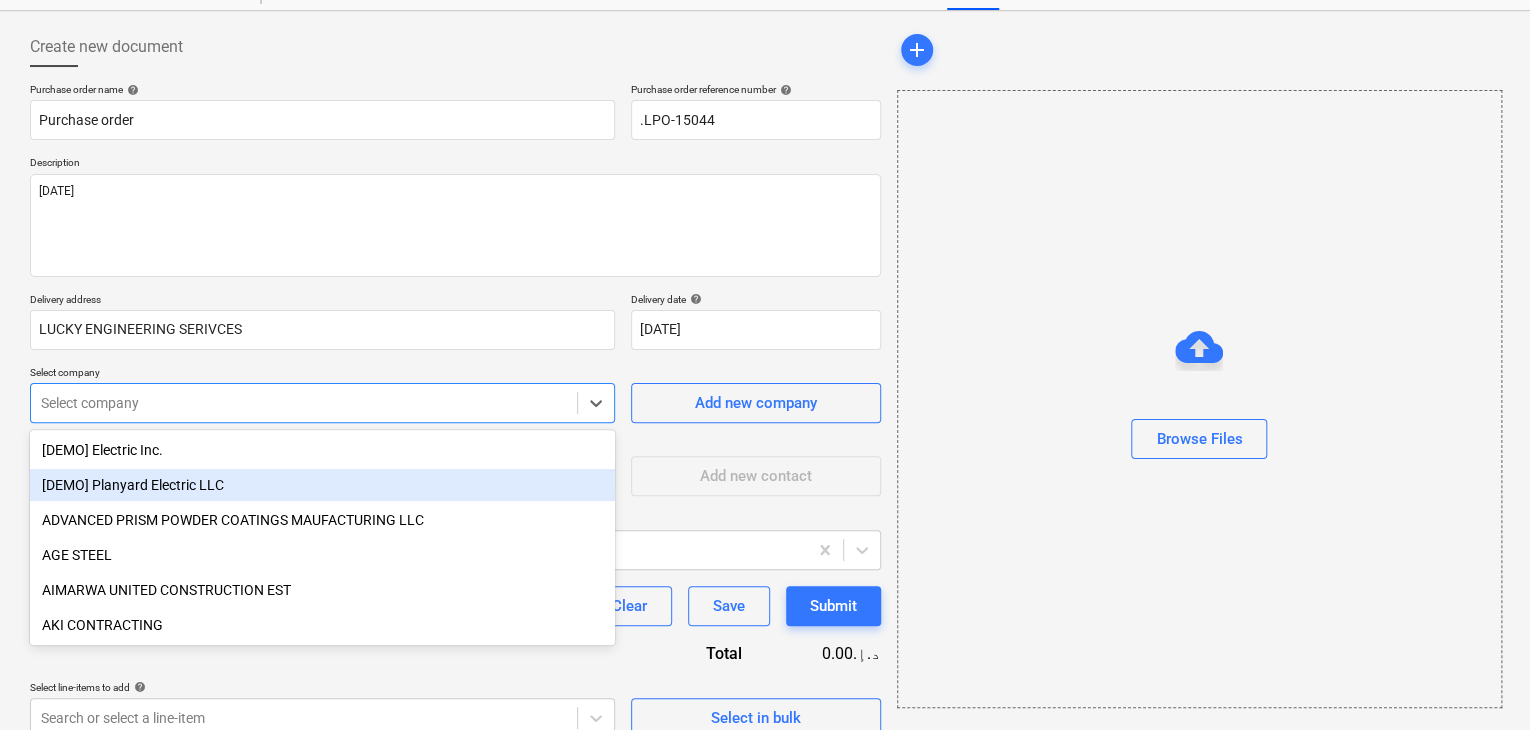 scroll, scrollTop: 93, scrollLeft: 0, axis: vertical 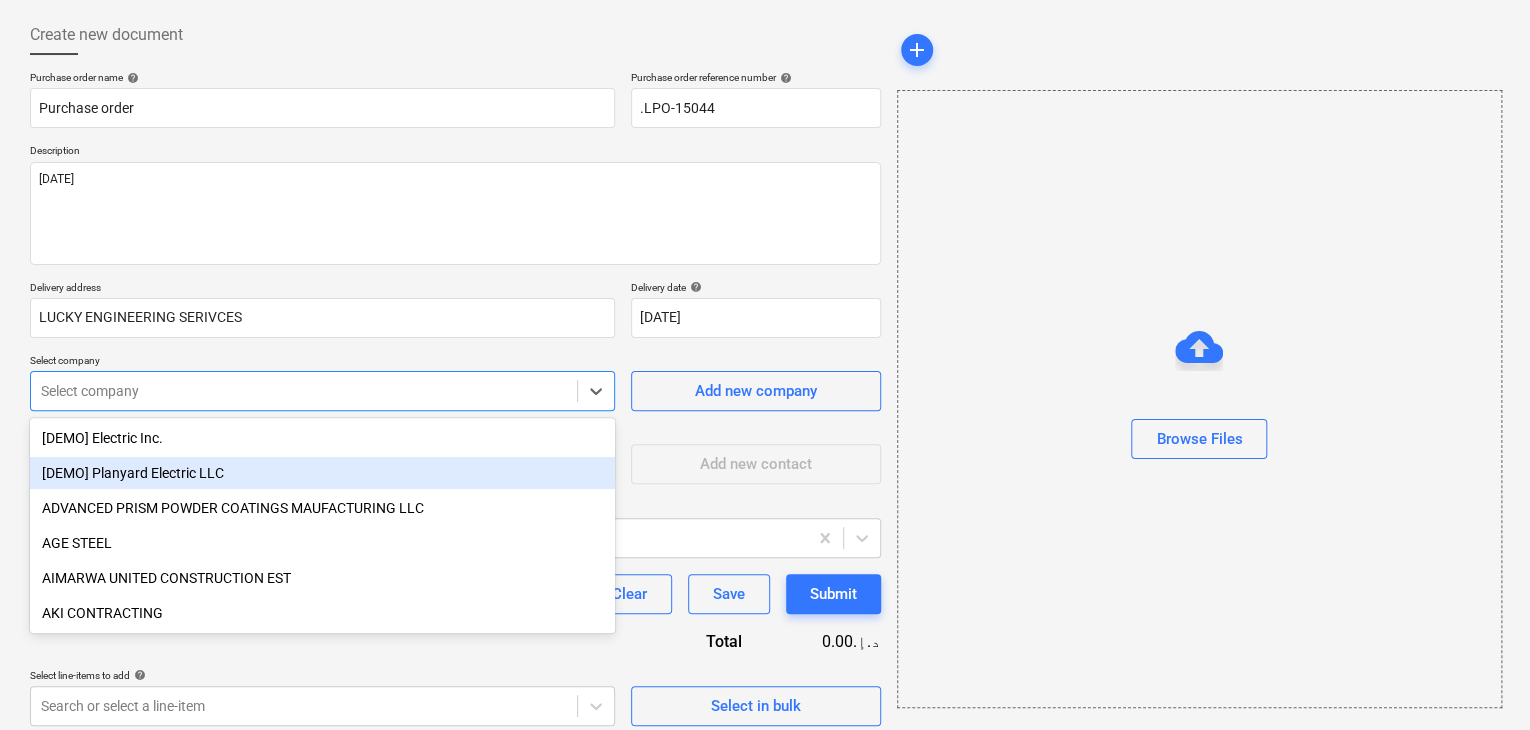 type on "S" 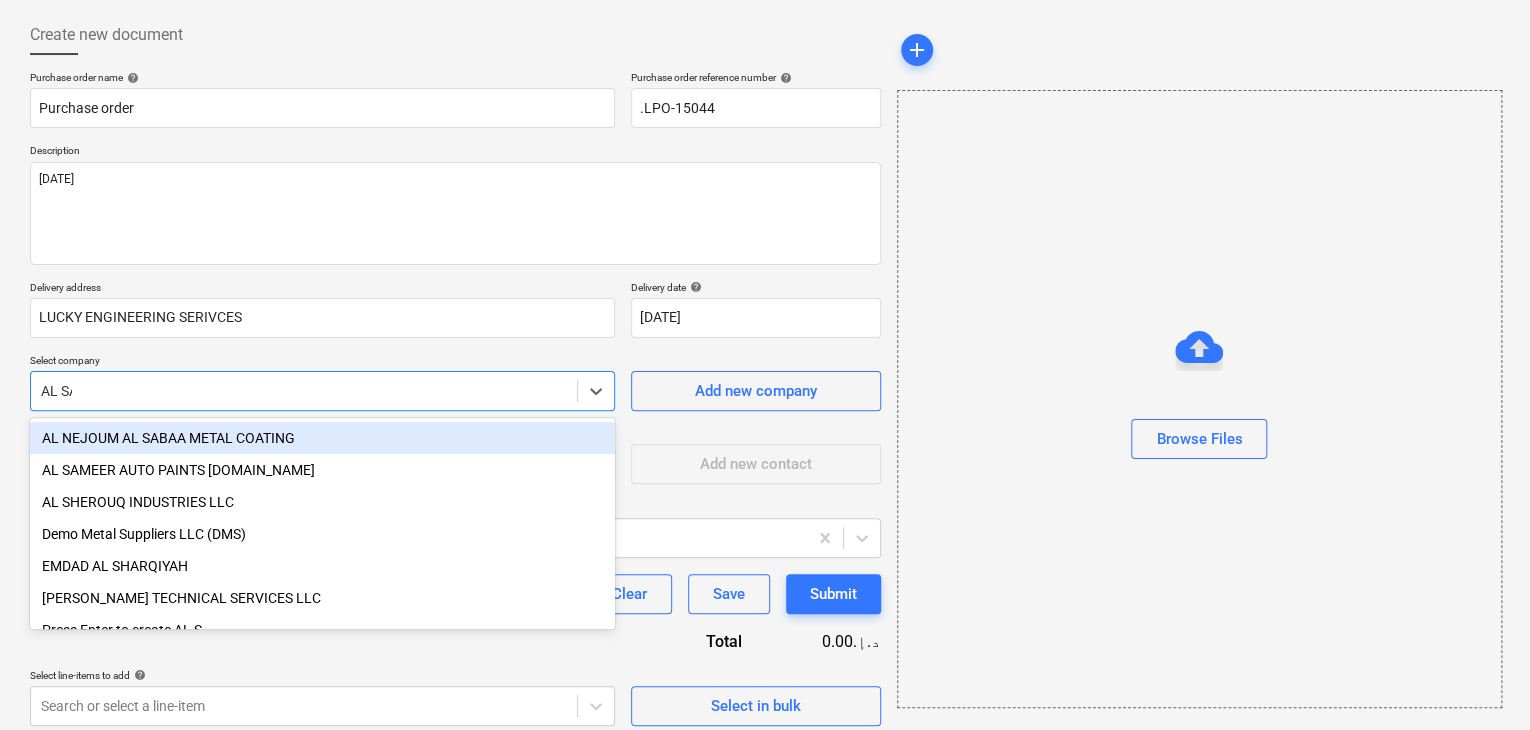 type on "AL [PERSON_NAME]" 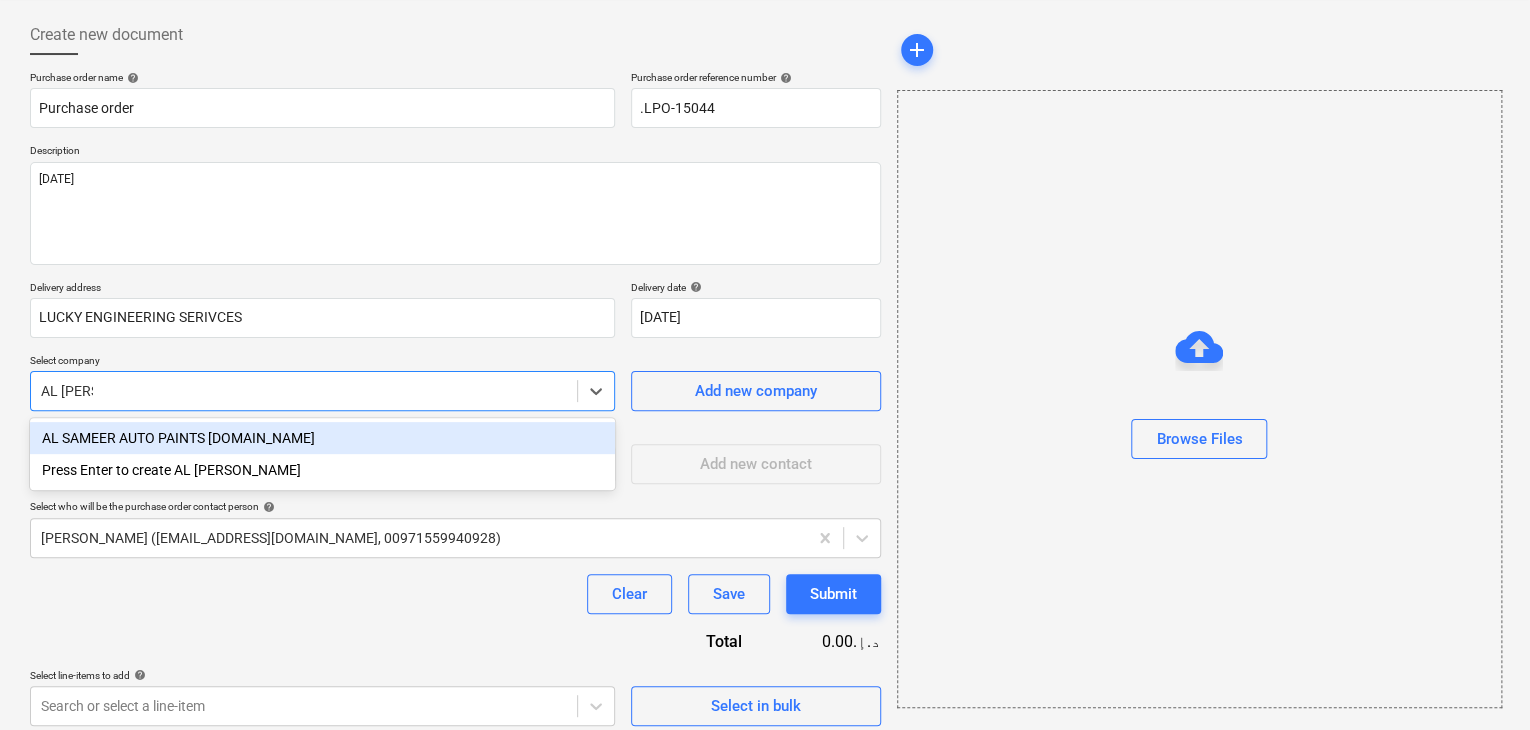 click on "AL SAMEER AUTO PAINTS [DOMAIN_NAME]" at bounding box center (322, 438) 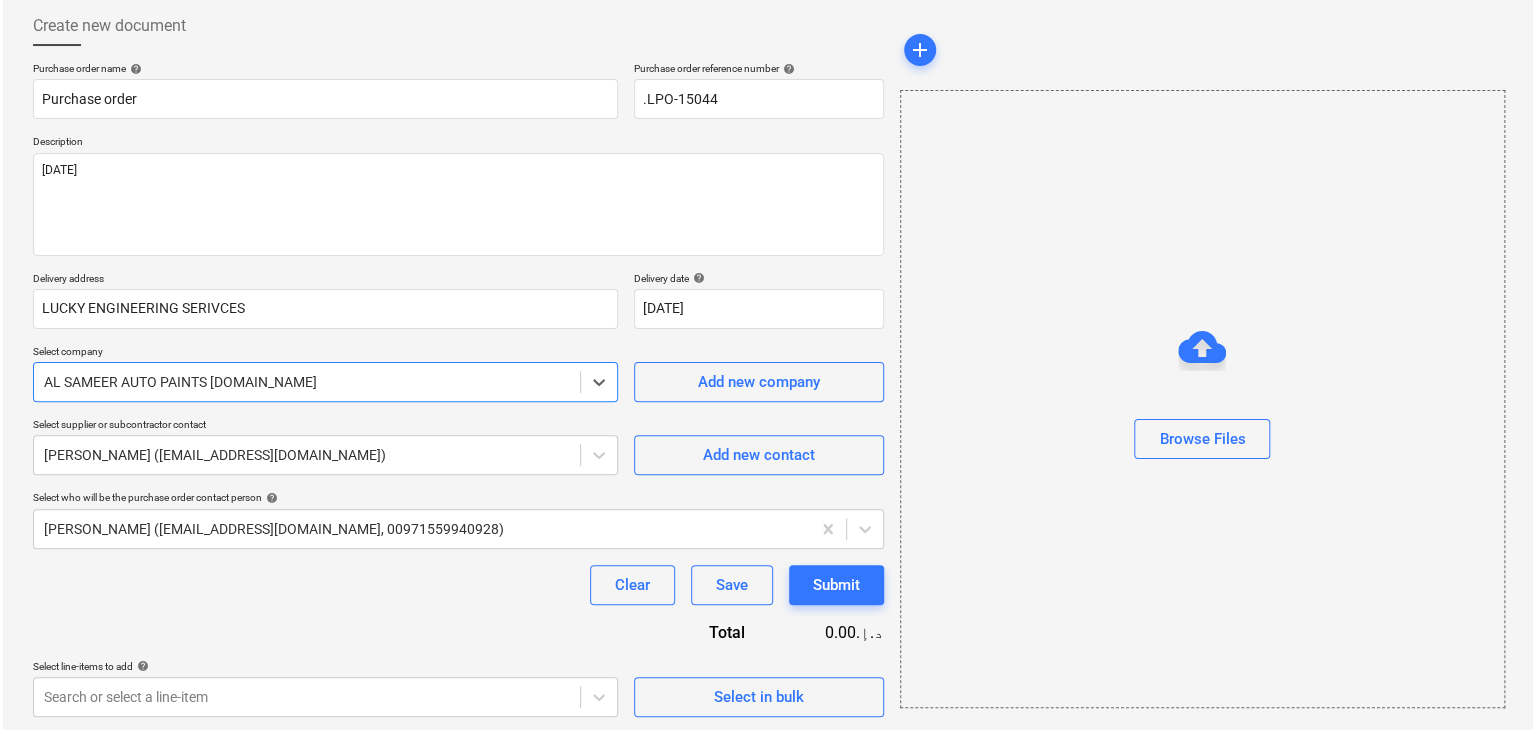 scroll, scrollTop: 104, scrollLeft: 0, axis: vertical 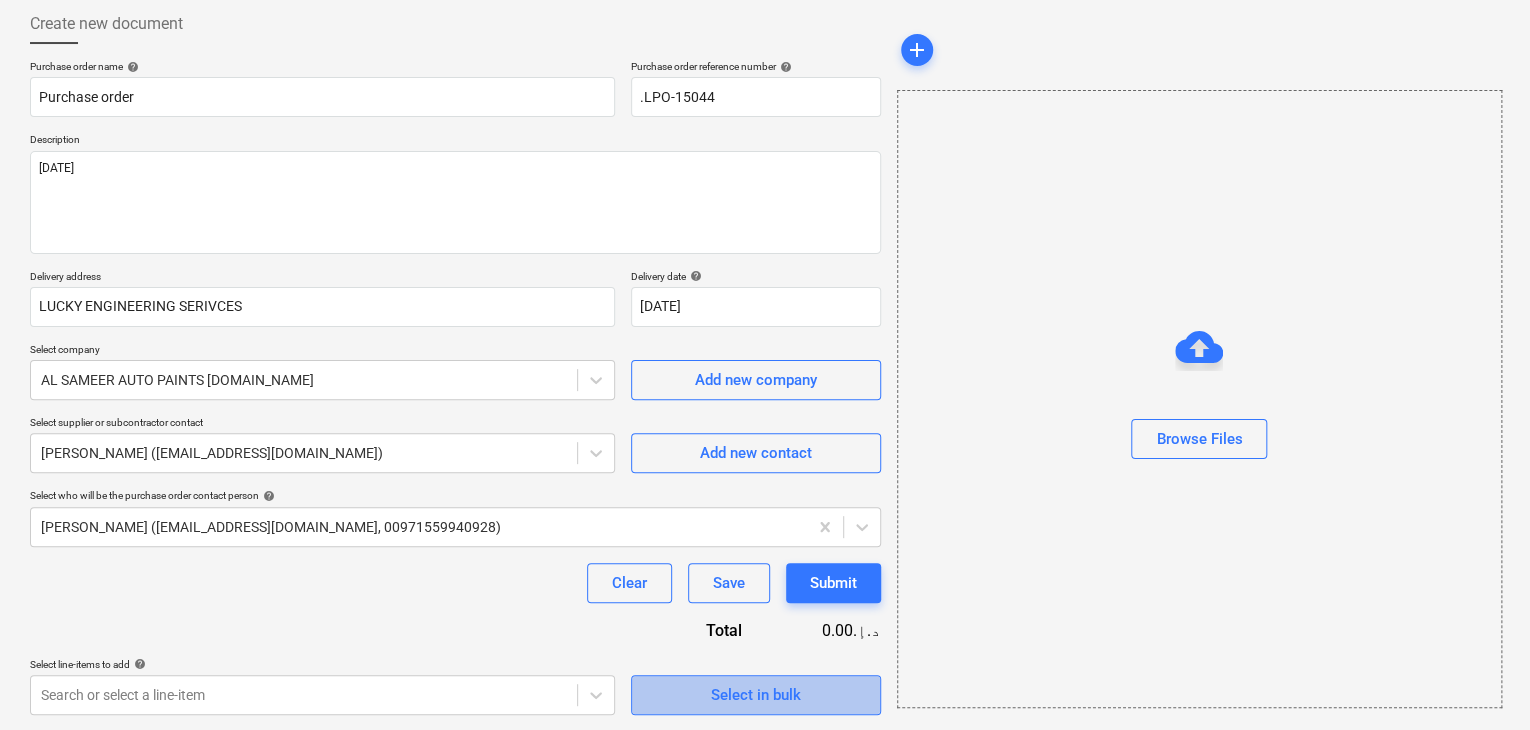 click on "Select in bulk" at bounding box center [756, 695] 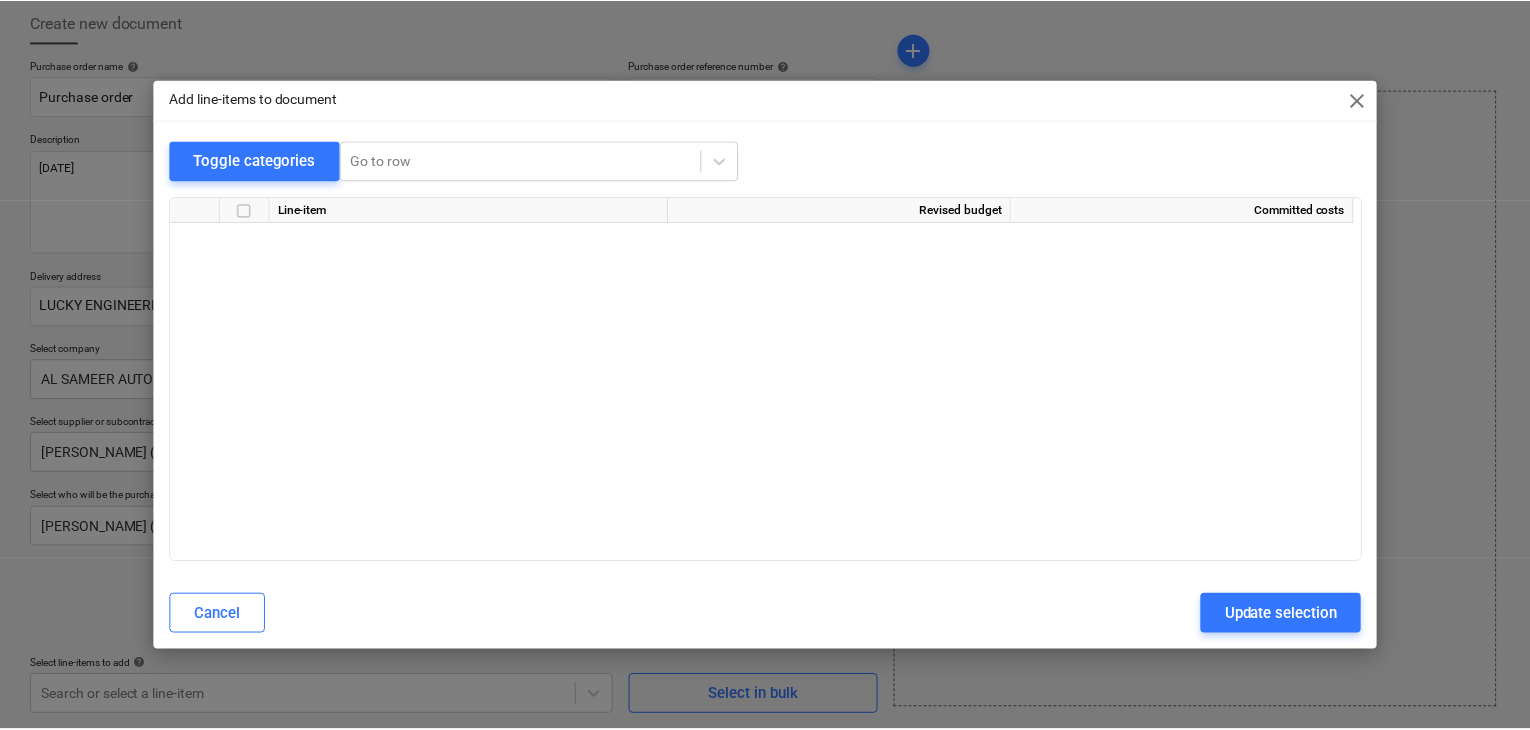 scroll, scrollTop: 6512, scrollLeft: 0, axis: vertical 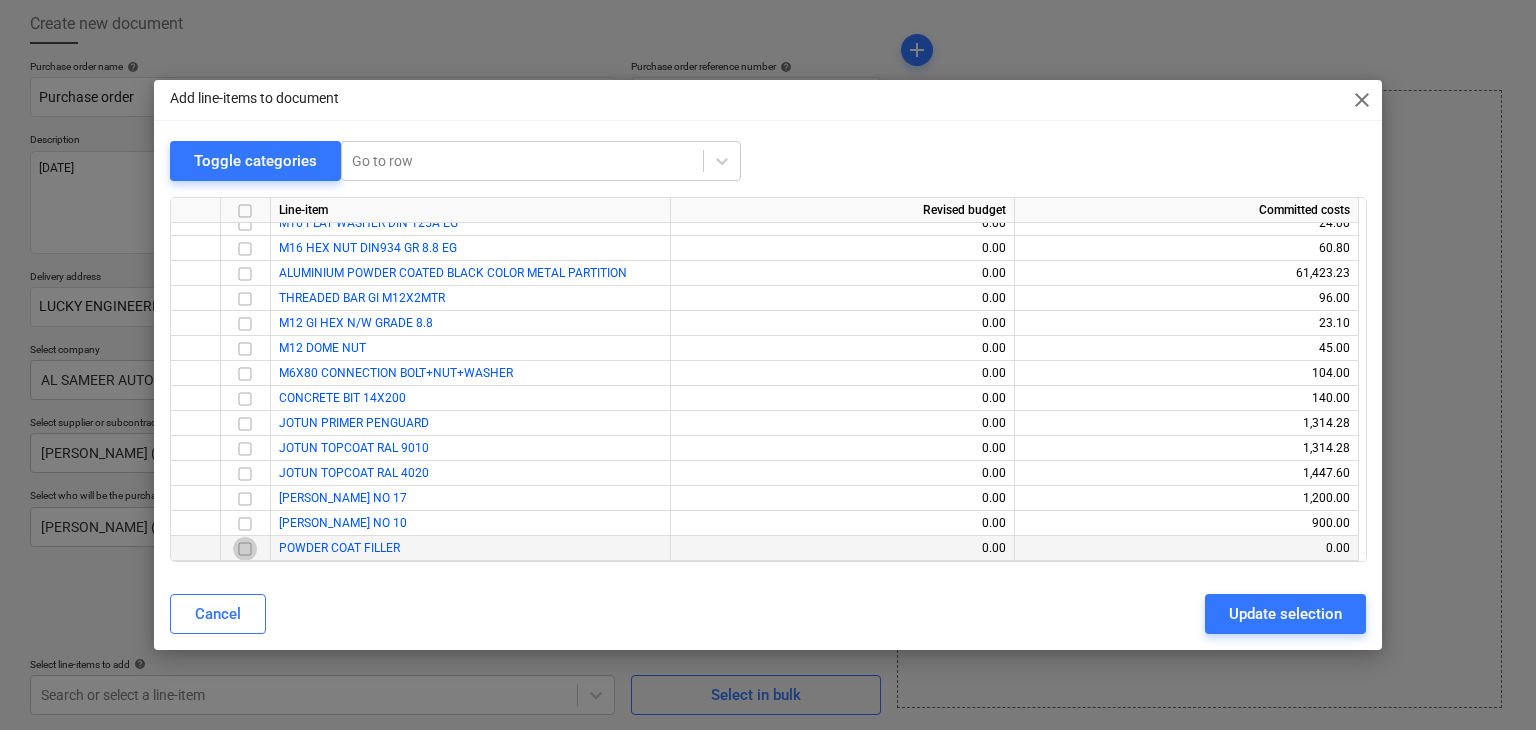 click at bounding box center (245, 549) 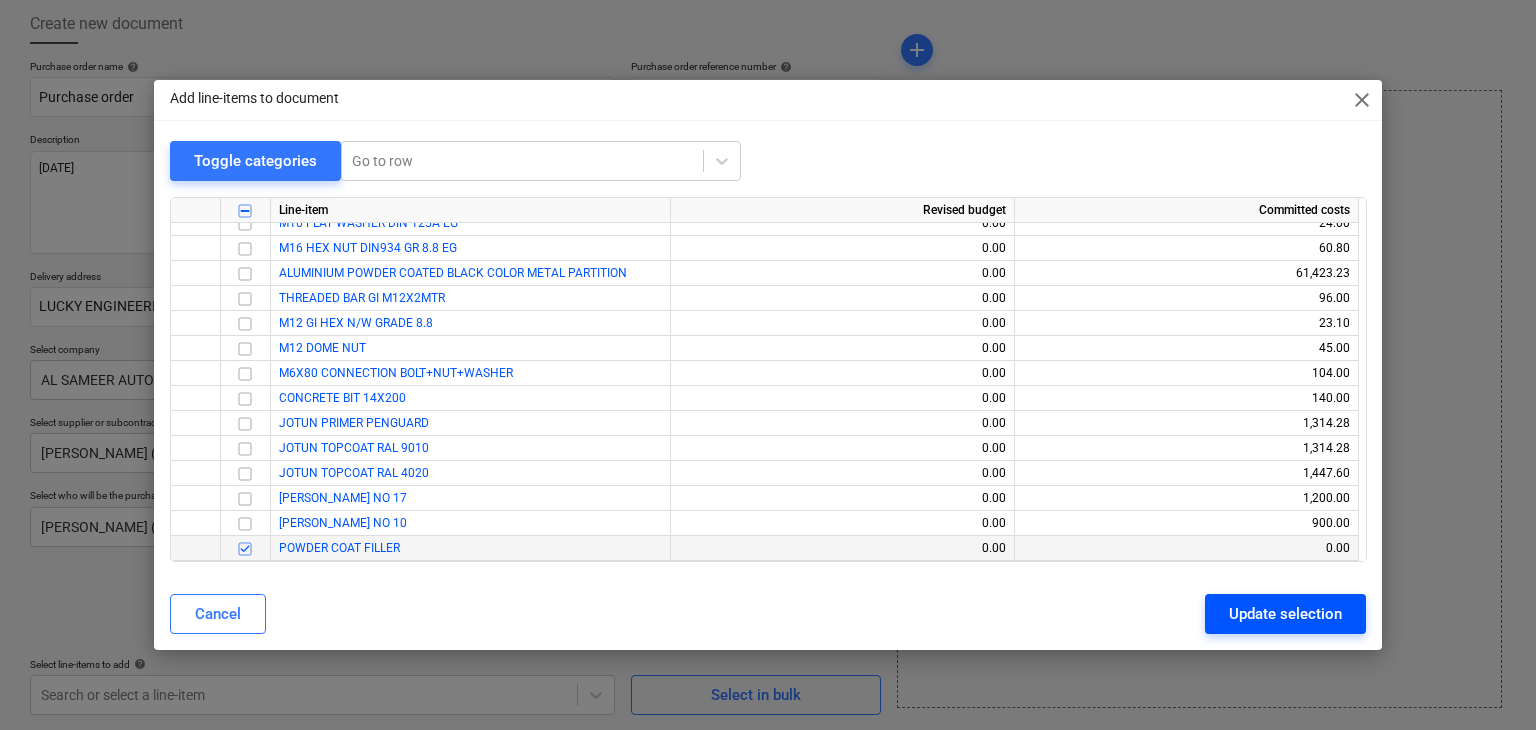 click on "Update selection" at bounding box center [1285, 614] 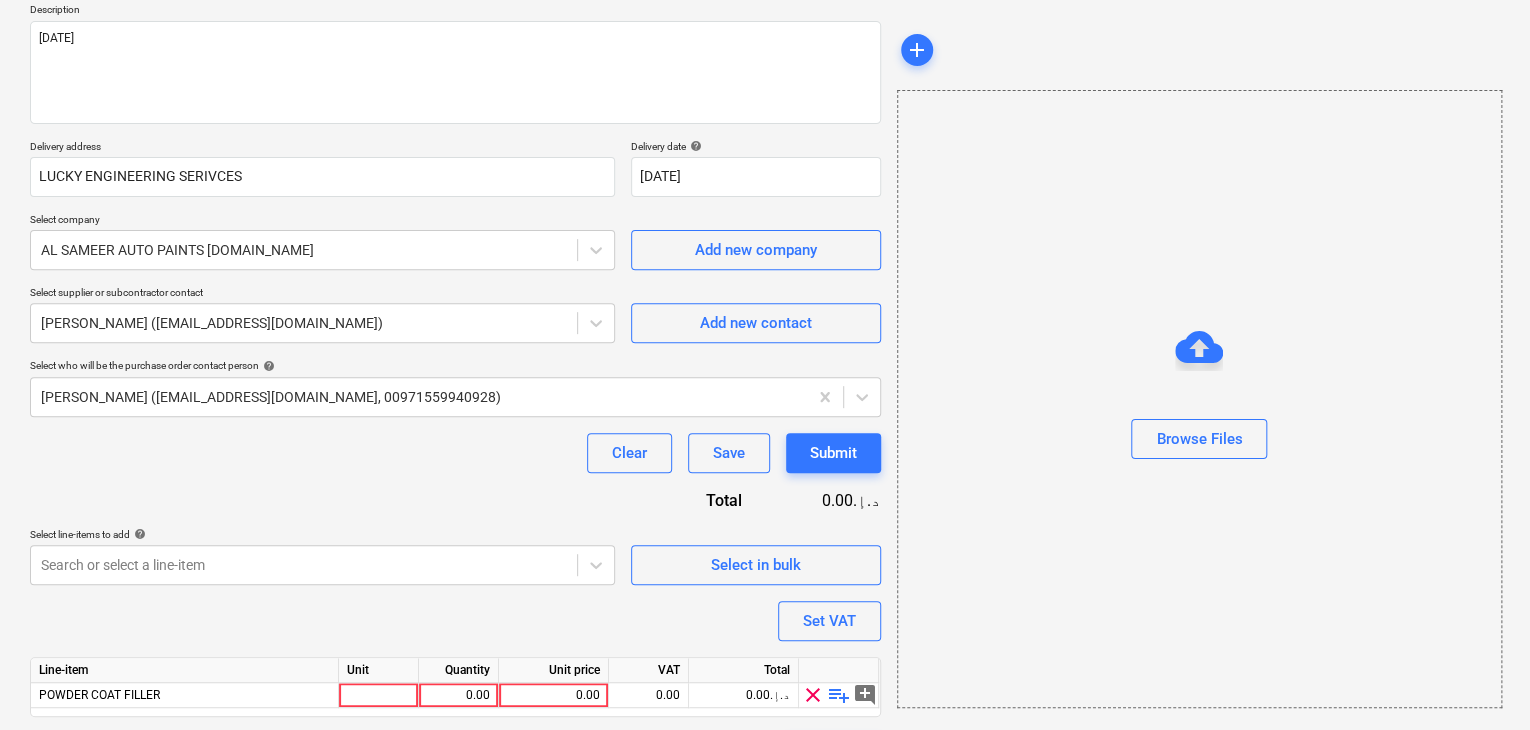 scroll, scrollTop: 292, scrollLeft: 0, axis: vertical 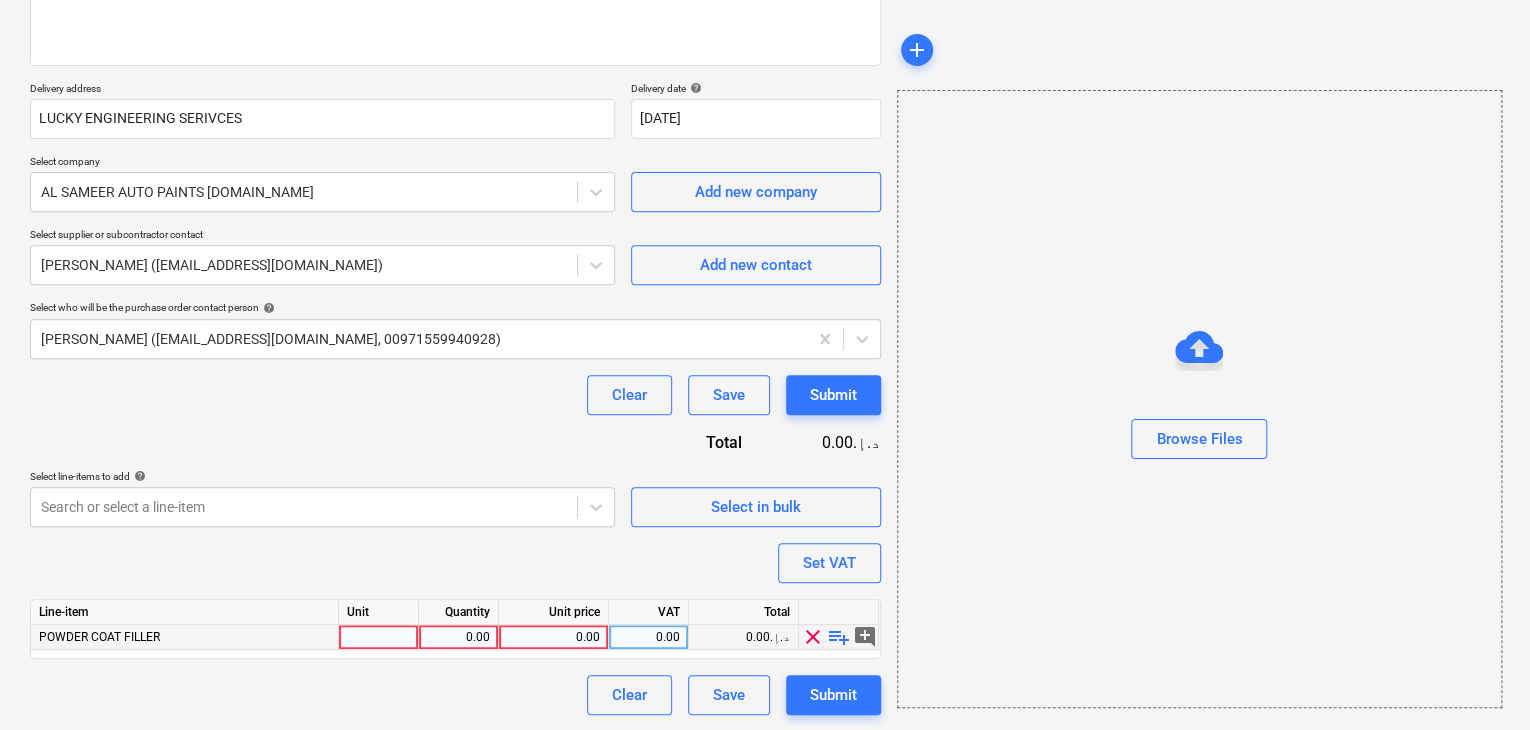 click at bounding box center (379, 637) 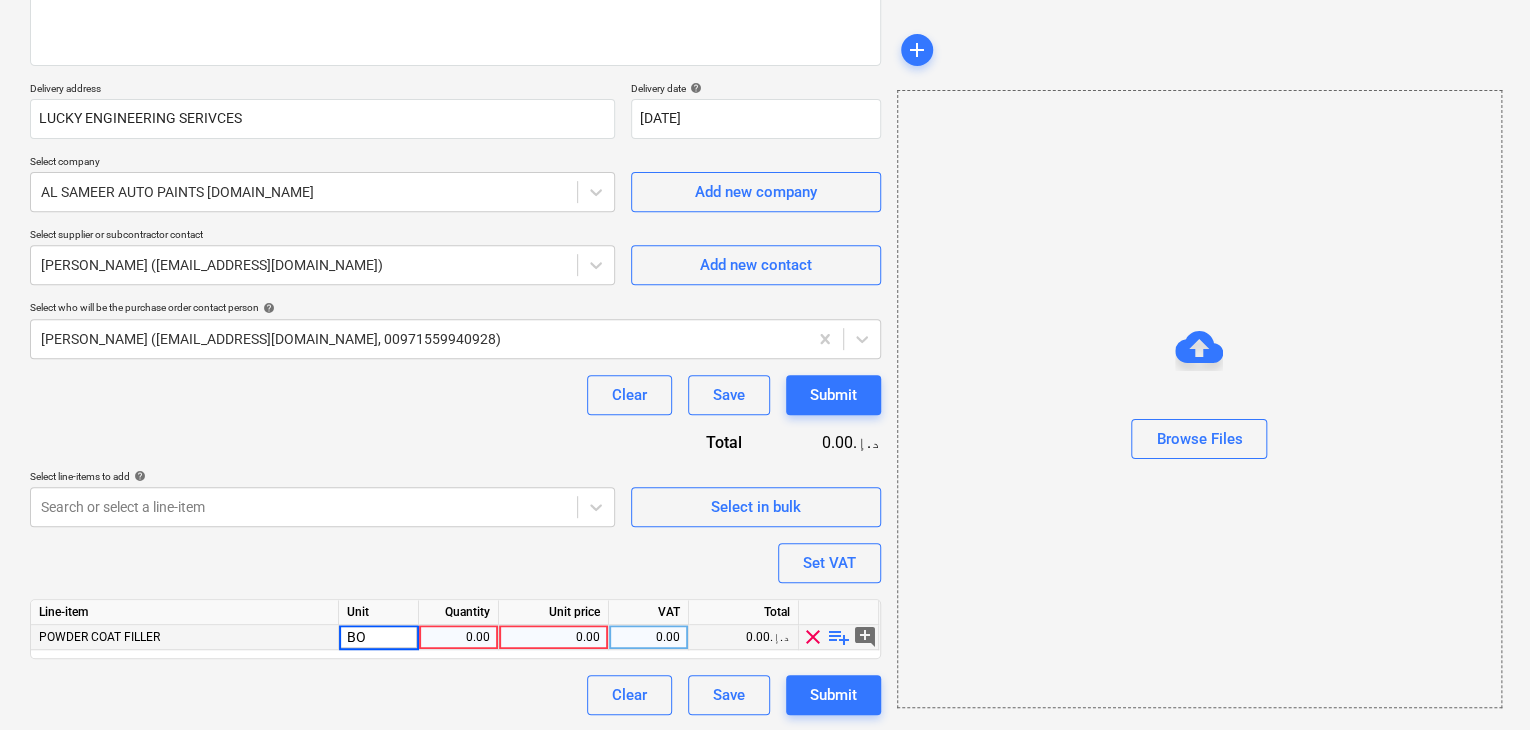 type on "BOX" 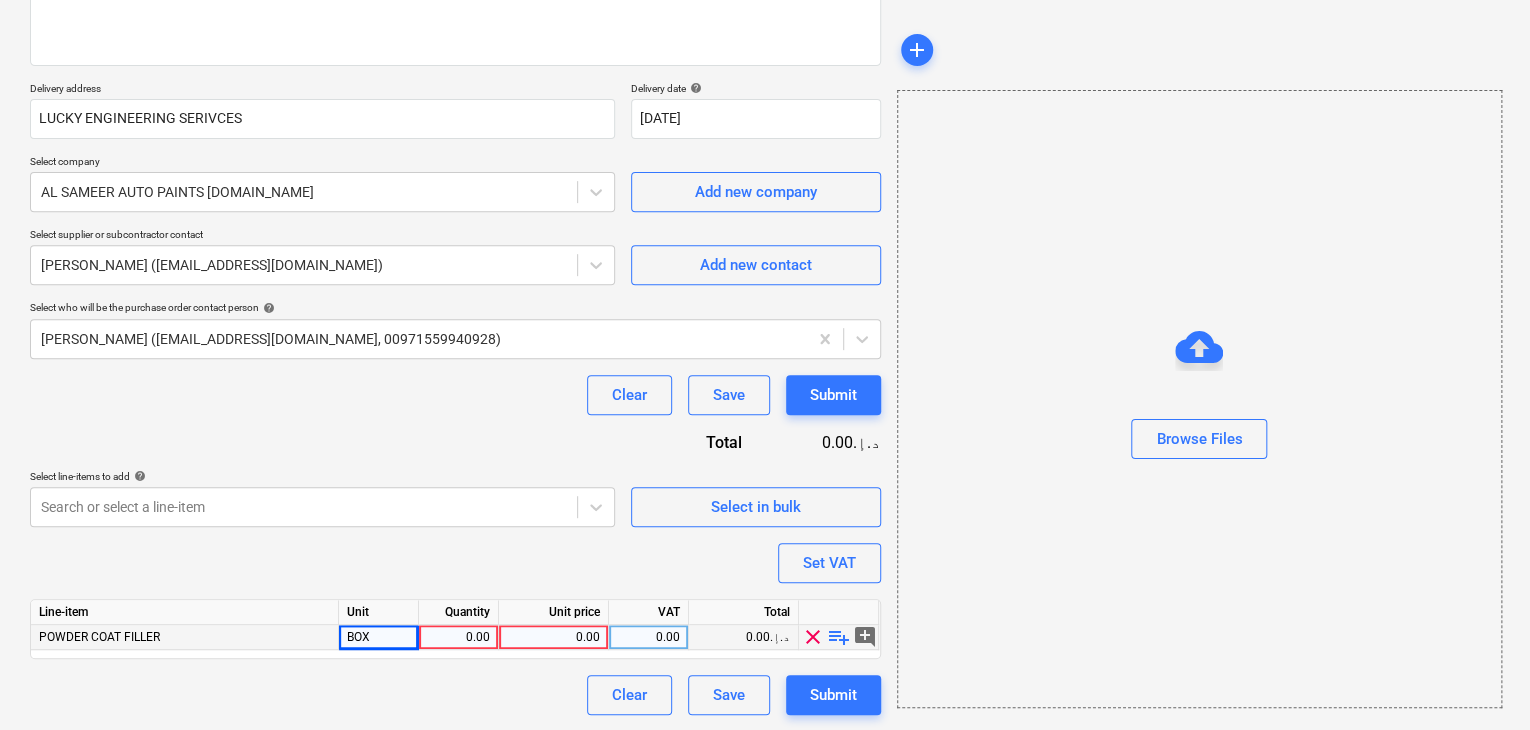 click on "0.00" at bounding box center [458, 637] 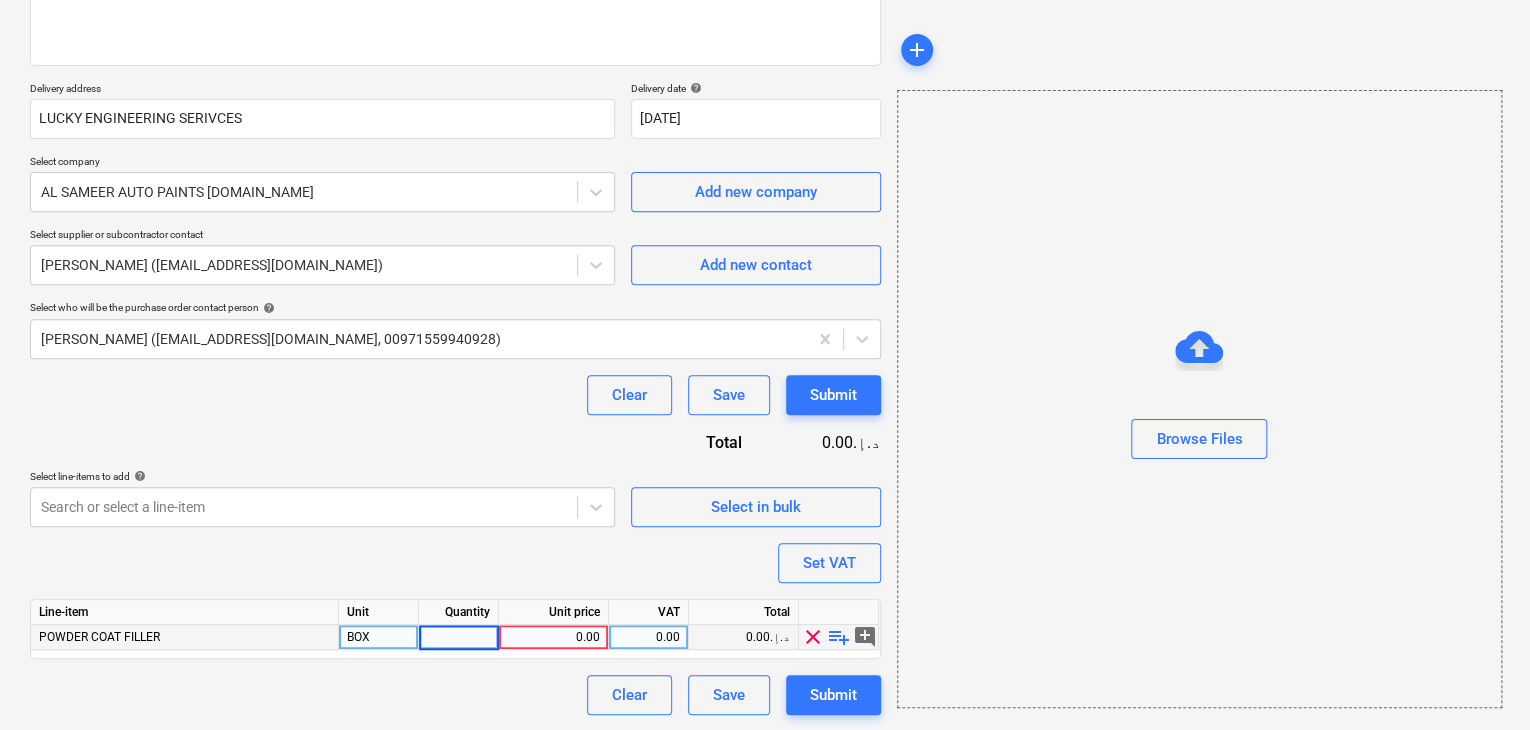 type on "4" 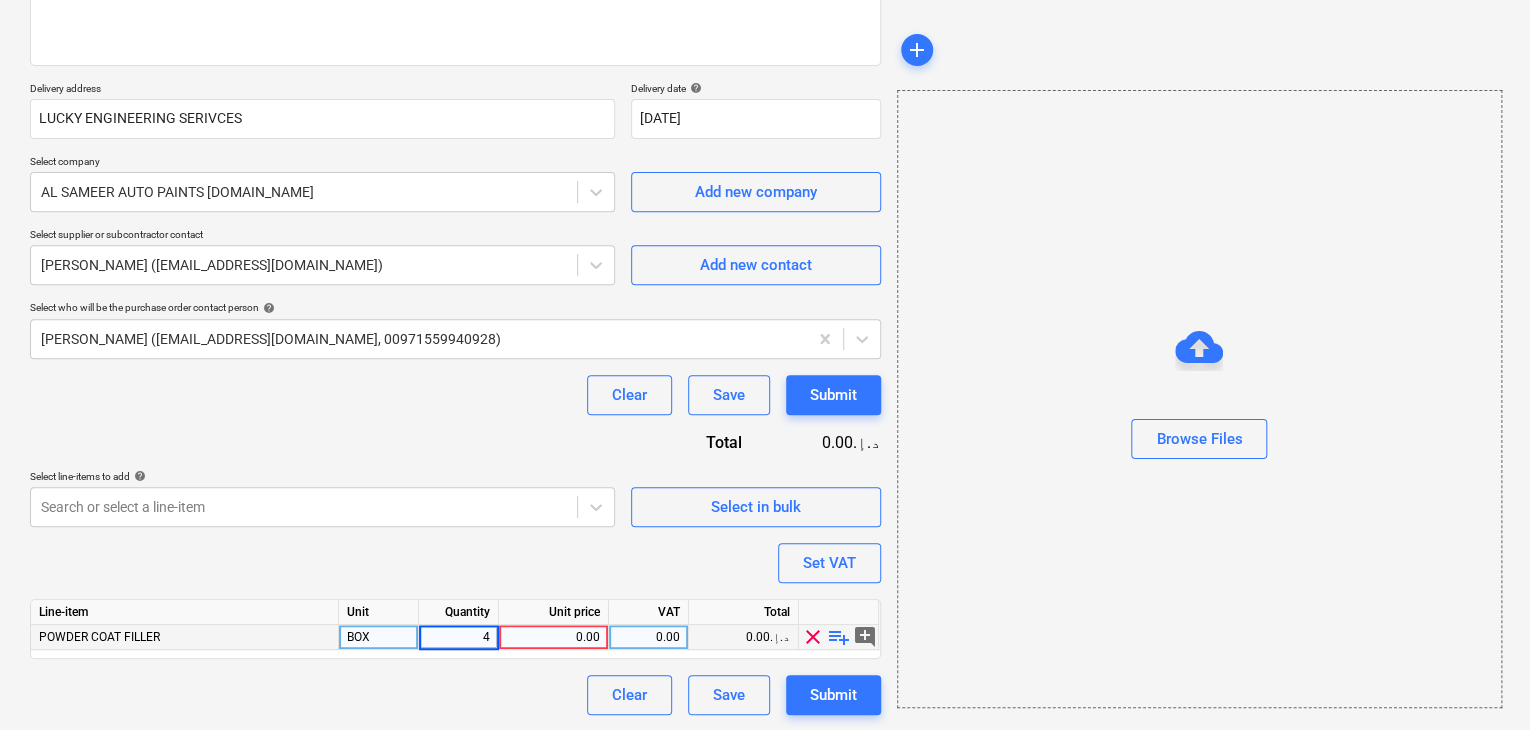 click on "0.00" at bounding box center (553, 637) 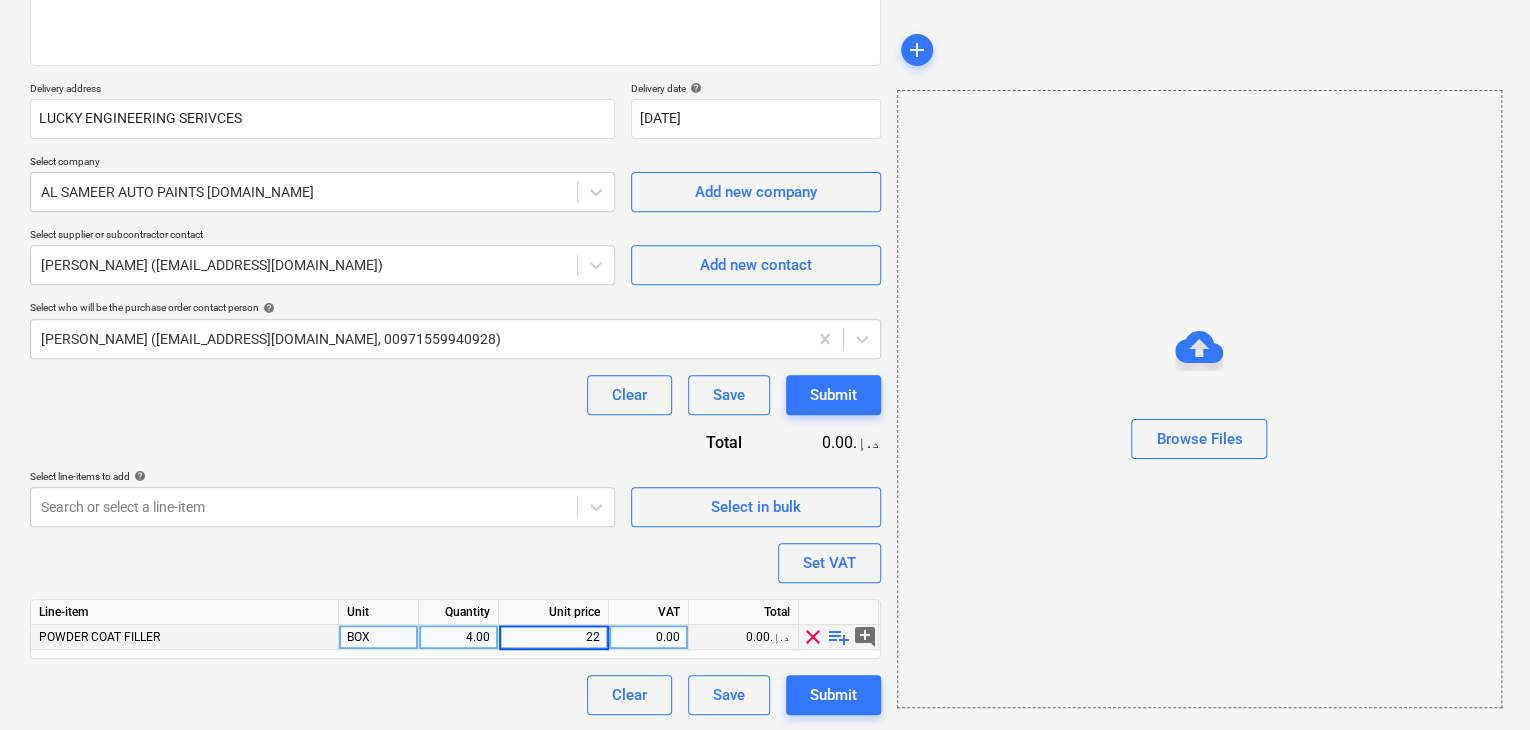 type on "225" 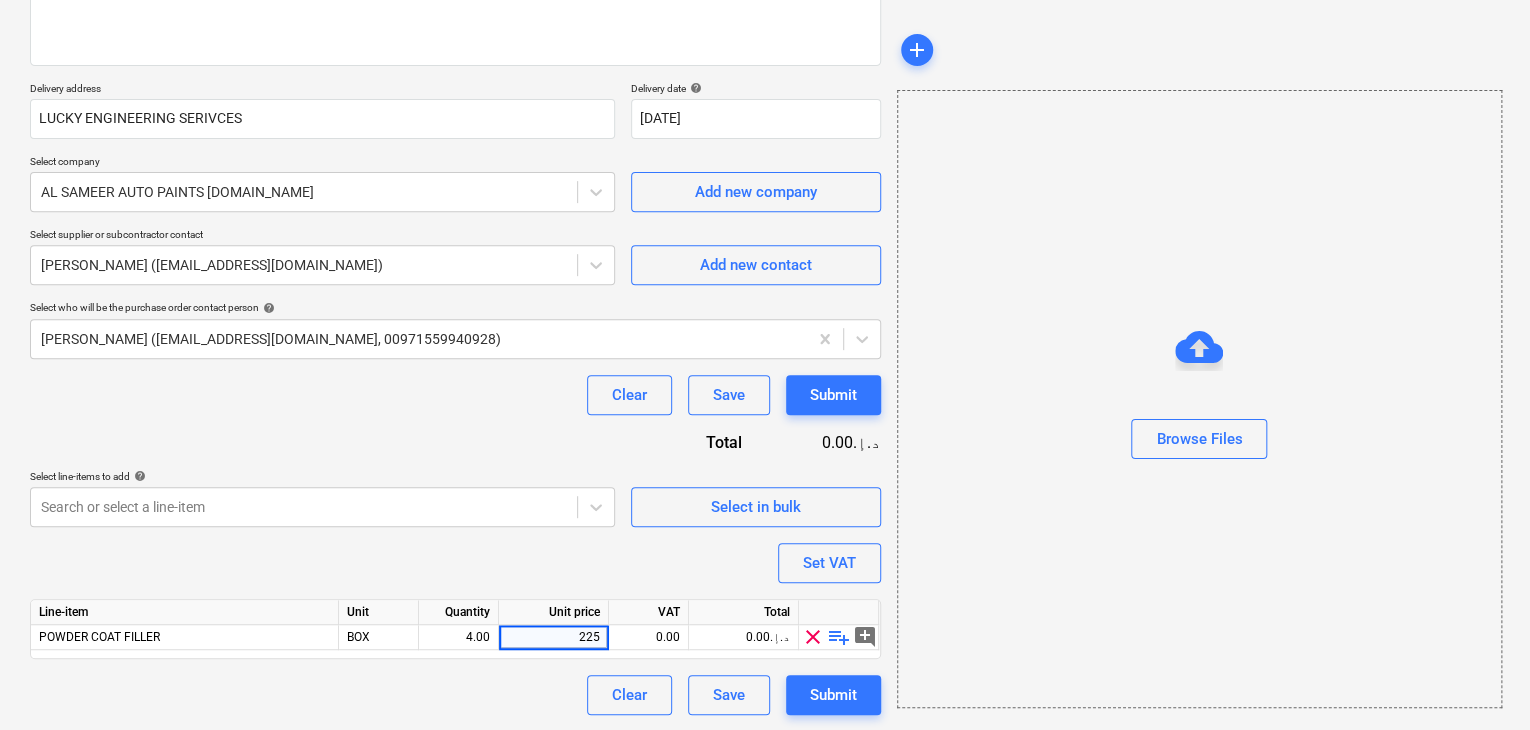 click on "Browse Files" at bounding box center [1199, 399] 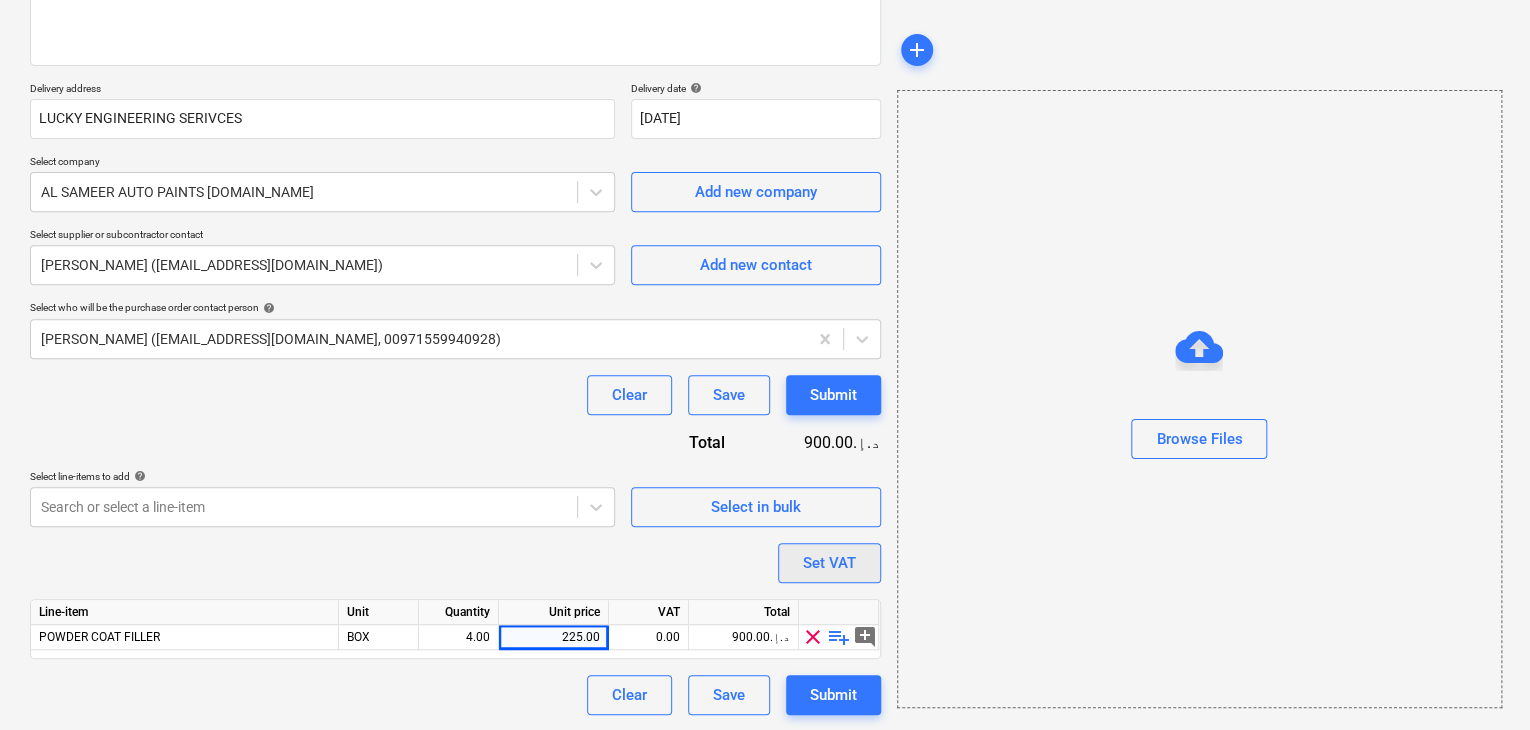click on "Set VAT" at bounding box center [829, 563] 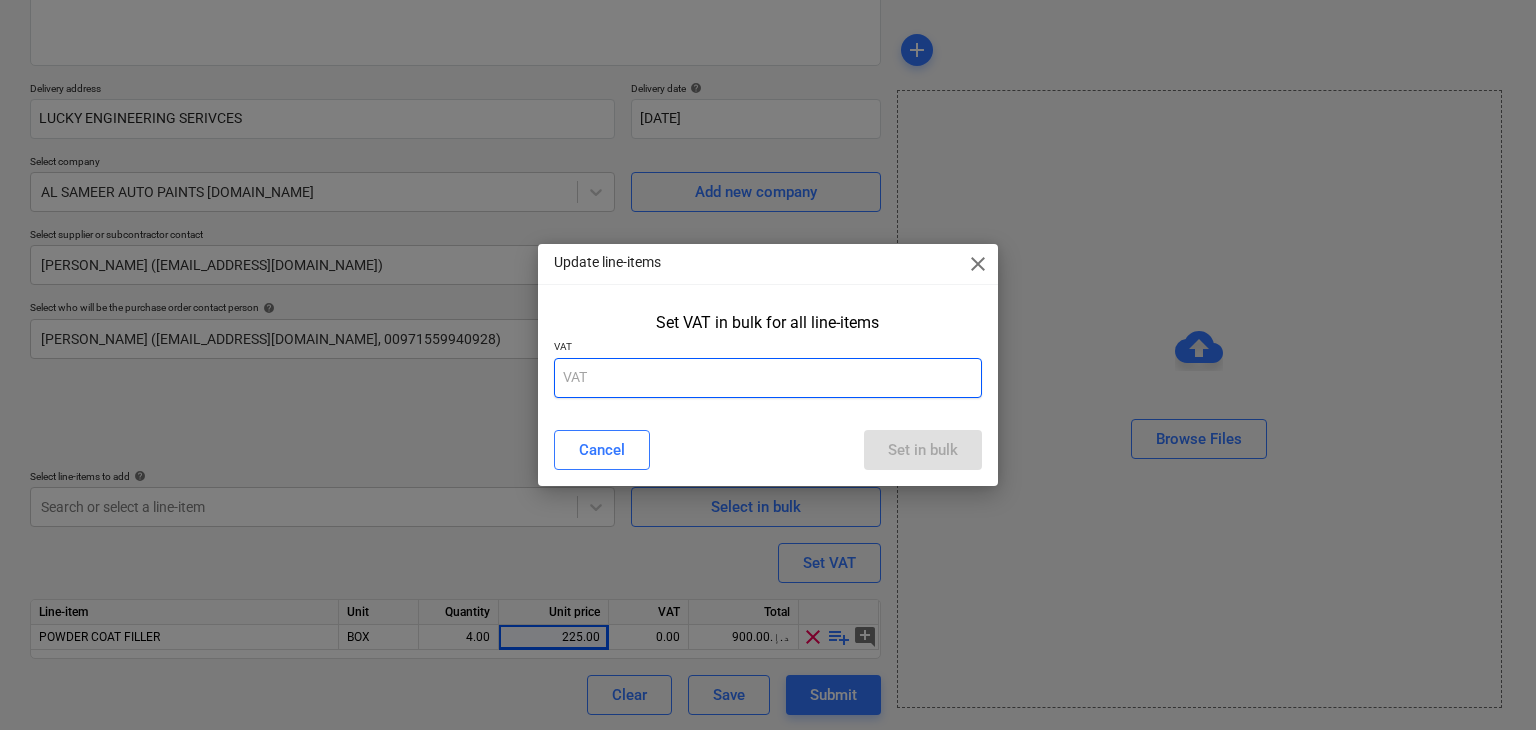 click at bounding box center [768, 378] 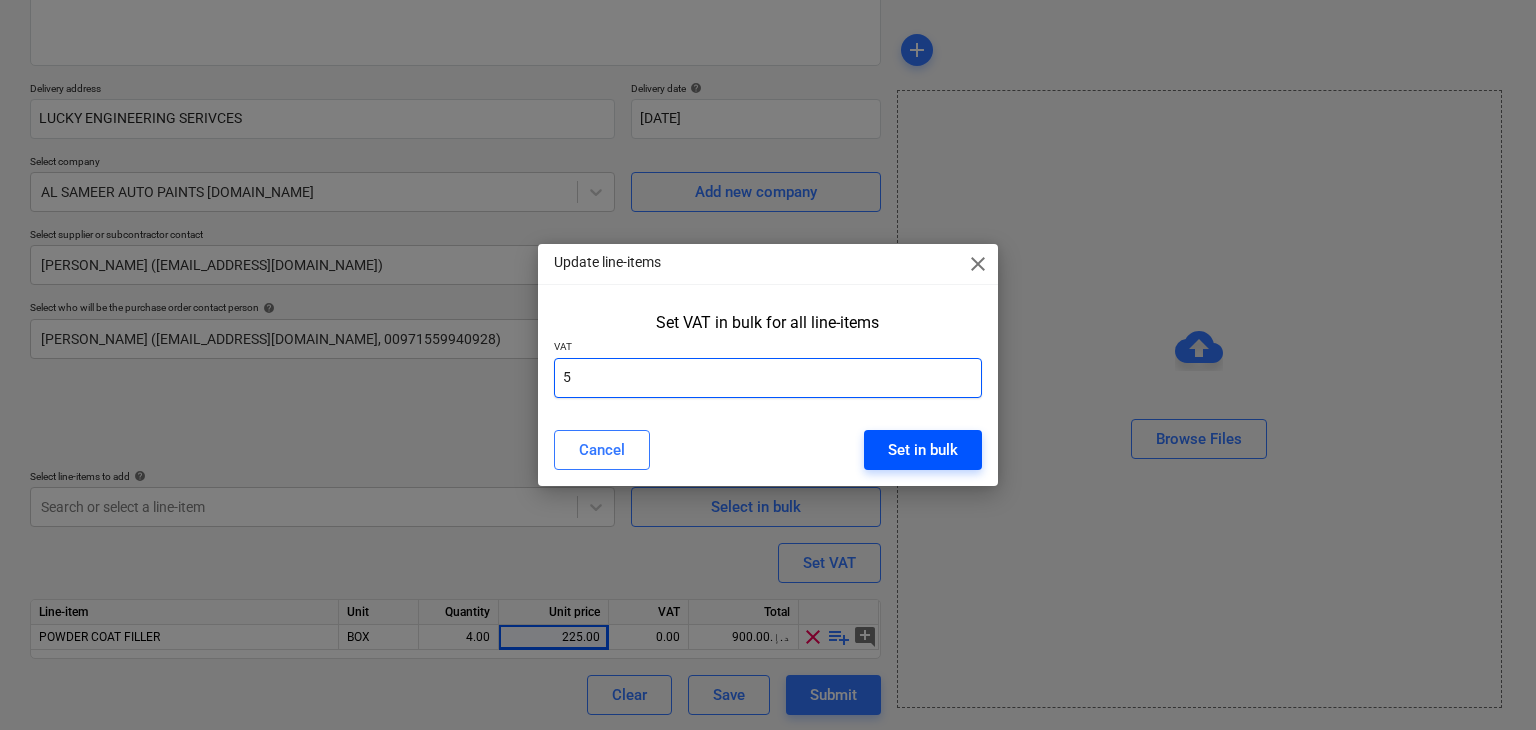 type on "5" 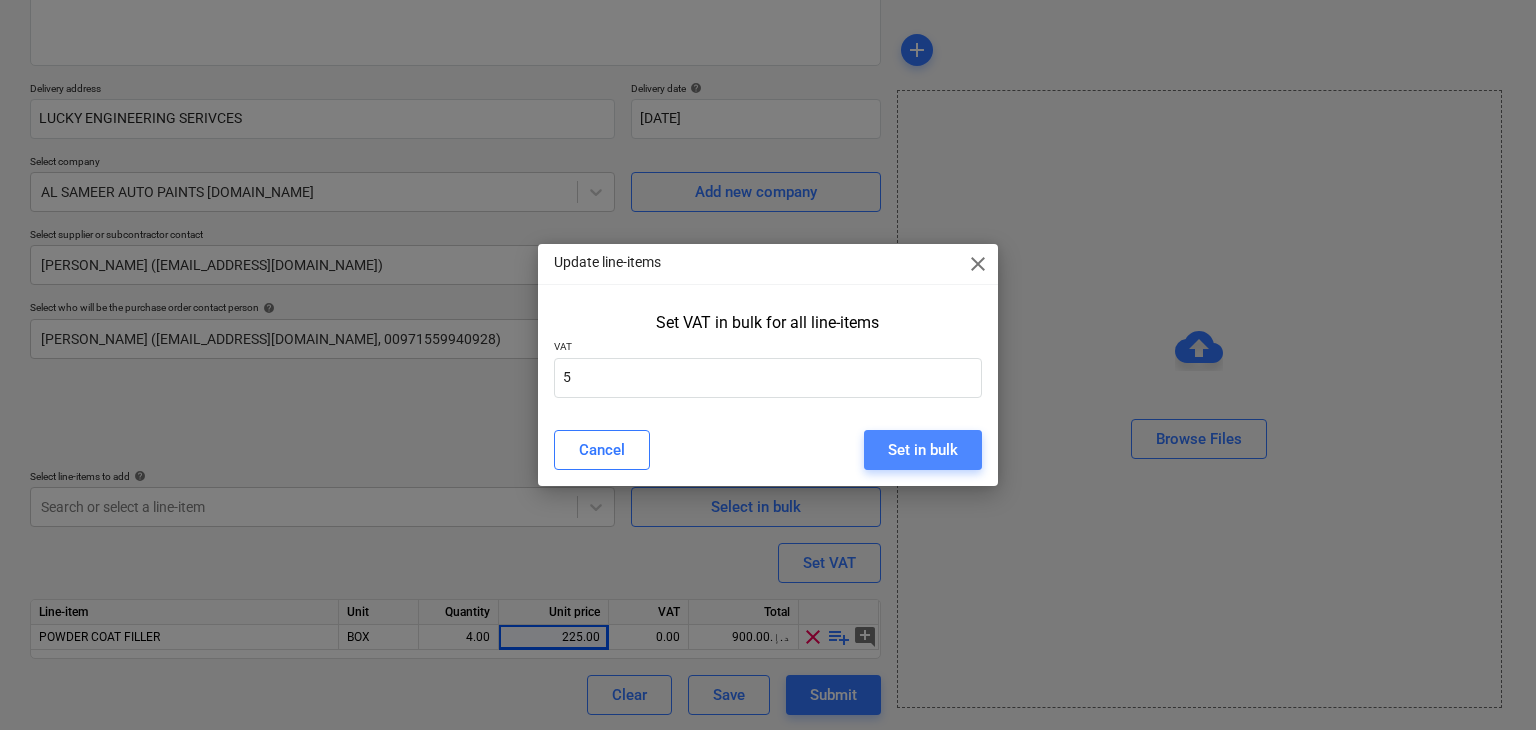 click on "Set in bulk" at bounding box center (923, 450) 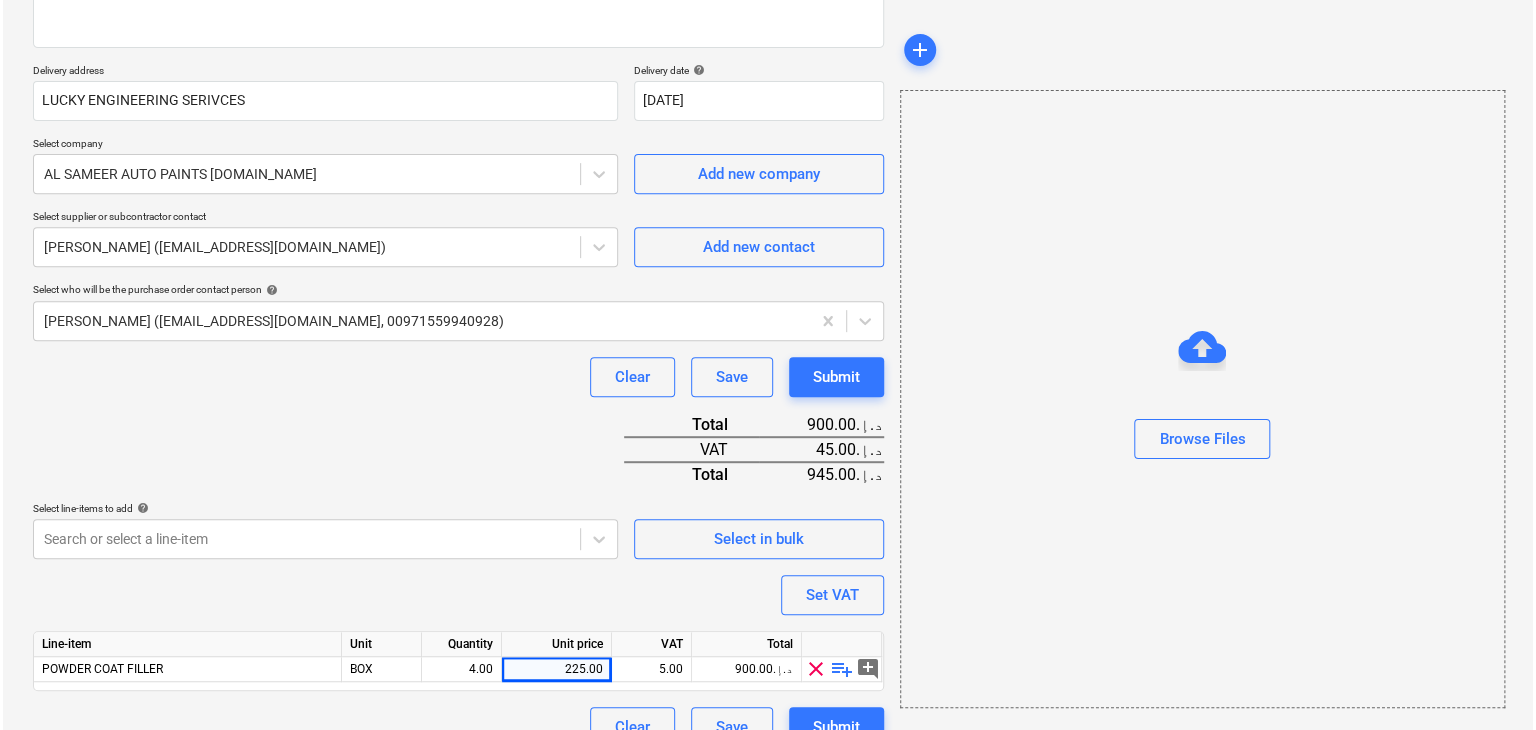 scroll, scrollTop: 342, scrollLeft: 0, axis: vertical 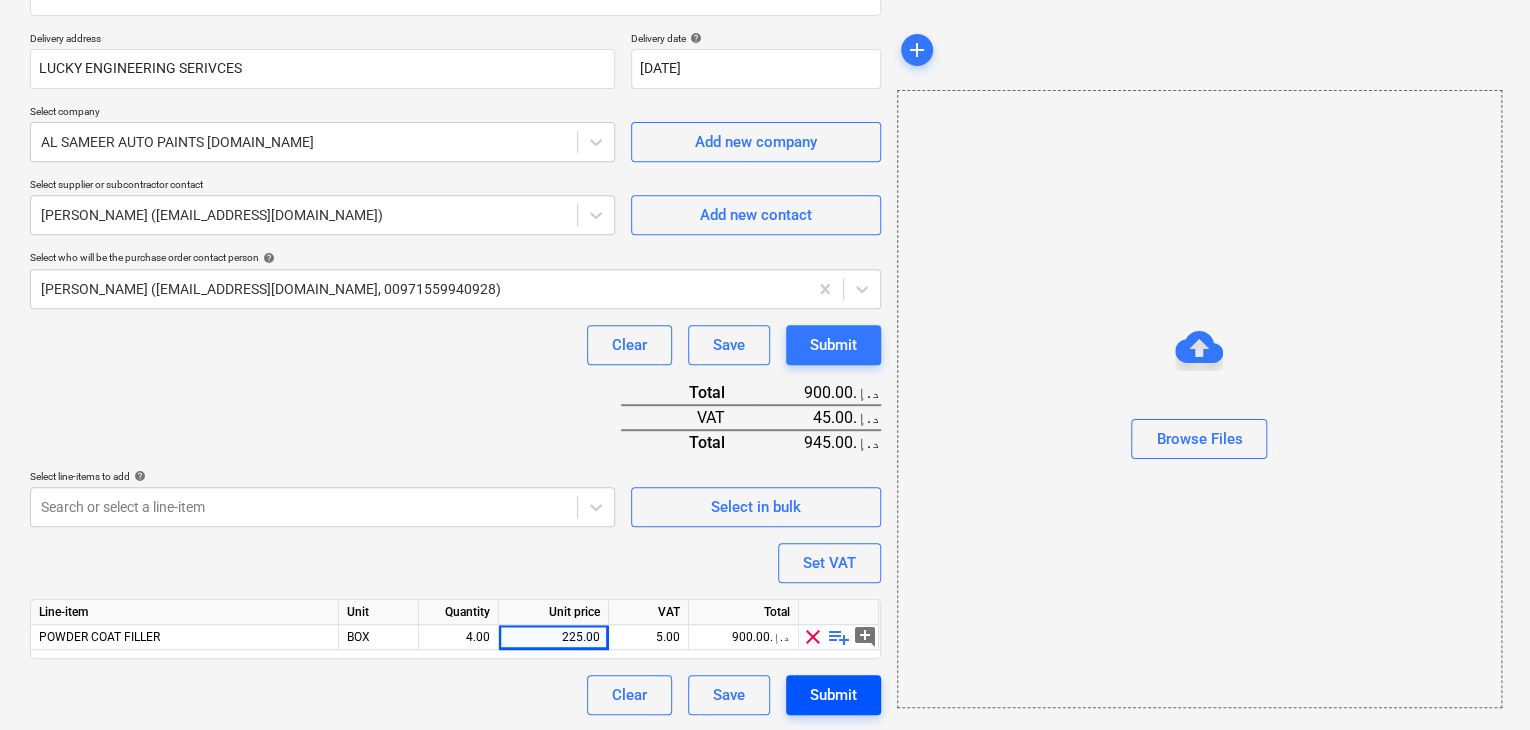 click on "Submit" at bounding box center (833, 695) 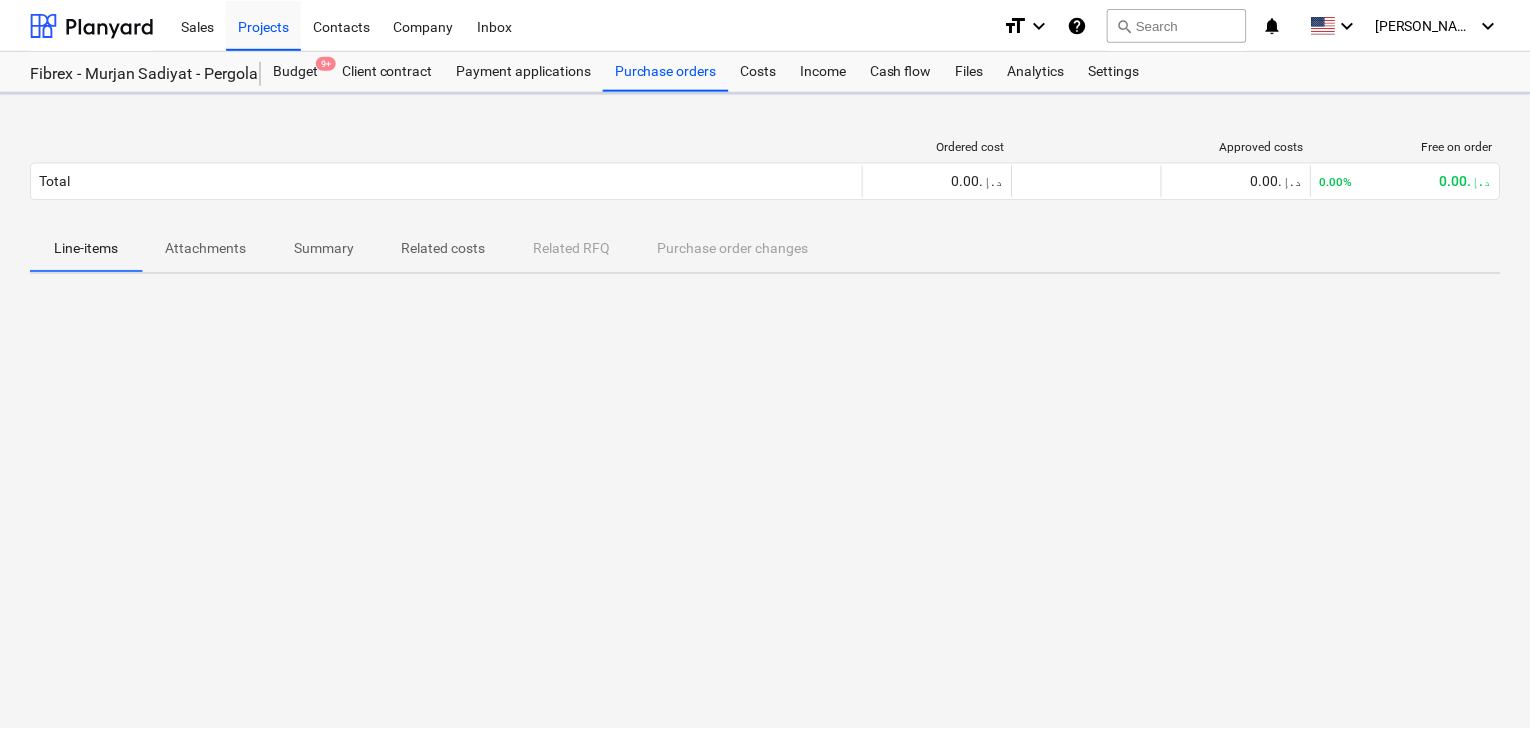 scroll, scrollTop: 0, scrollLeft: 0, axis: both 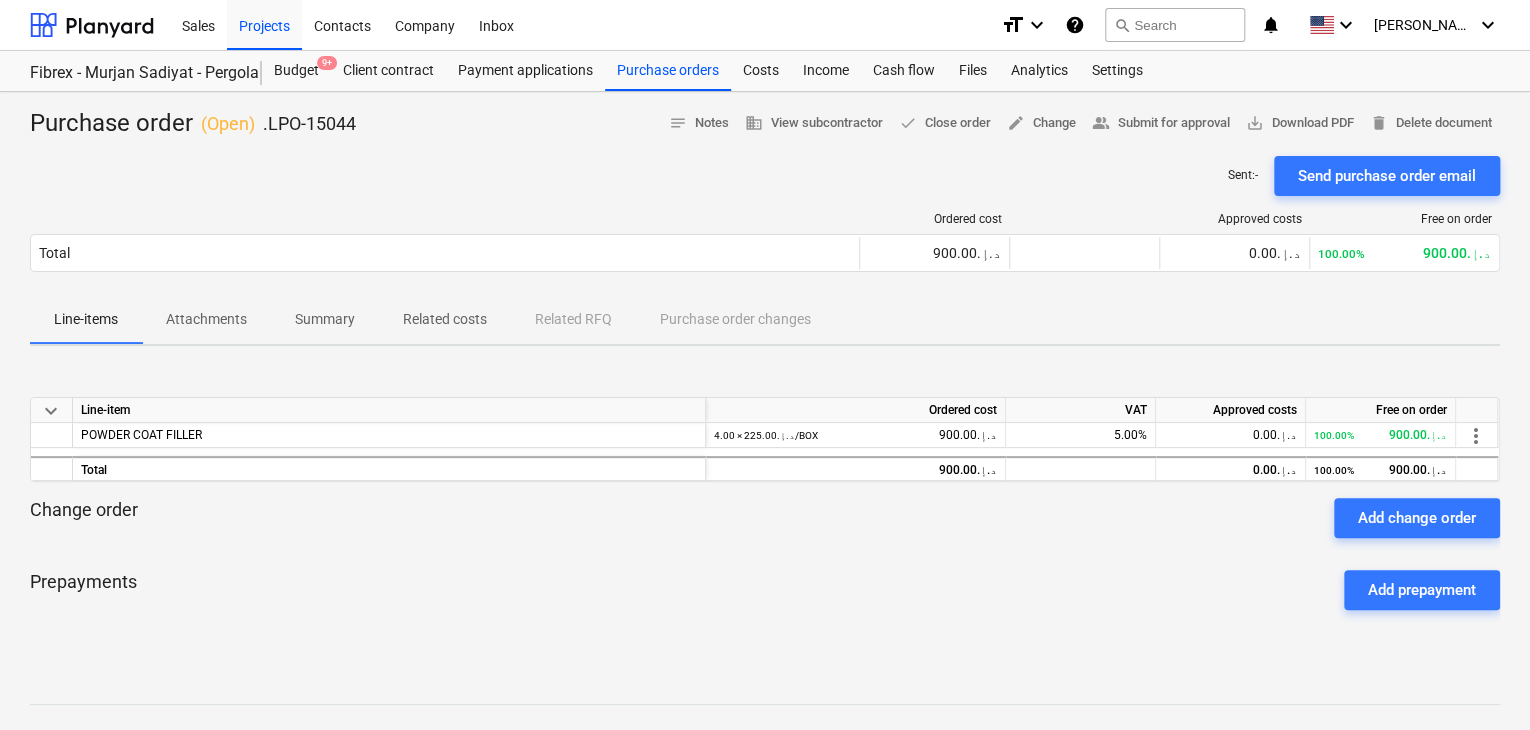 click on "Purchase order ( Open ) .LPO-15044 notes Notes business View subcontractor done Close order edit Change people_alt Submit for approval save_alt Download PDF delete Delete document Sent :   - Send purchase order email Ordered cost Approved costs Free on order Total 900.00د.إ.‏ 0.00د.إ.‏ 100.00% 900.00د.إ.‏ Please wait Line-items Attachments Summary Related costs Related RFQ Purchase order changes keyboard_arrow_down Line-item Ordered cost VAT Approved costs Free on order  POWDER COAT FILLER 4.00   ×   225.00د.إ.‏ / BOX 900.00د.إ.‏ 5.00% 0.00د.إ.‏ 100.00% 900.00د.إ.‏ more_vert Total 900.00د.إ.‏ 0.00د.إ.‏ 100.00% 900.00د.إ.‏ Change order Add change order Prepayments Add prepayment Notes Write a note or @mention to notify a teammate ﻿ Save" at bounding box center (765, 525) 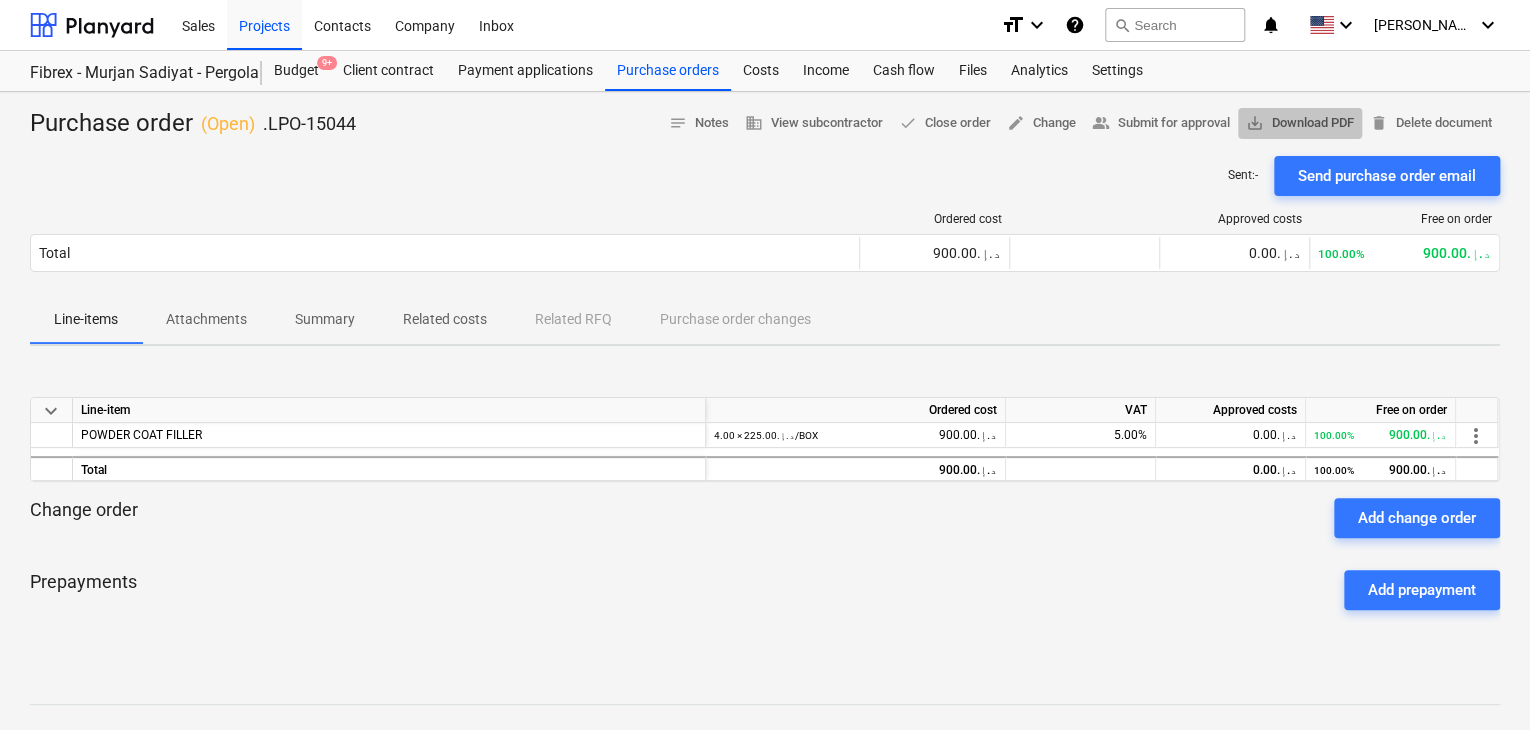 click on "save_alt Download PDF" at bounding box center [1300, 123] 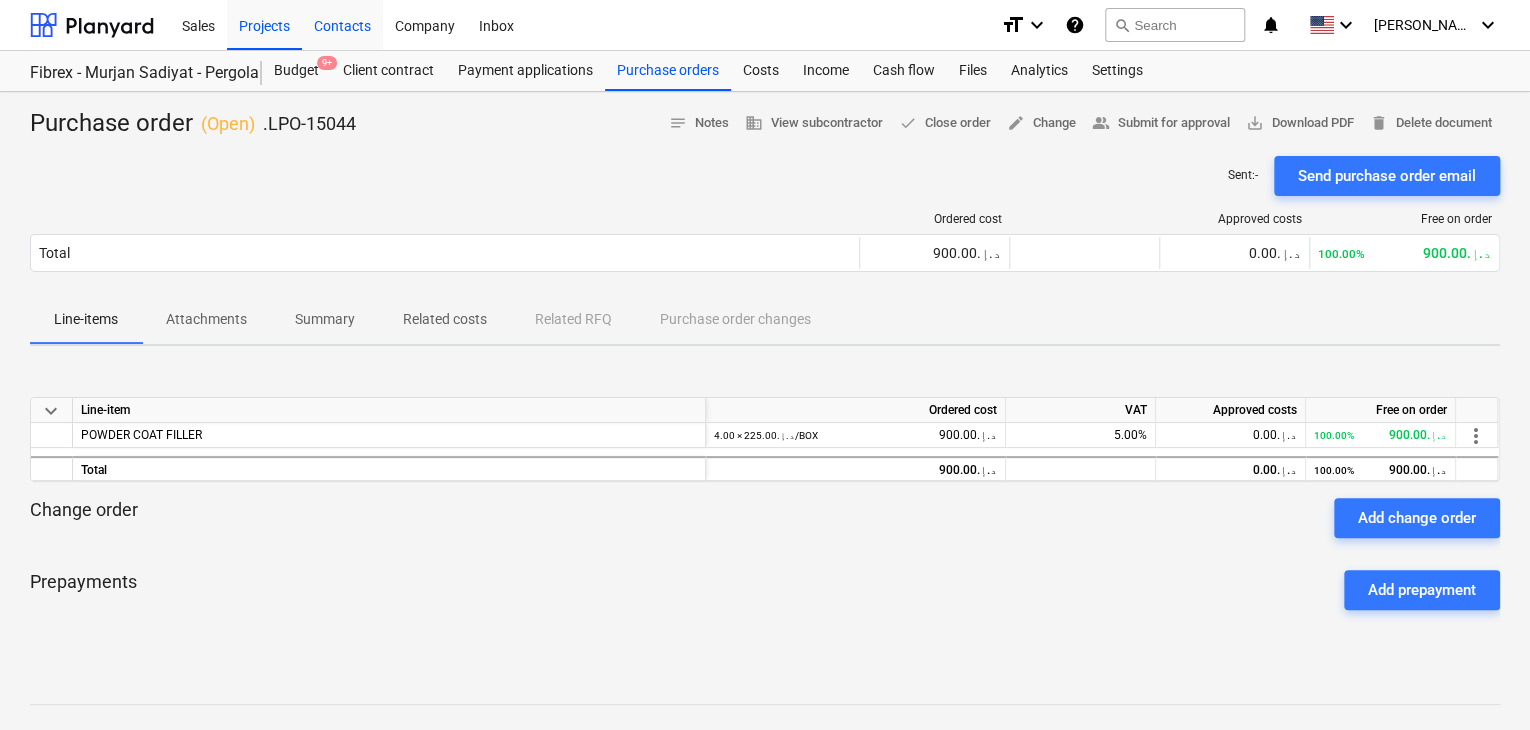 type 